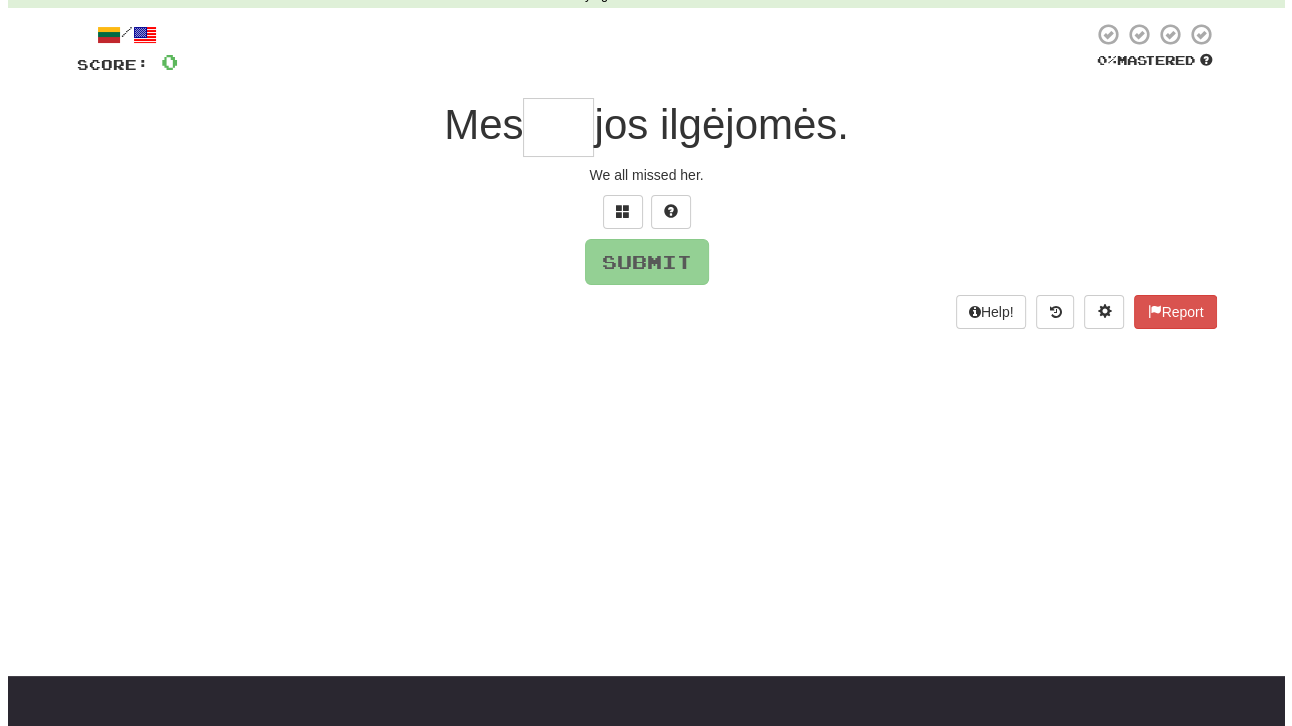 scroll, scrollTop: 100, scrollLeft: 0, axis: vertical 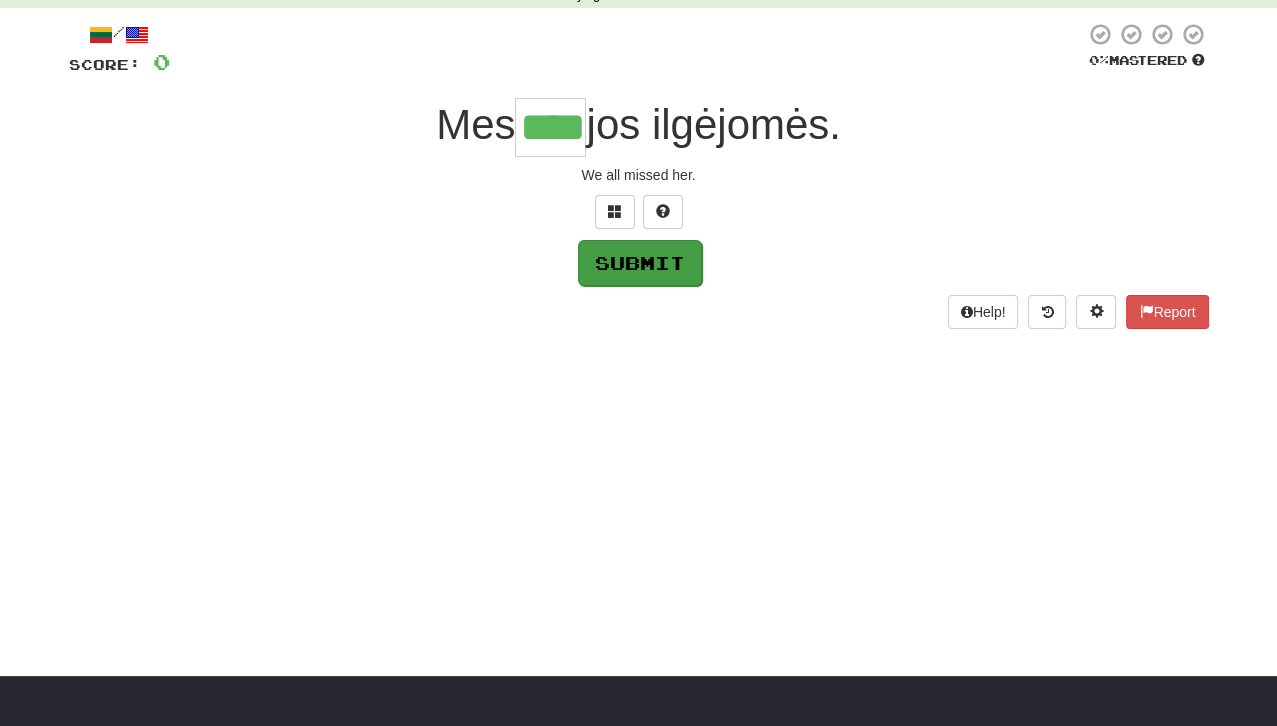 type on "****" 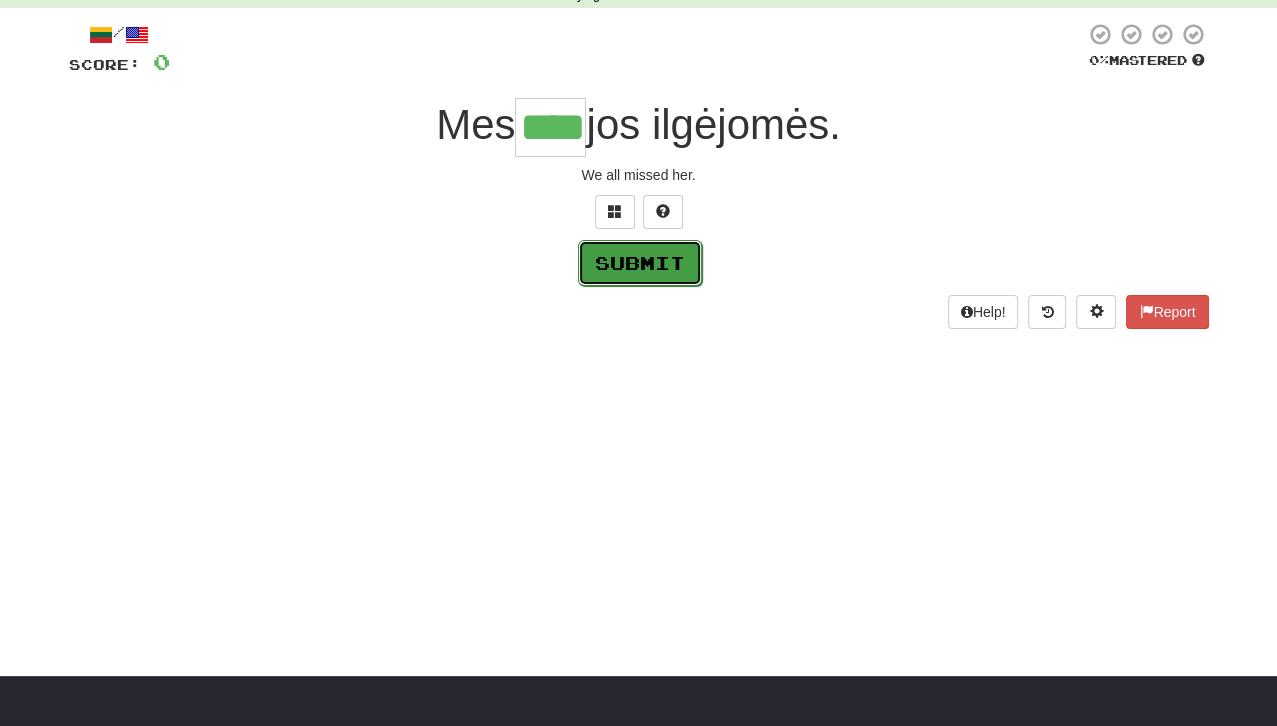 click on "Submit" at bounding box center (640, 263) 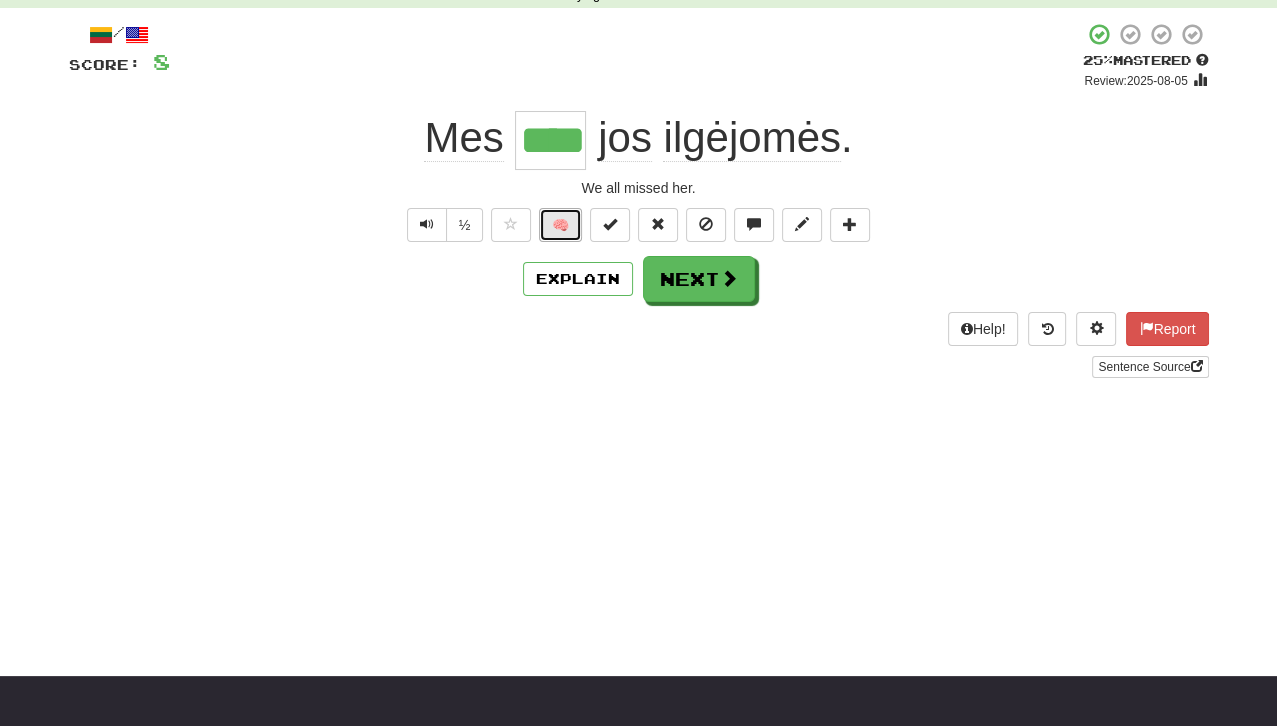 click on "🧠" at bounding box center [560, 225] 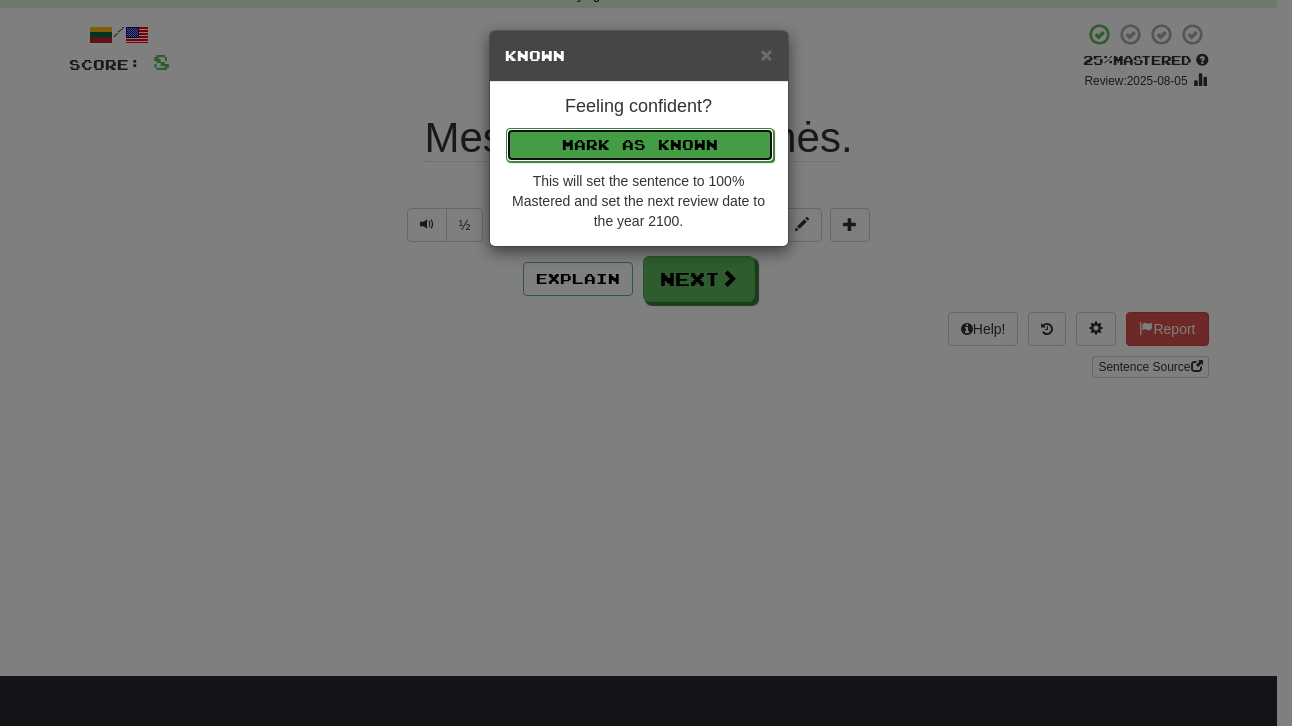 click on "Mark as Known" at bounding box center [640, 145] 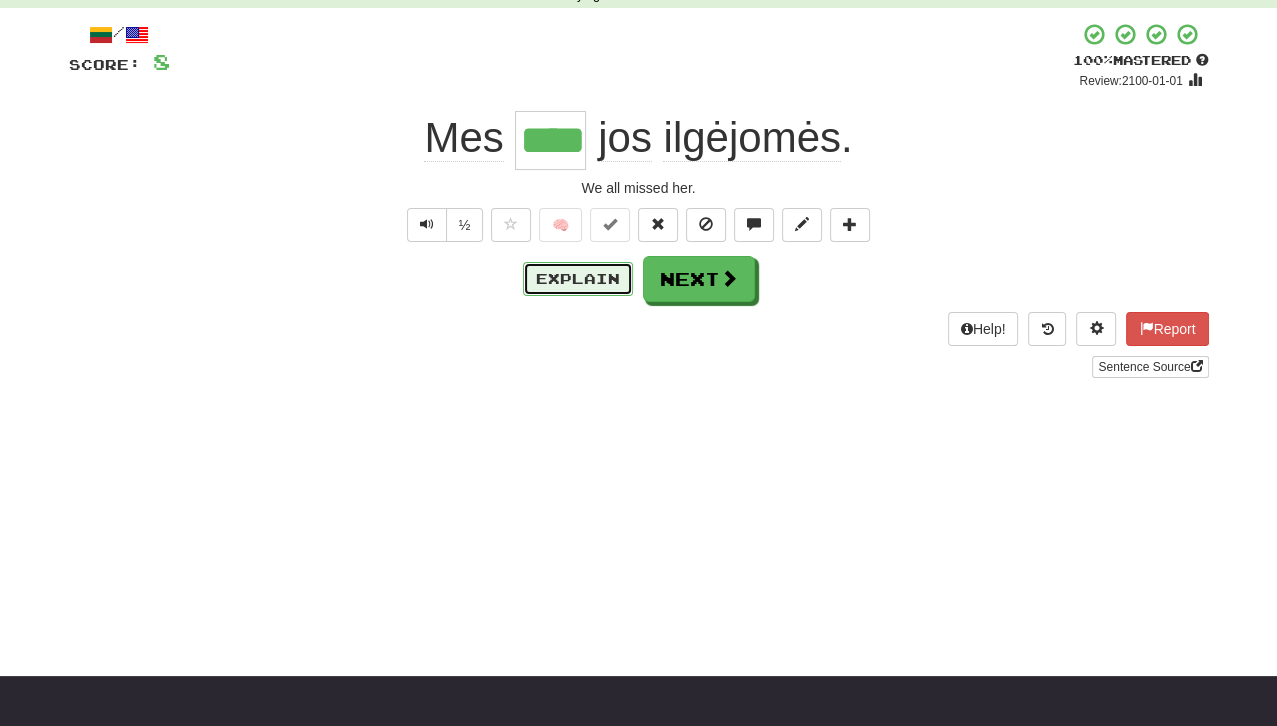 click on "Explain" at bounding box center [578, 279] 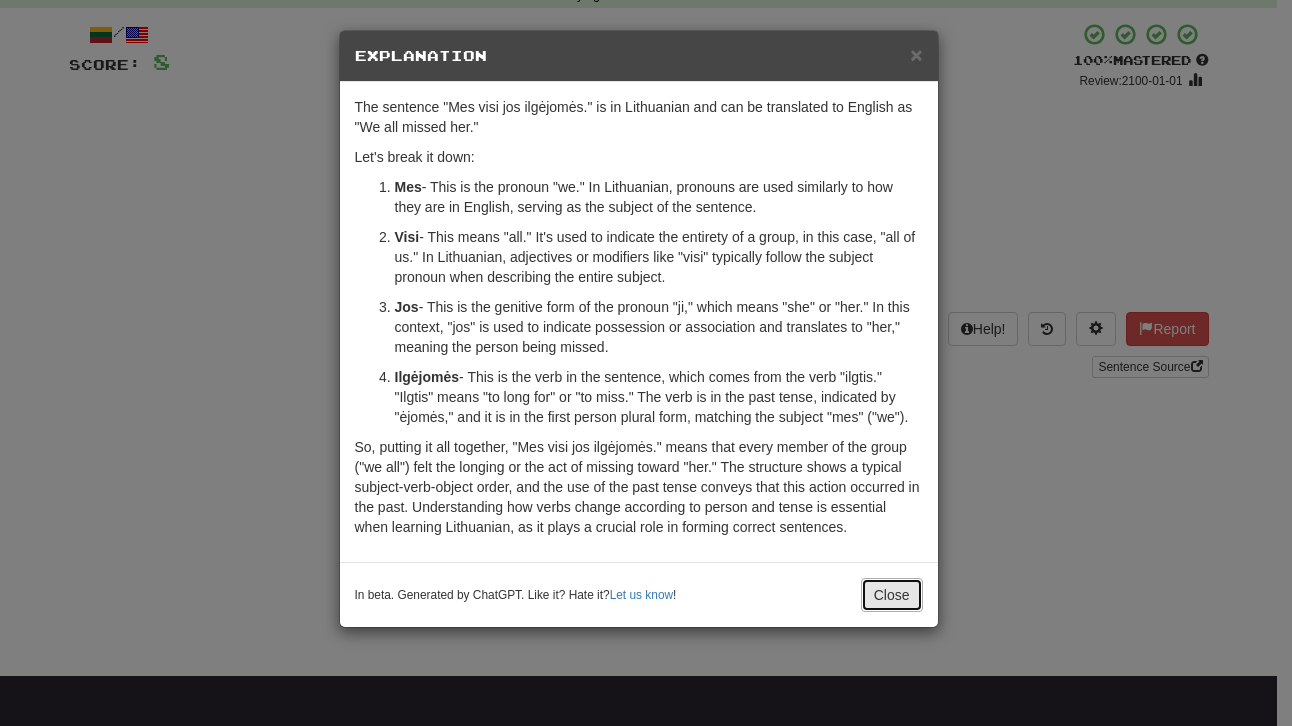 click on "Close" at bounding box center [892, 595] 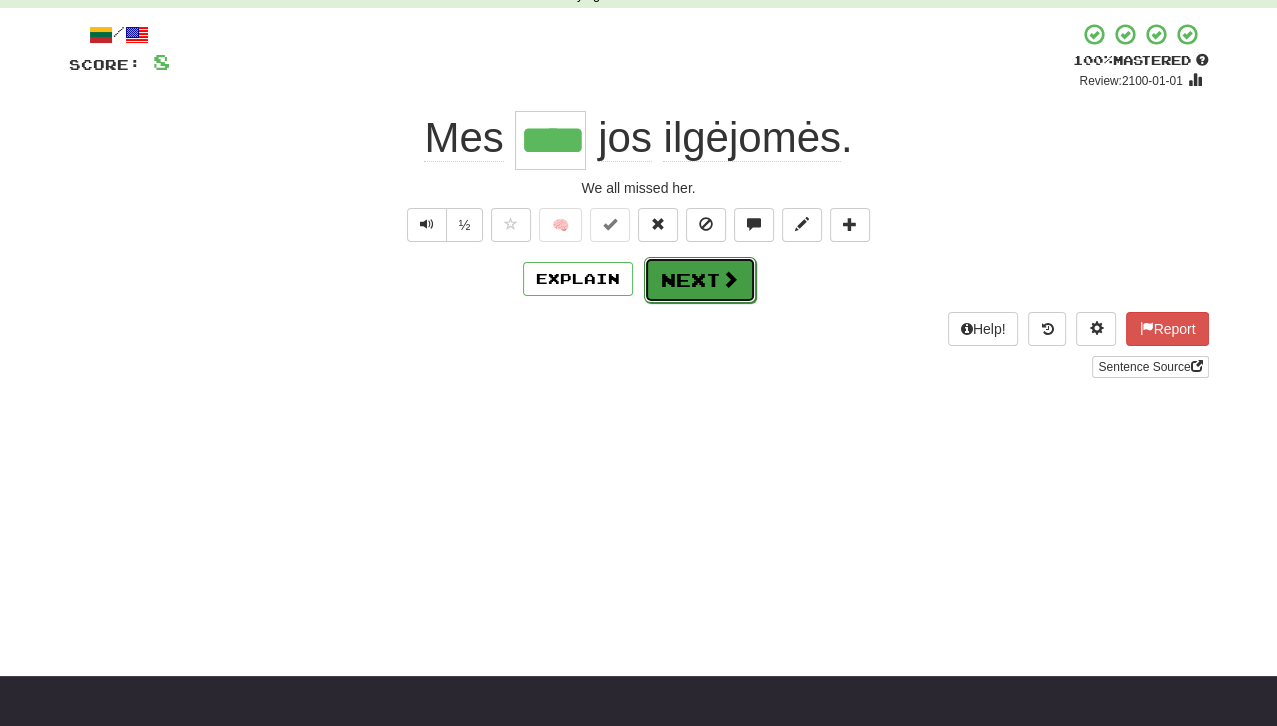 click on "Next" at bounding box center [700, 280] 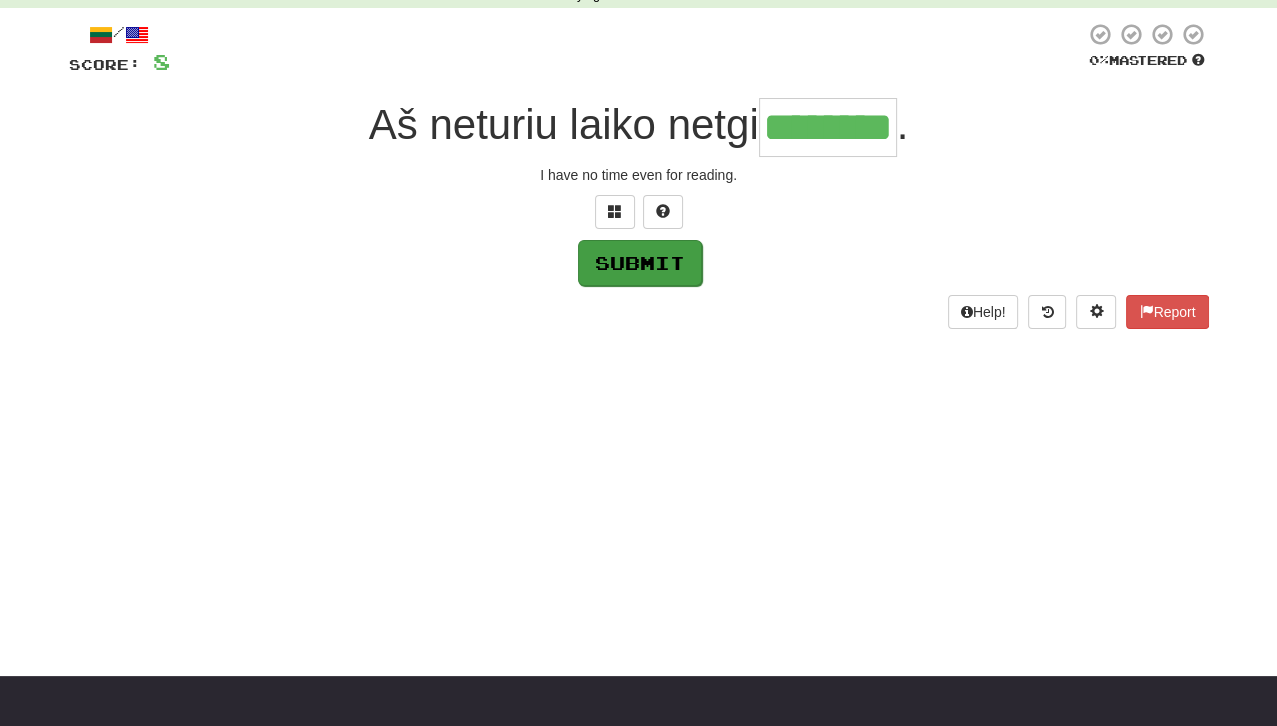 type on "********" 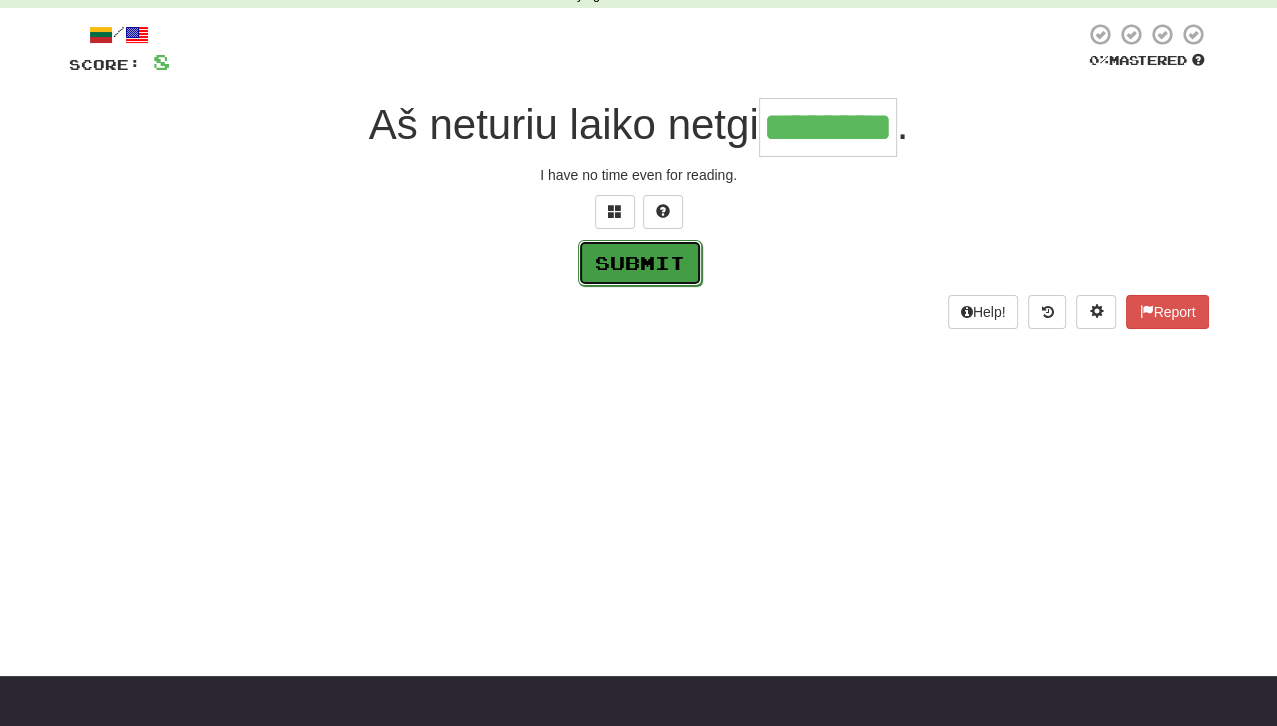 click on "Submit" at bounding box center [640, 263] 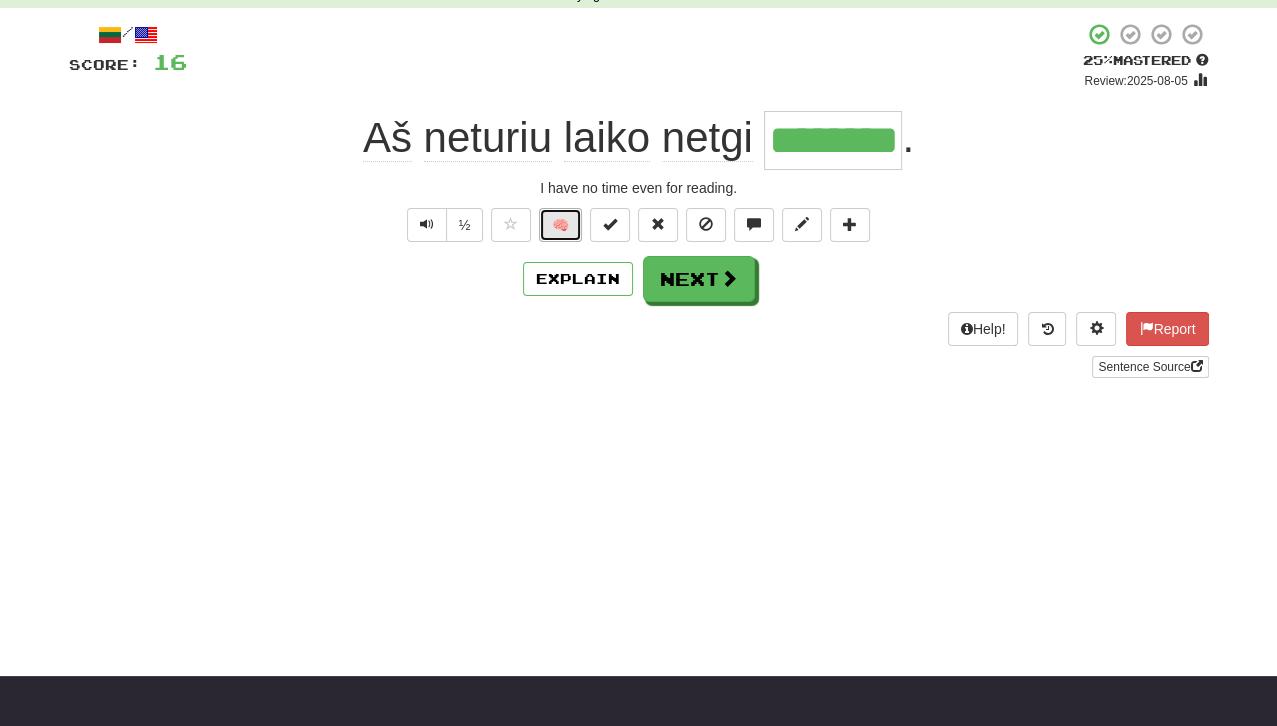 click on "🧠" at bounding box center [560, 225] 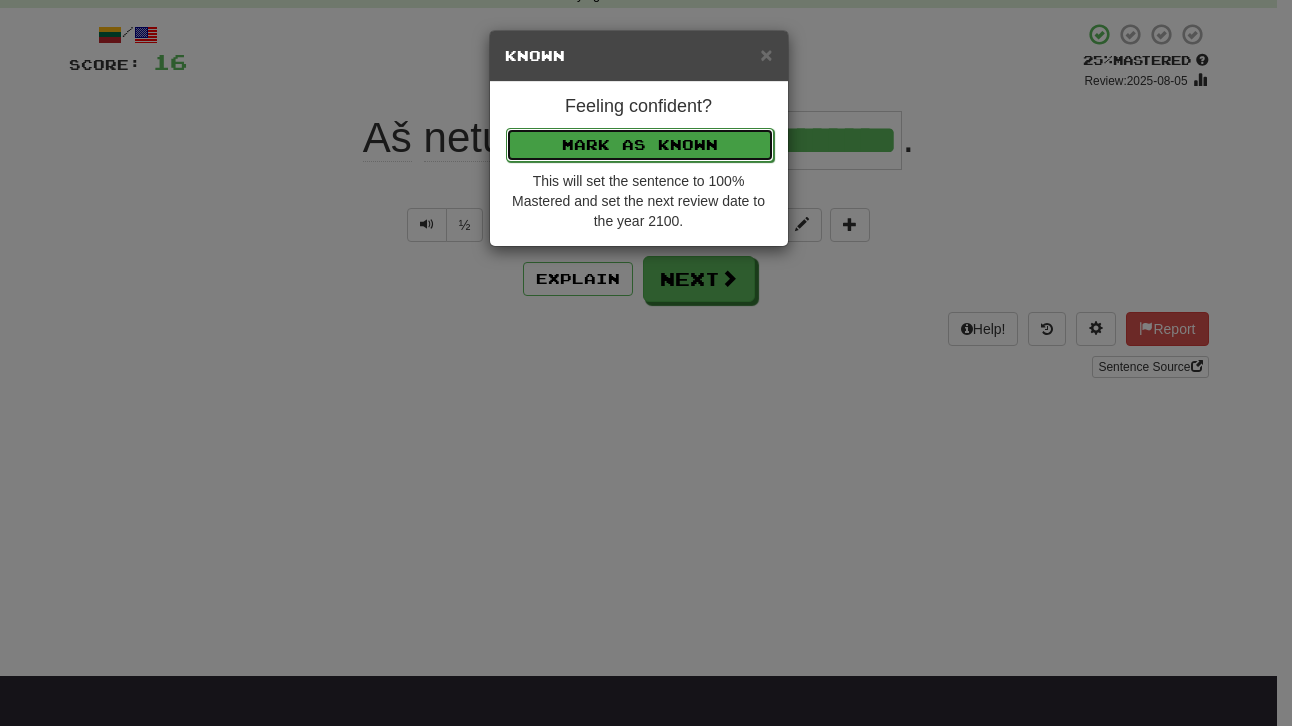 click on "Mark as Known" at bounding box center [640, 145] 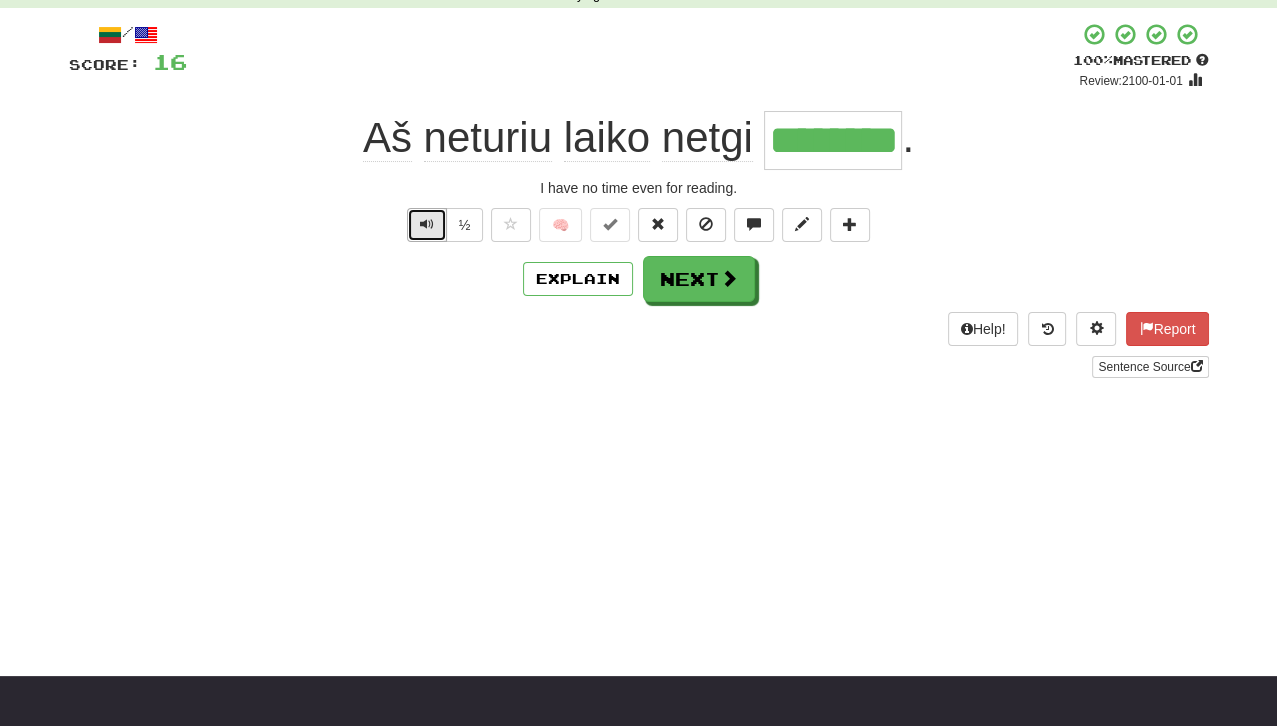 click at bounding box center (427, 224) 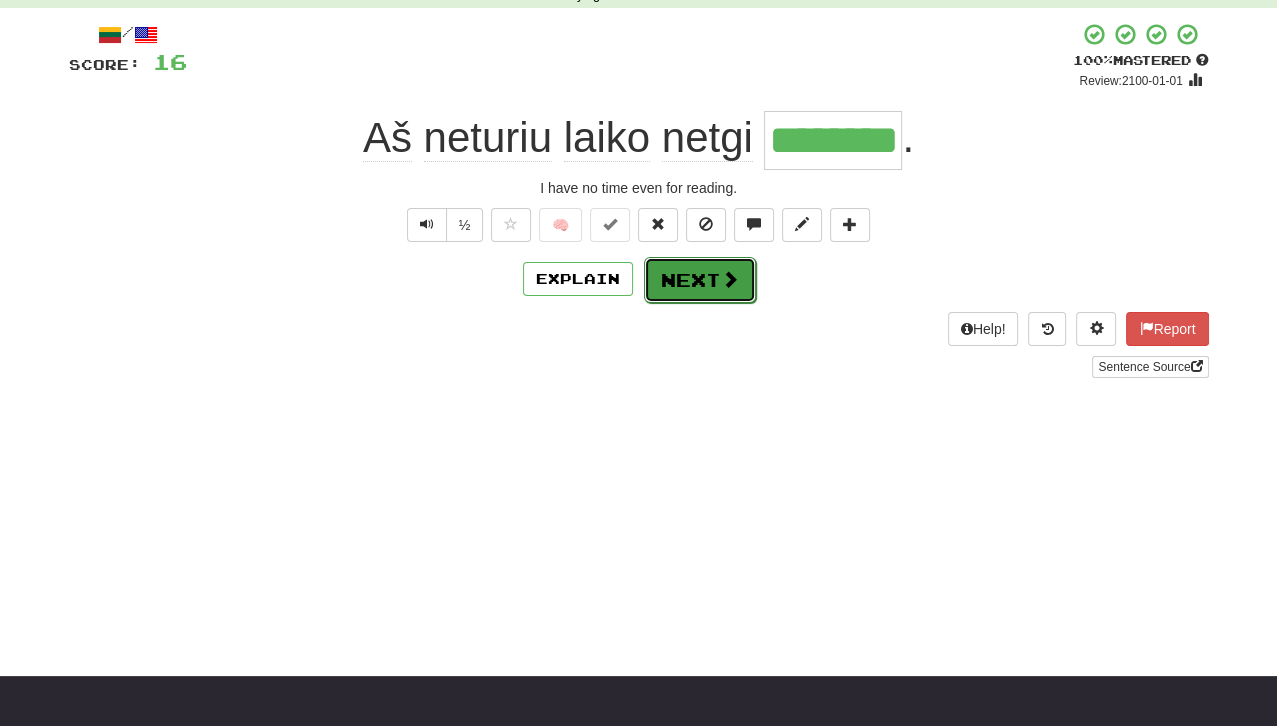 click on "Next" at bounding box center [700, 280] 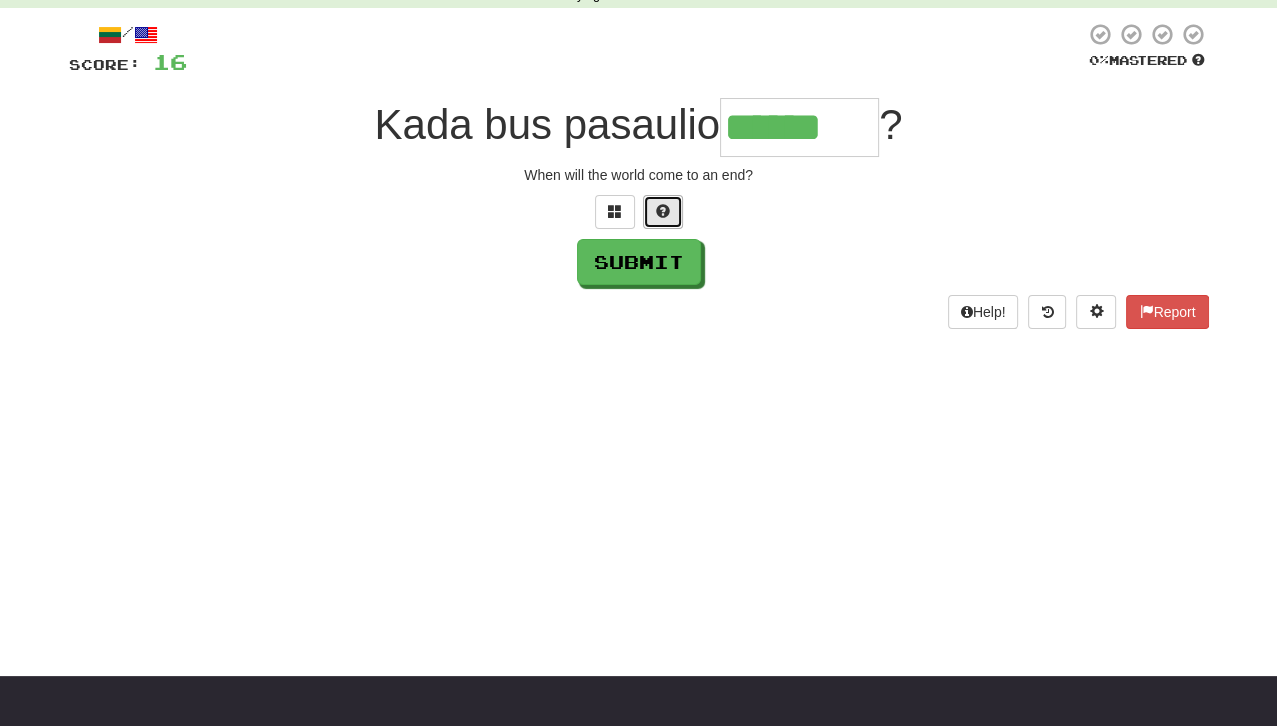 click at bounding box center (663, 211) 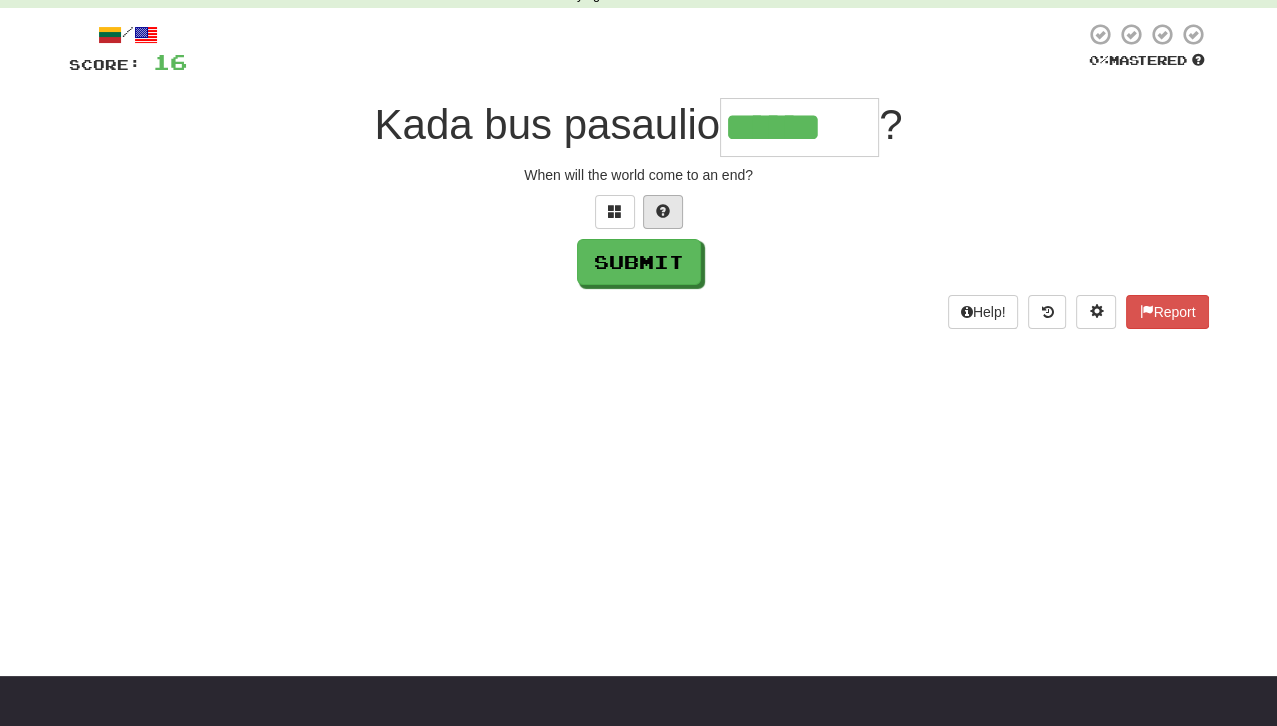 type on "*******" 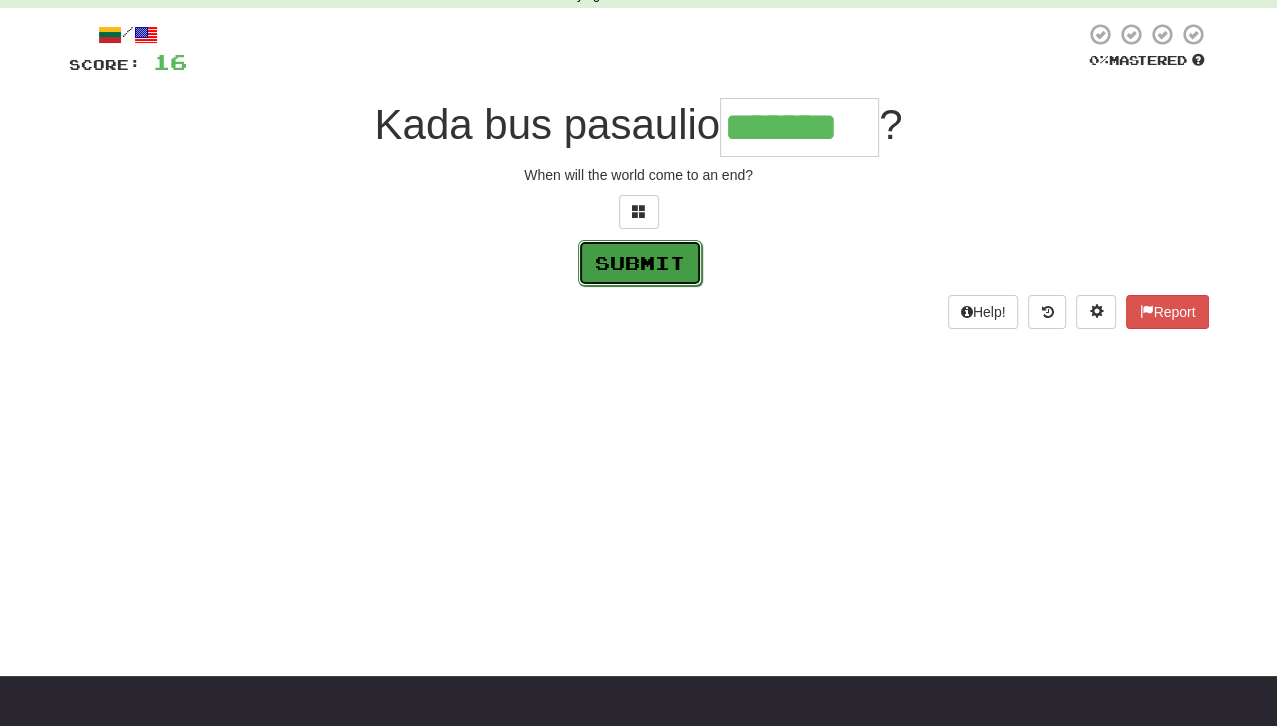 click on "Submit" at bounding box center (640, 263) 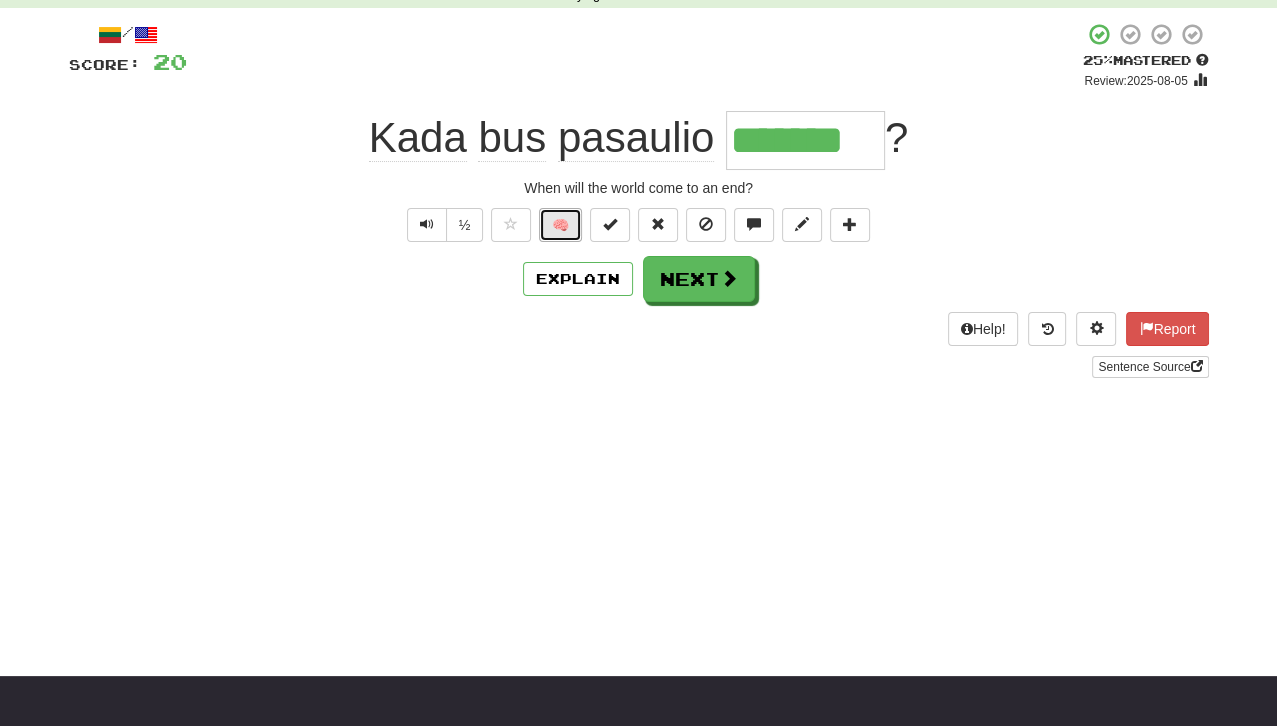 click on "🧠" at bounding box center [560, 225] 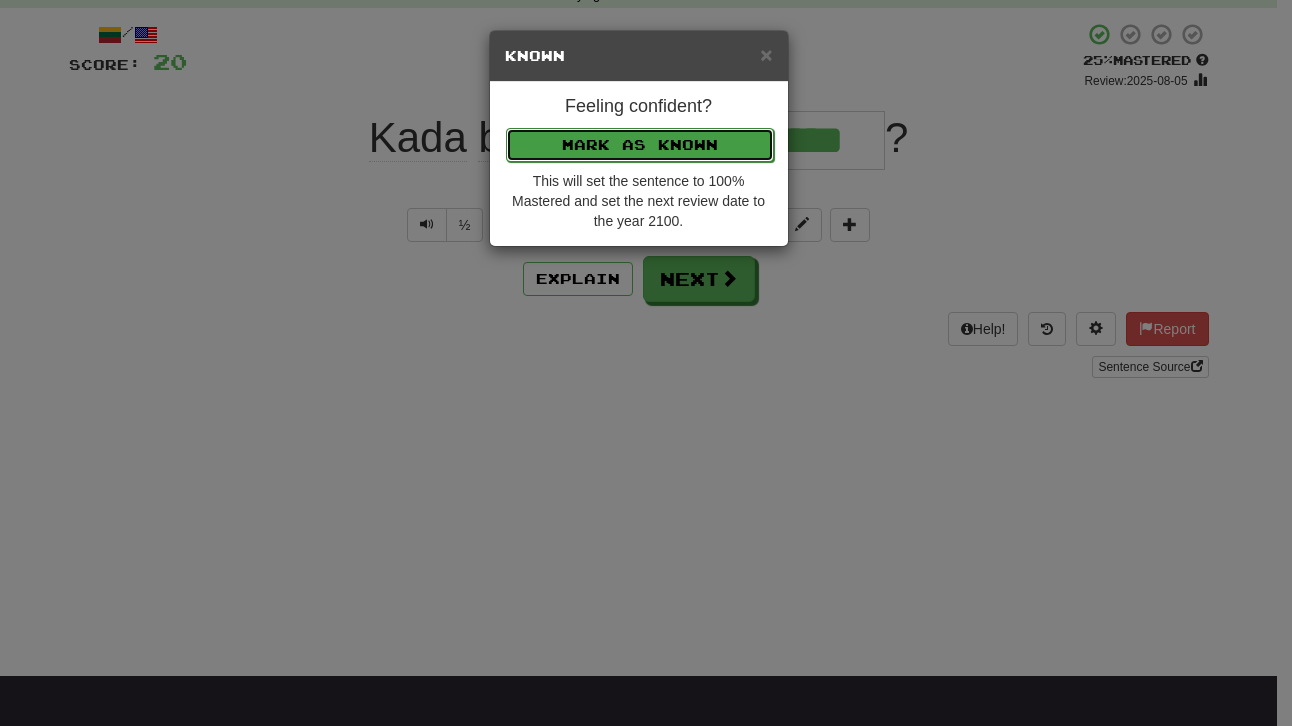 click on "Mark as Known" at bounding box center [640, 145] 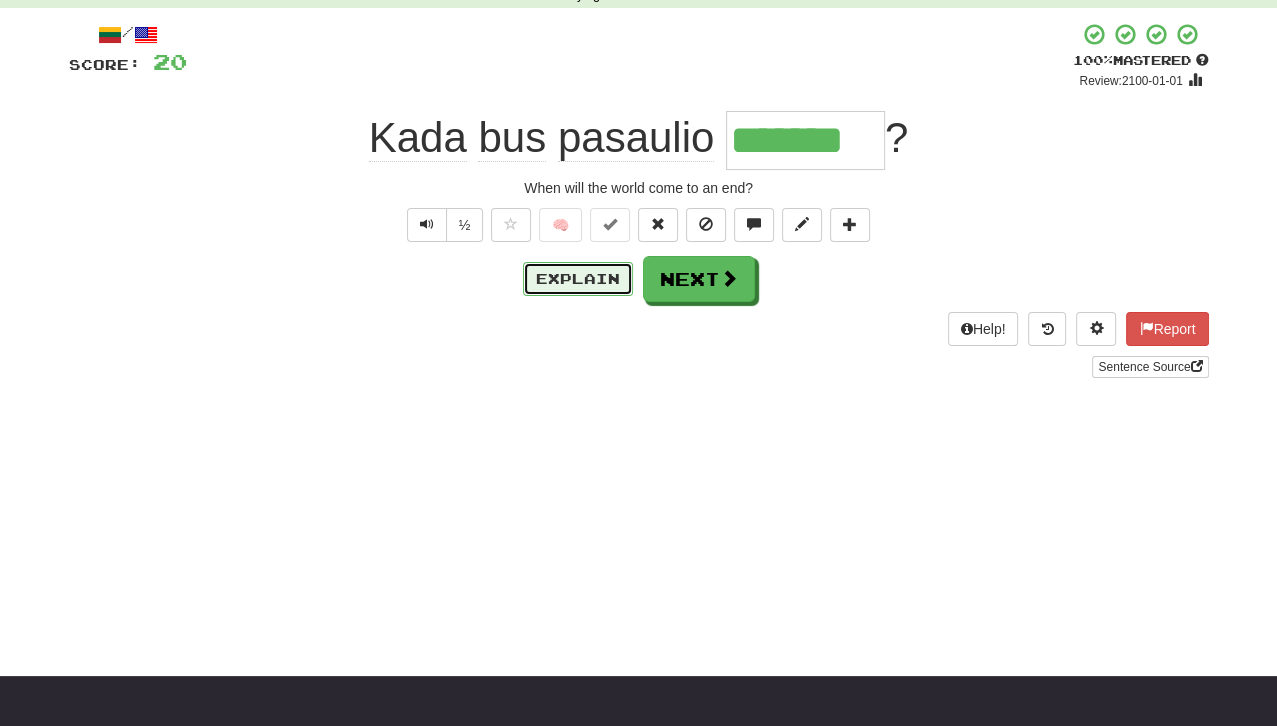 click on "Explain" at bounding box center (578, 279) 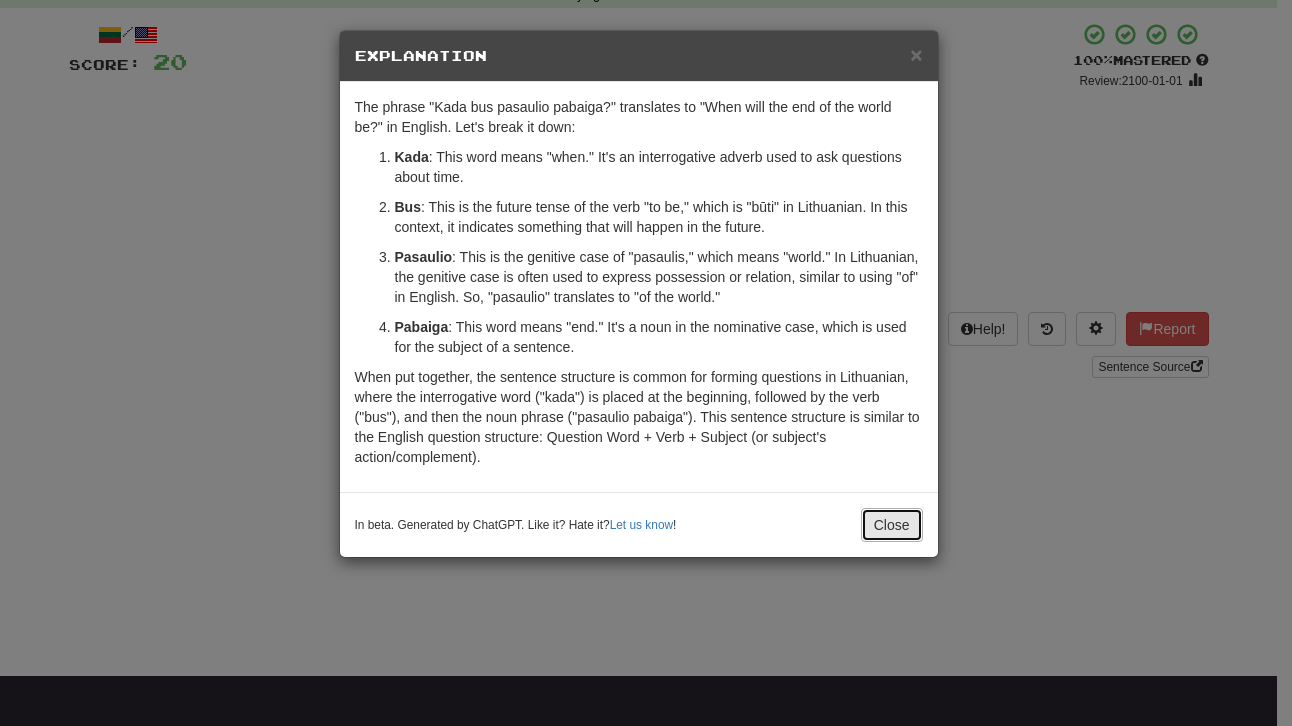 click on "Close" at bounding box center [892, 525] 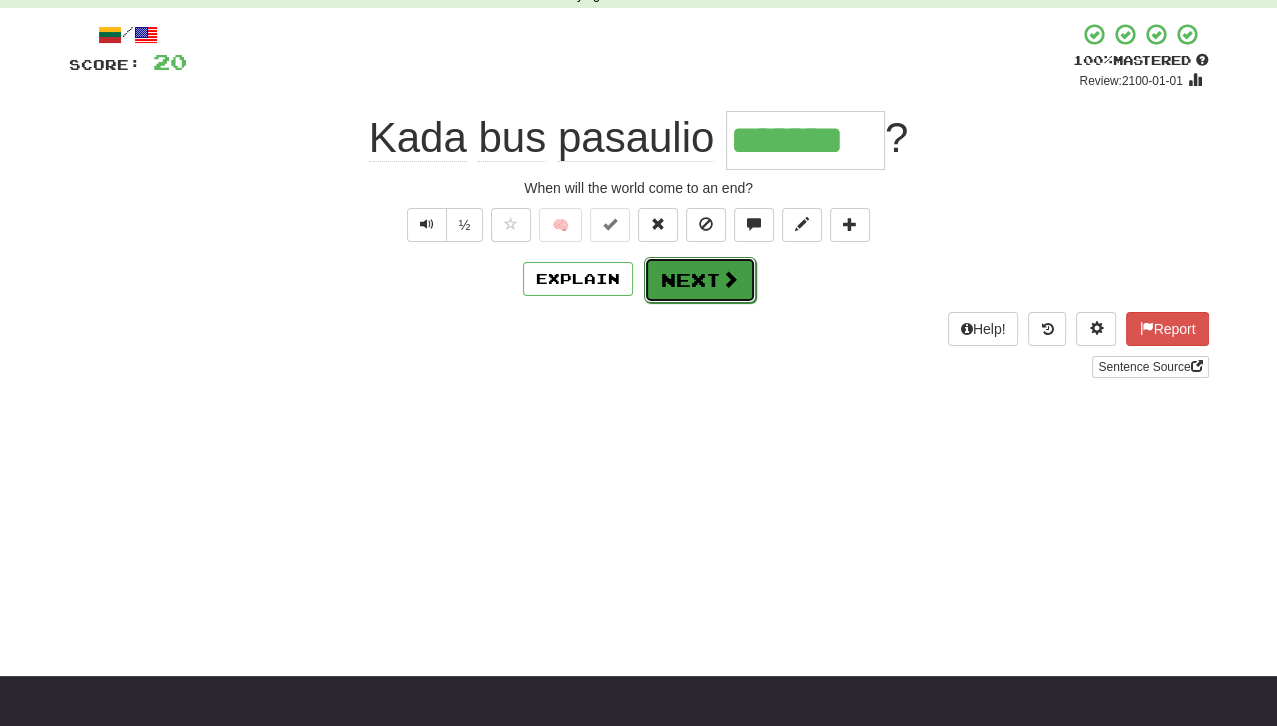 click on "Next" at bounding box center [700, 280] 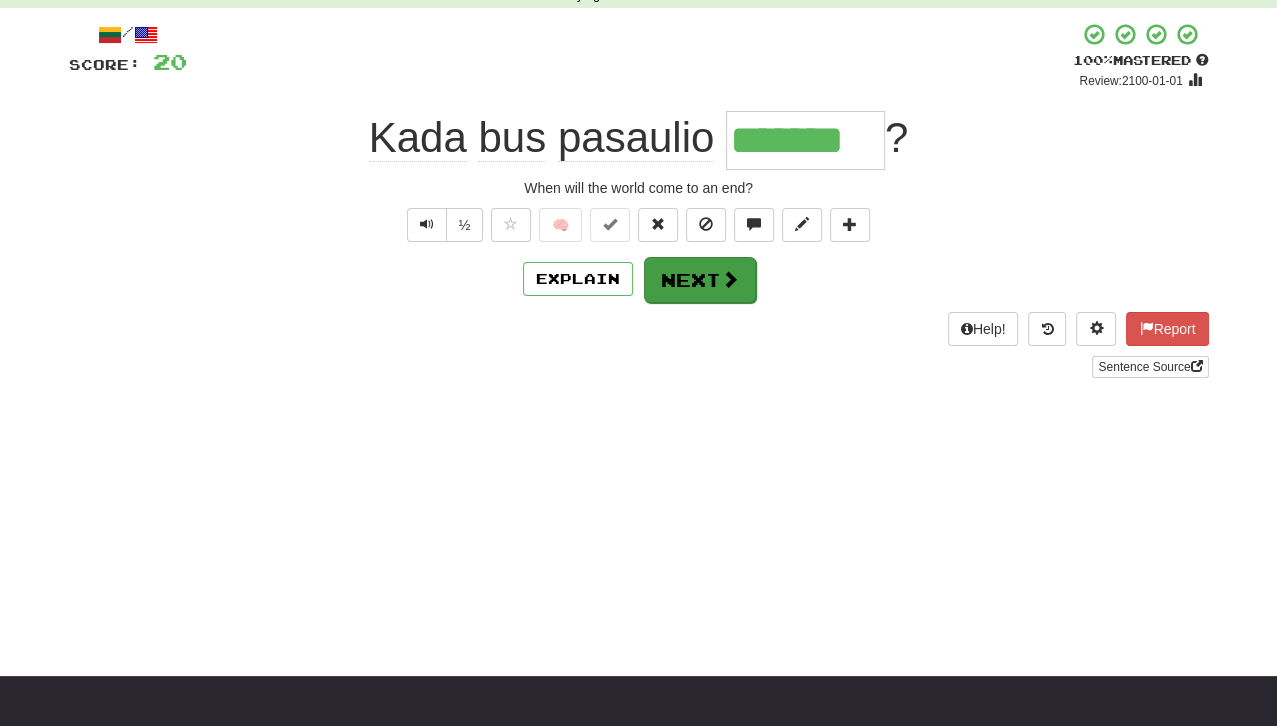type 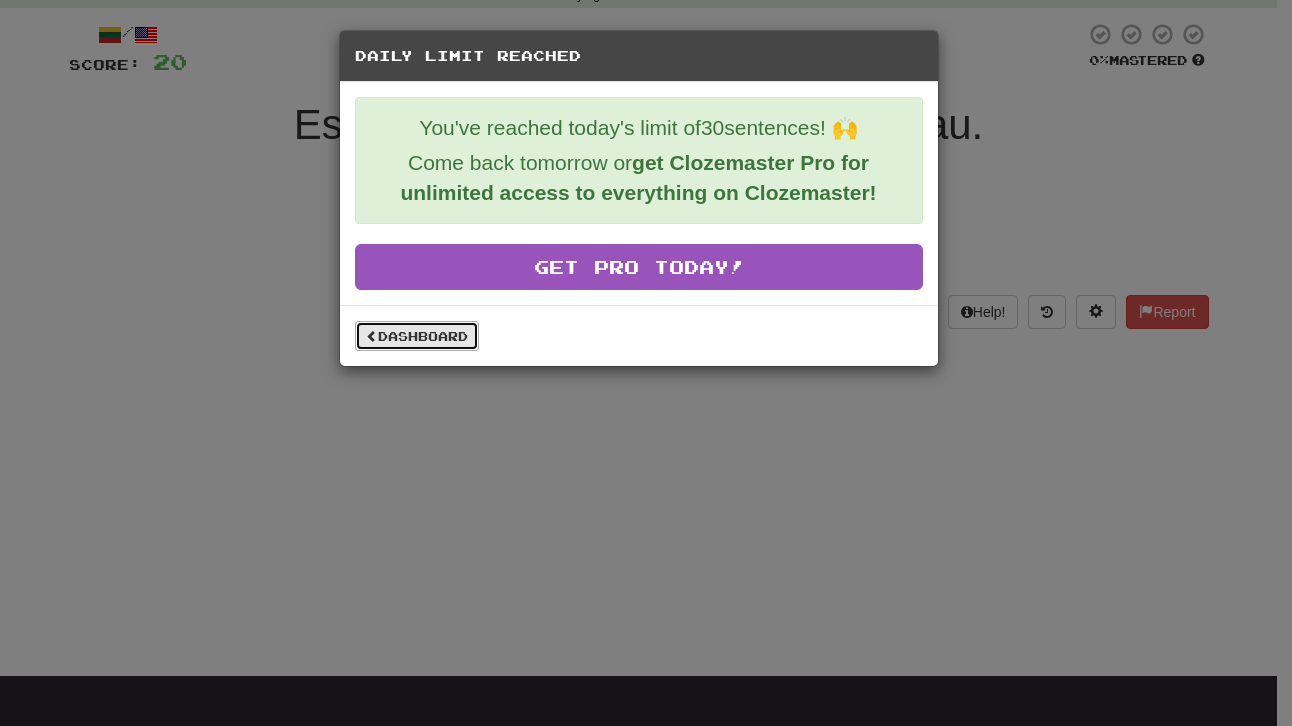 click on "Dashboard" at bounding box center (417, 336) 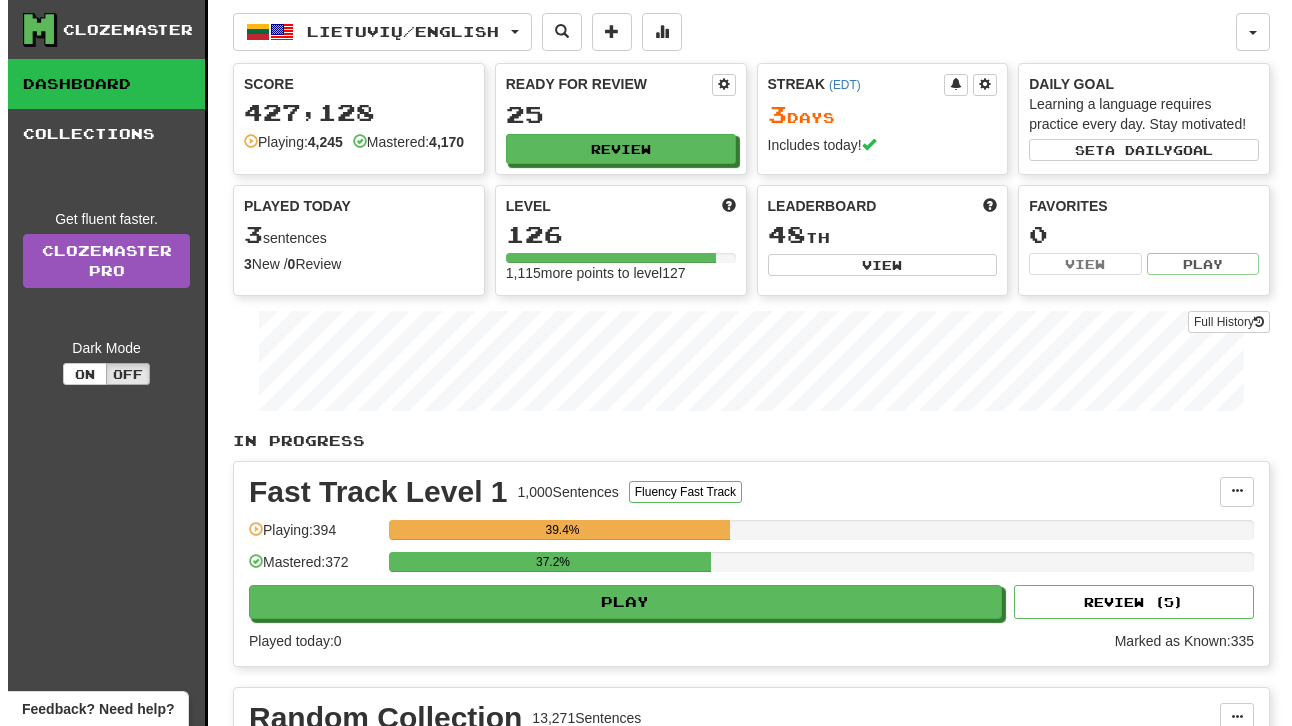 scroll, scrollTop: 0, scrollLeft: 0, axis: both 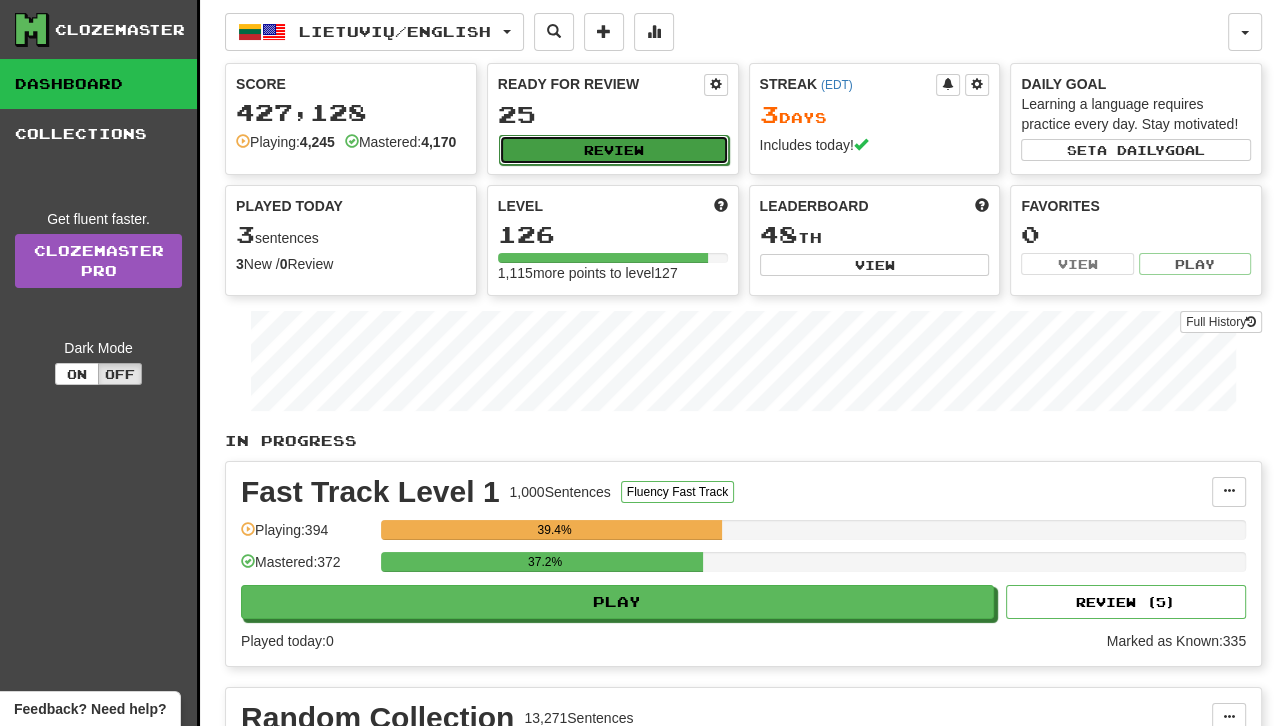 click on "Review" at bounding box center [614, 150] 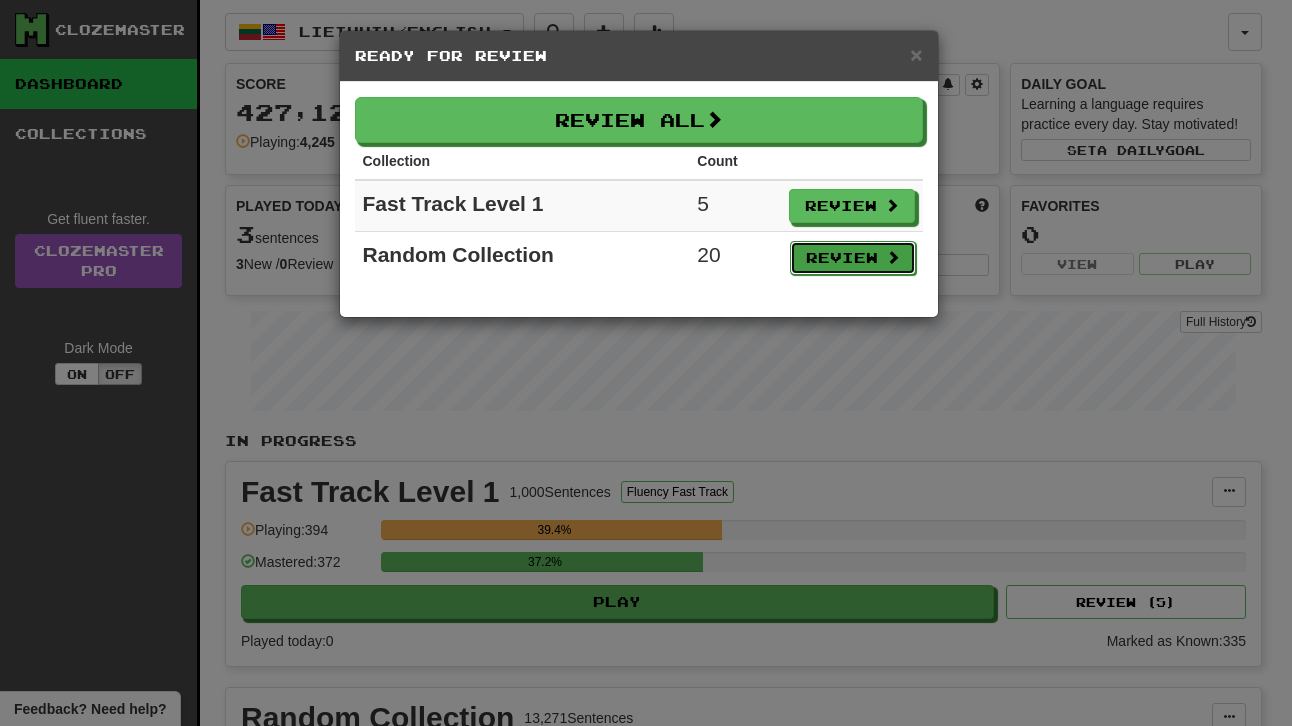 click on "Review" at bounding box center (853, 258) 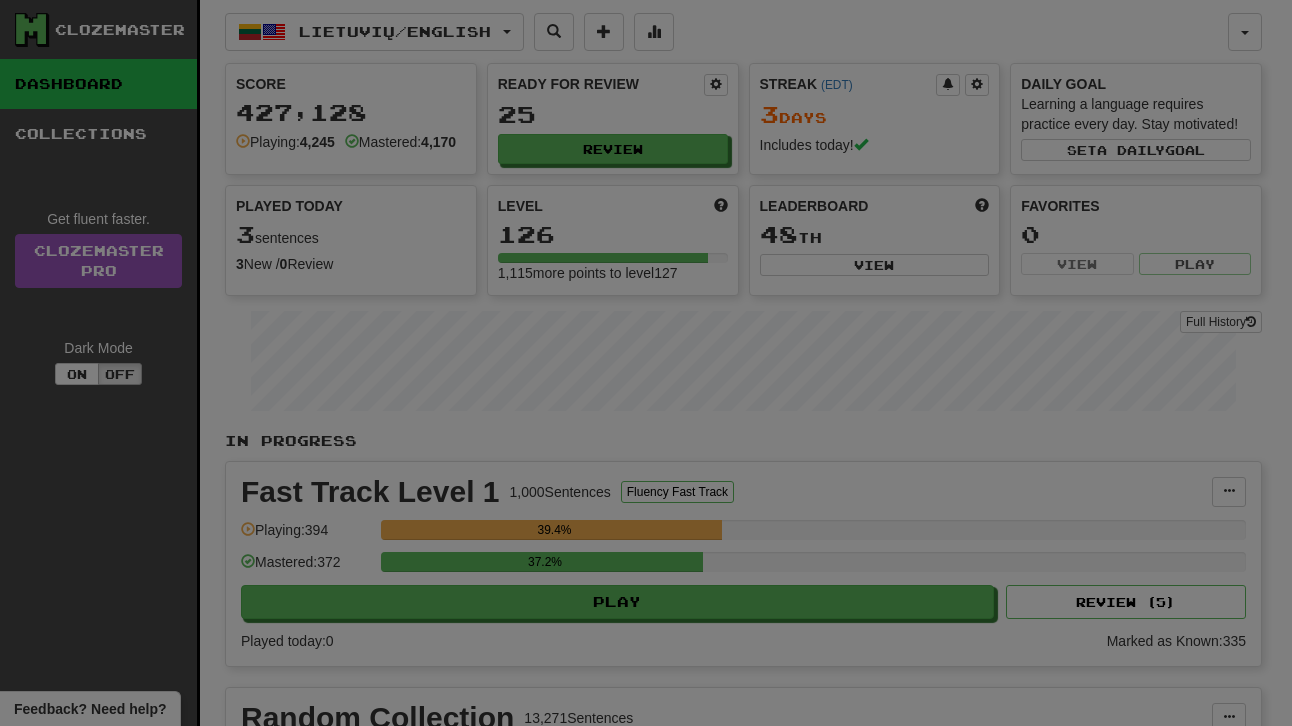 select on "**" 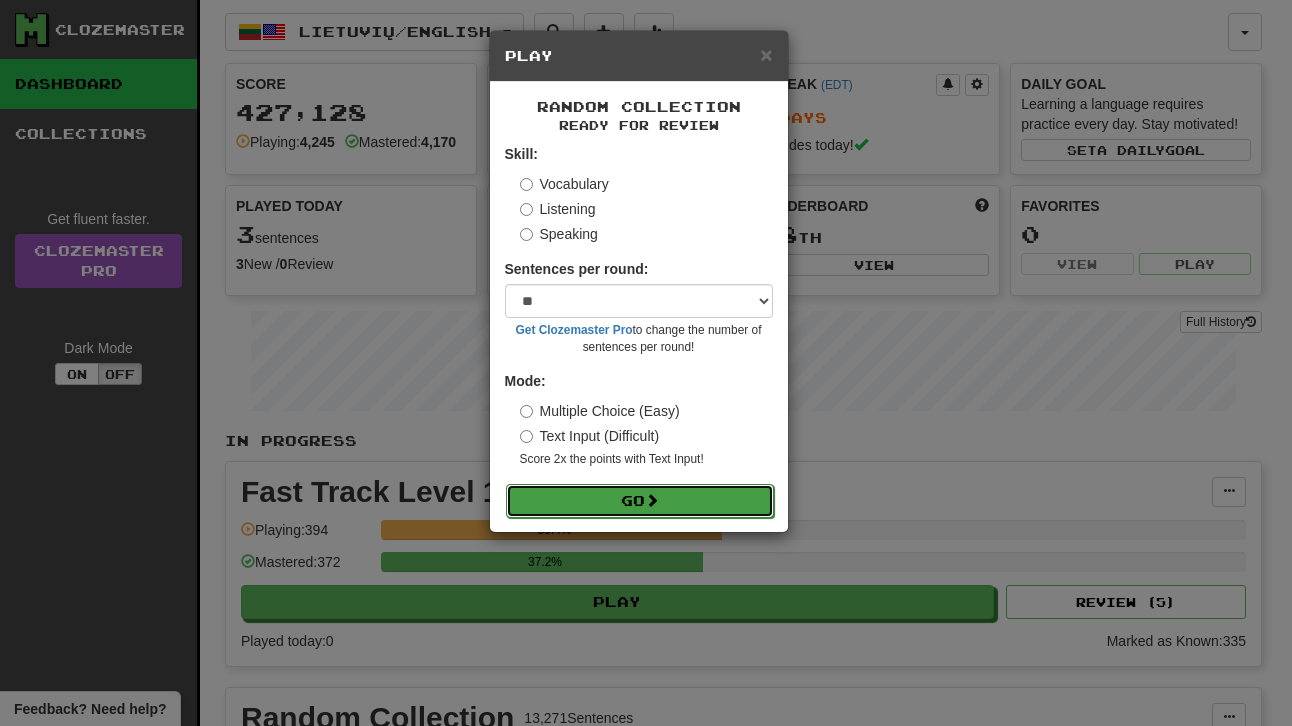 click on "Go" at bounding box center [640, 501] 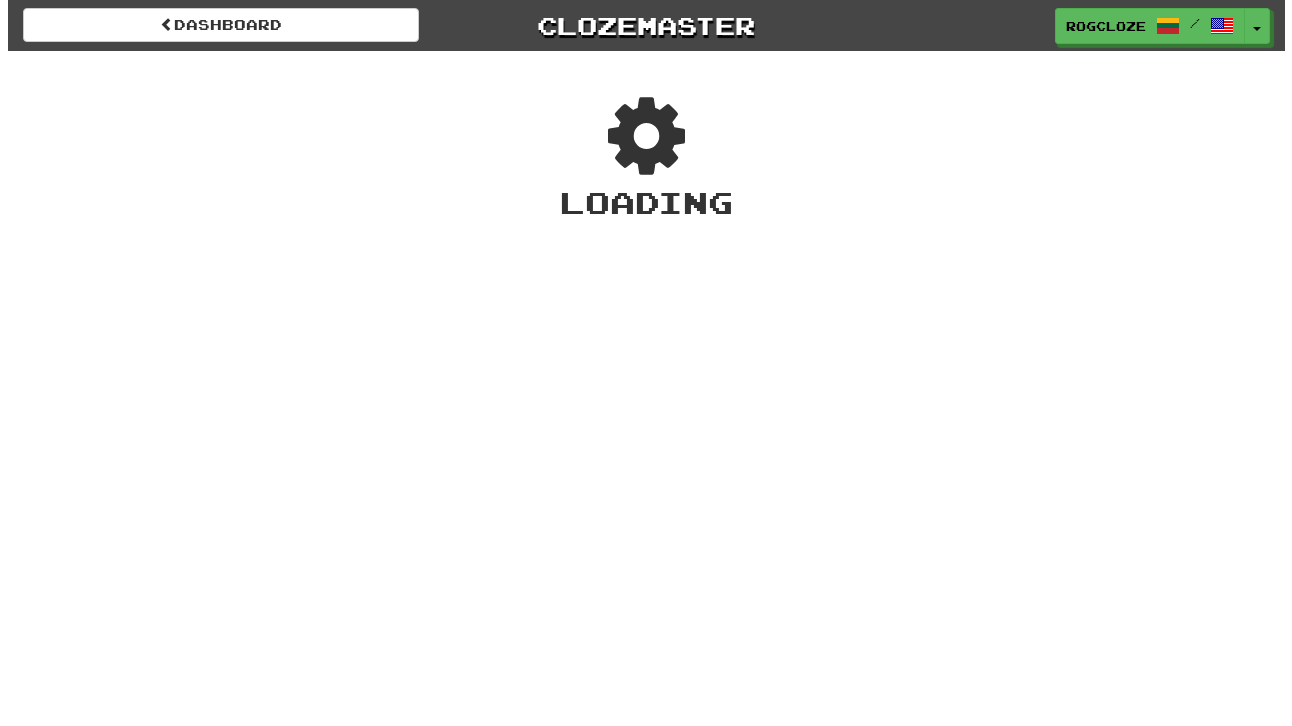 scroll, scrollTop: 0, scrollLeft: 0, axis: both 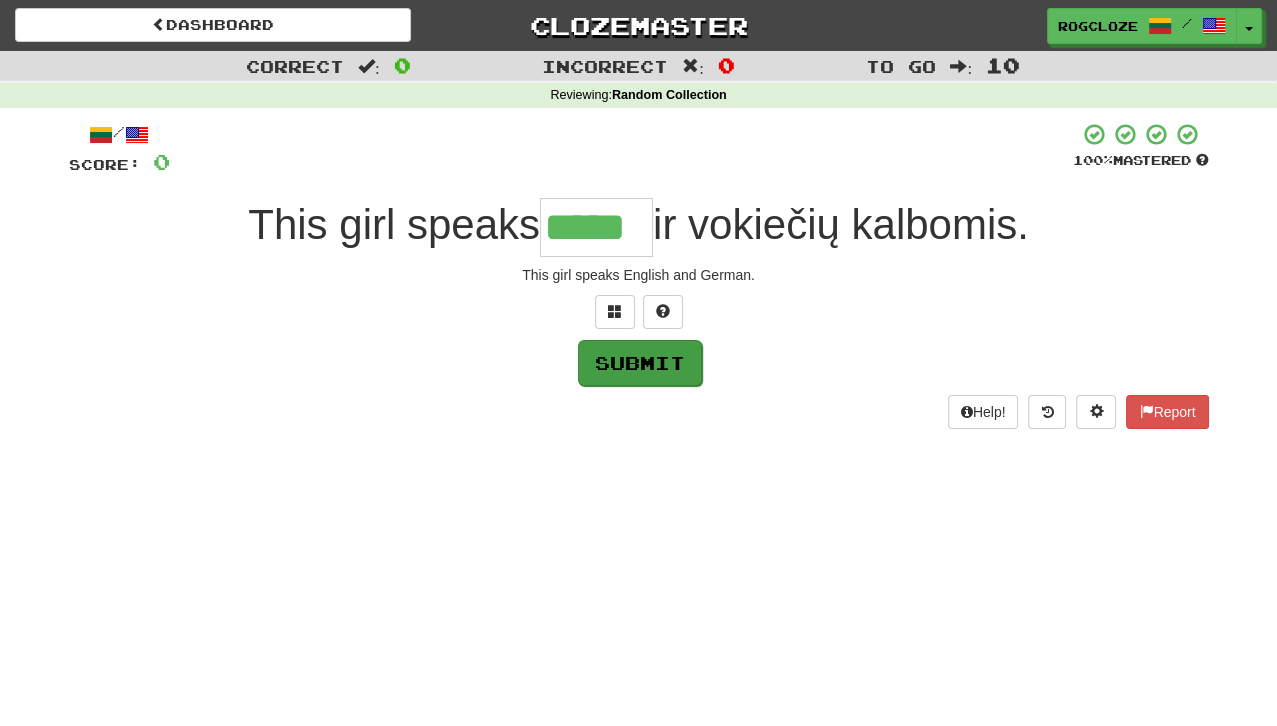 type on "*****" 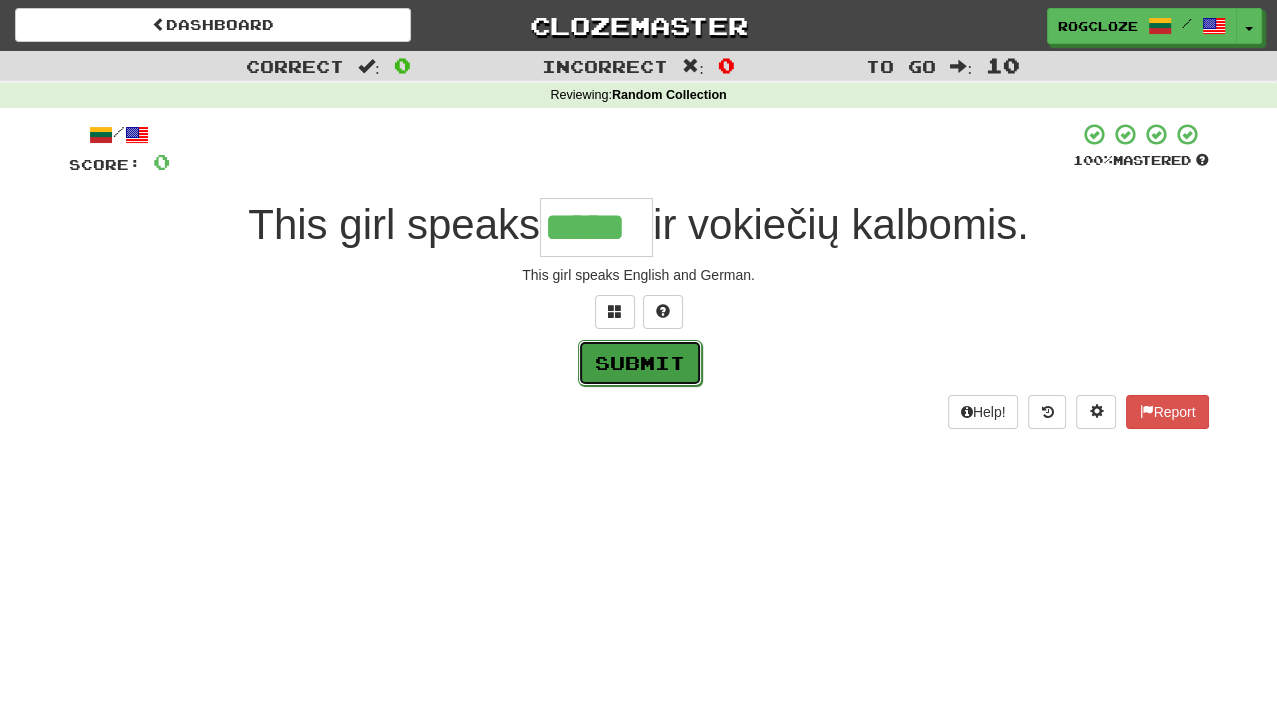 click on "Submit" at bounding box center [640, 363] 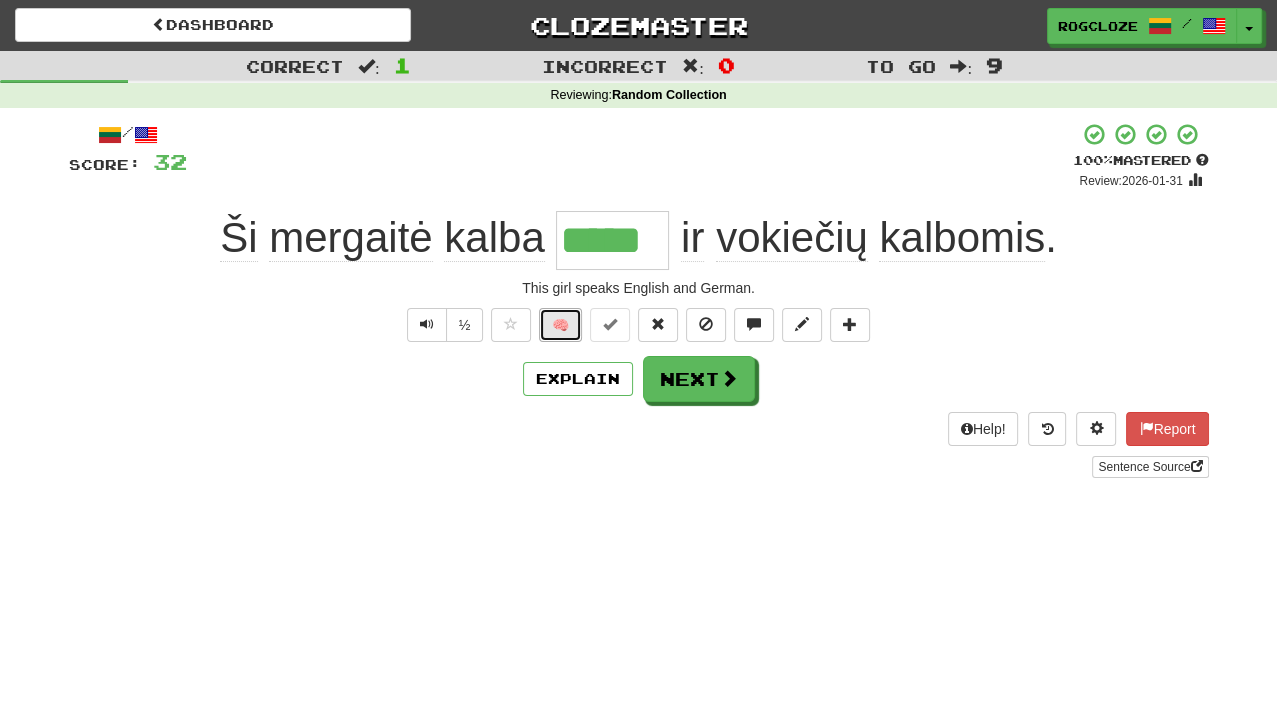 click on "🧠" at bounding box center [560, 325] 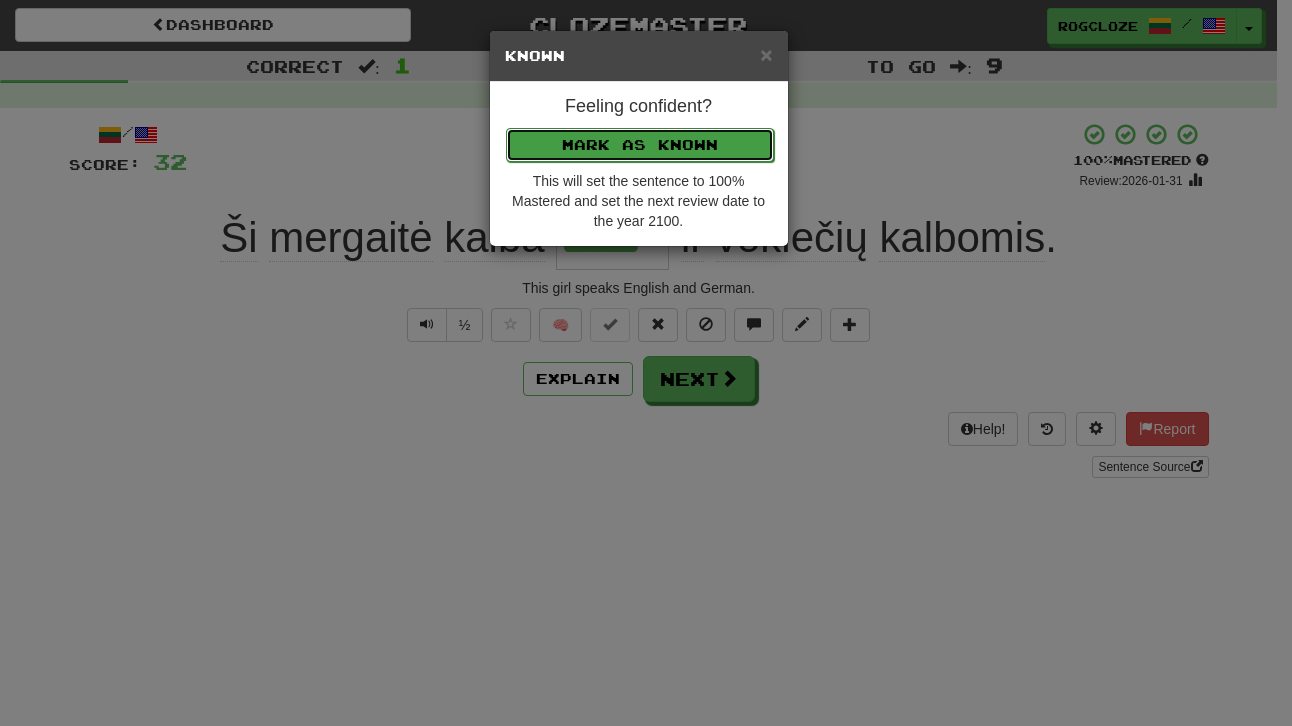 click on "Mark as Known" at bounding box center (640, 145) 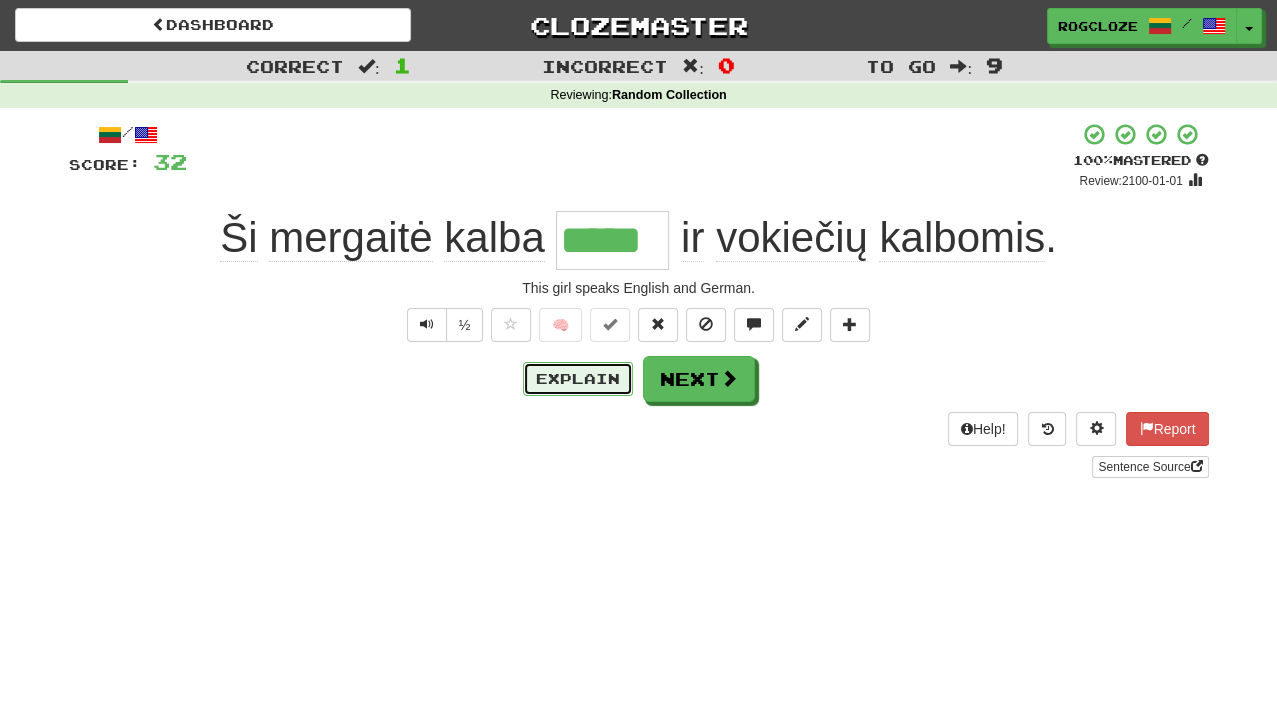 click on "Explain" at bounding box center [578, 379] 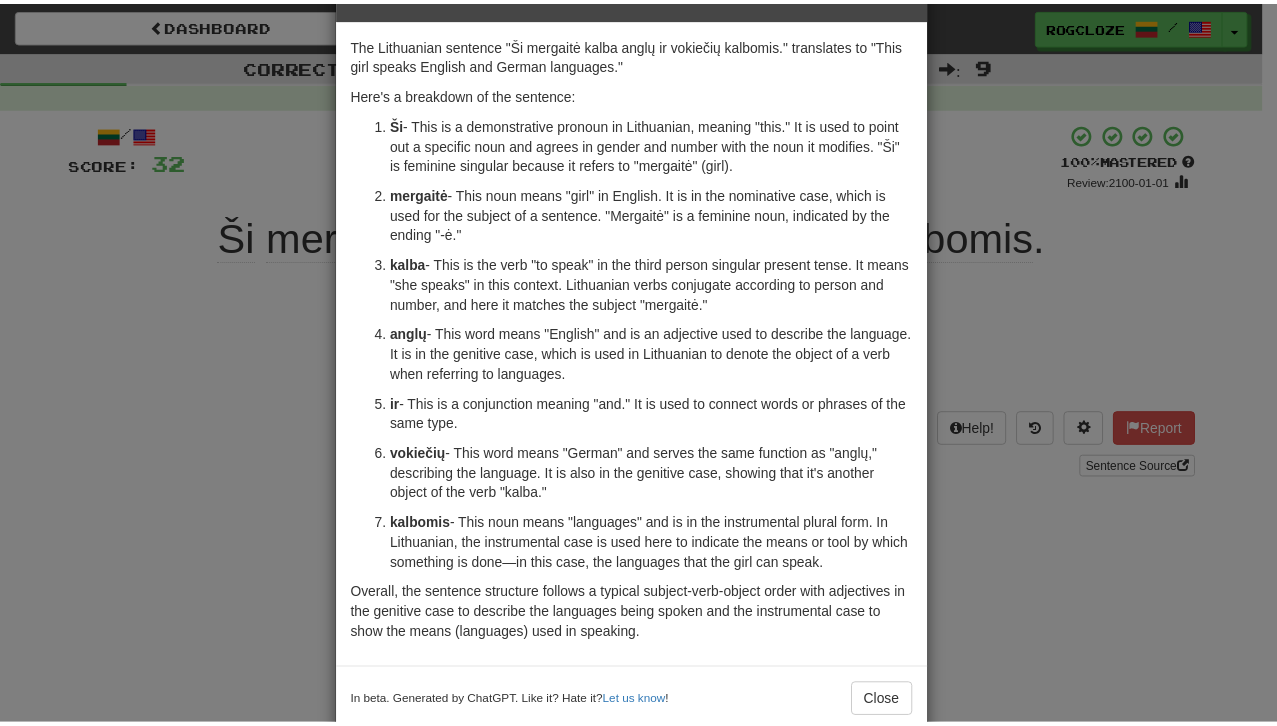 scroll, scrollTop: 101, scrollLeft: 0, axis: vertical 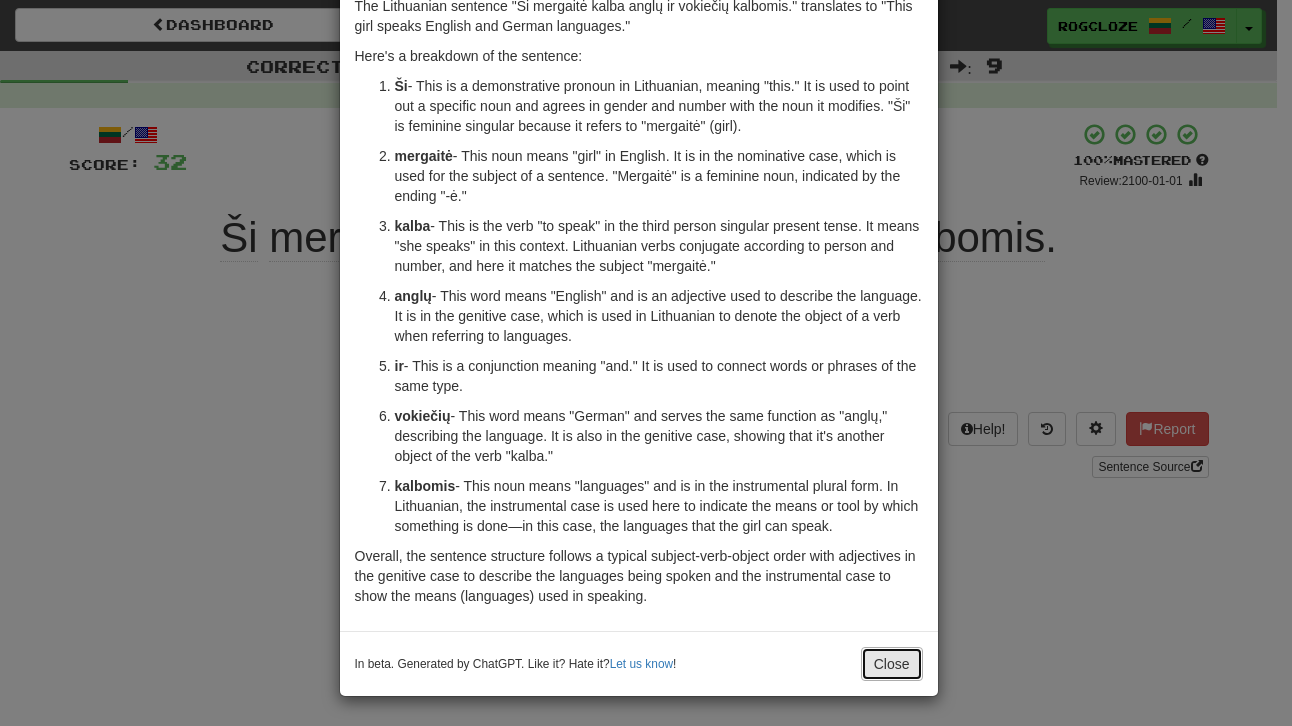 click on "Close" at bounding box center (892, 664) 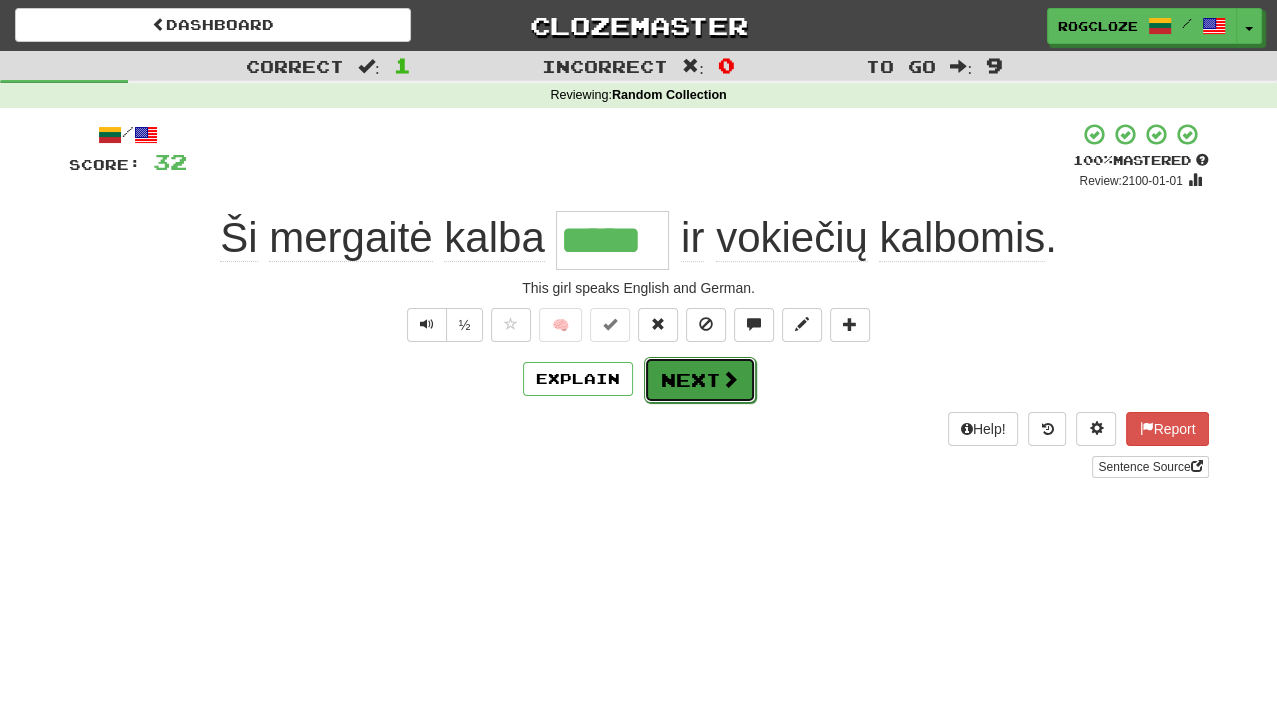 click on "Next" at bounding box center [700, 380] 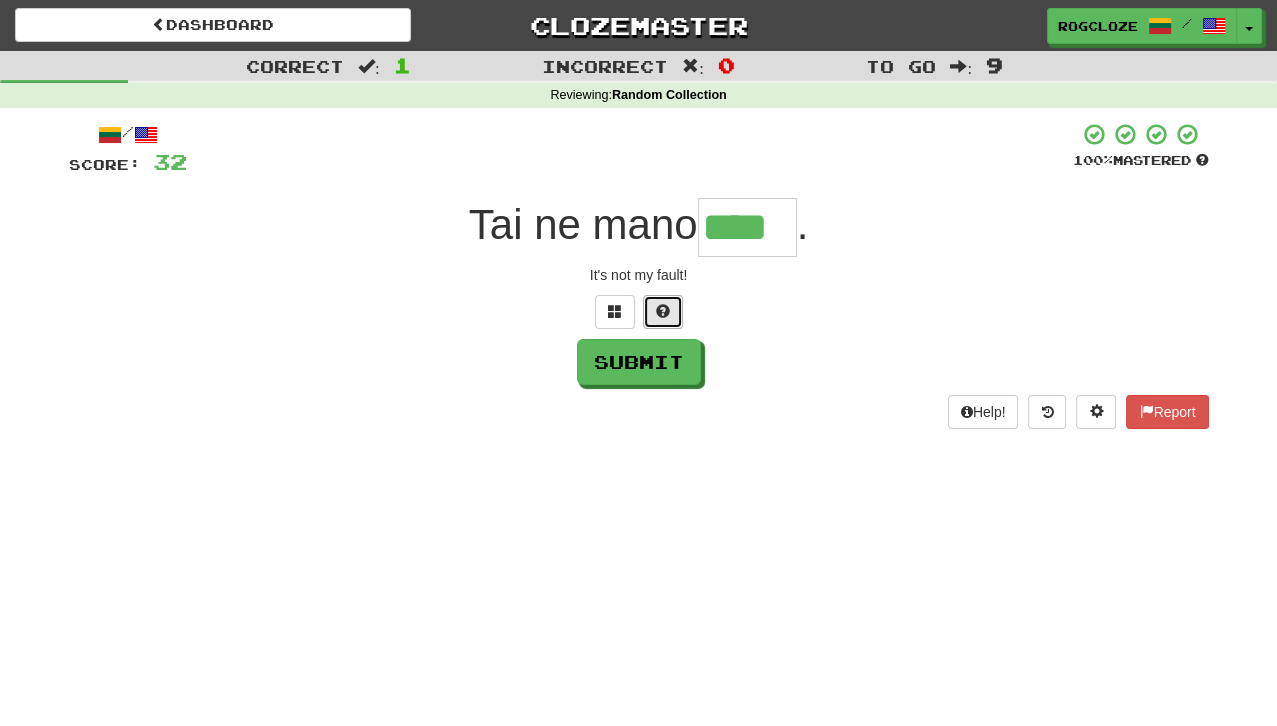 click at bounding box center (663, 312) 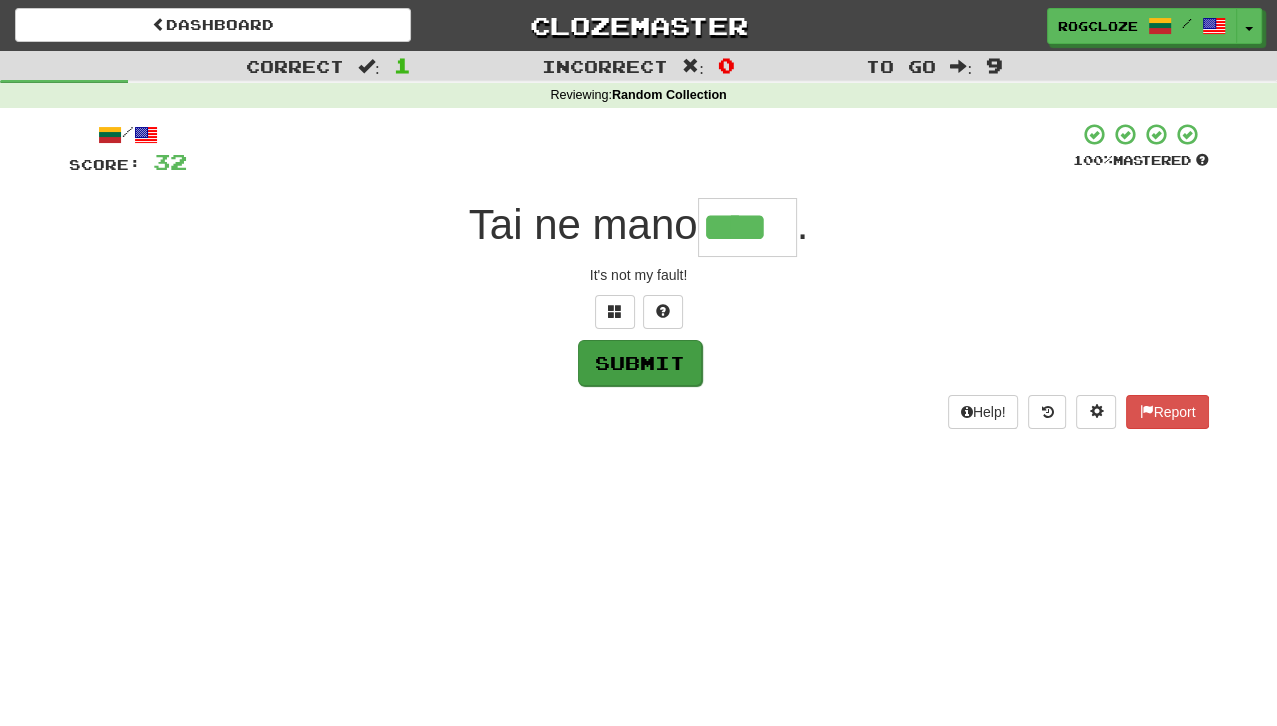 type on "*****" 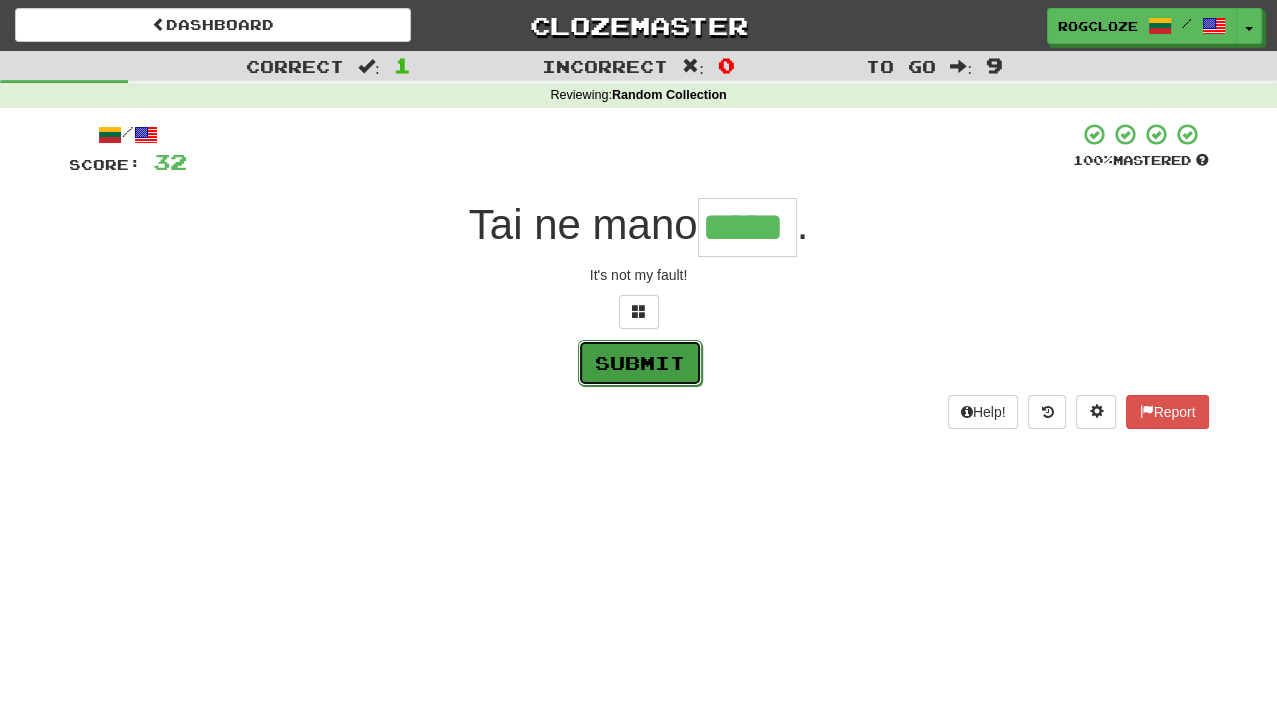 click on "Submit" at bounding box center [640, 363] 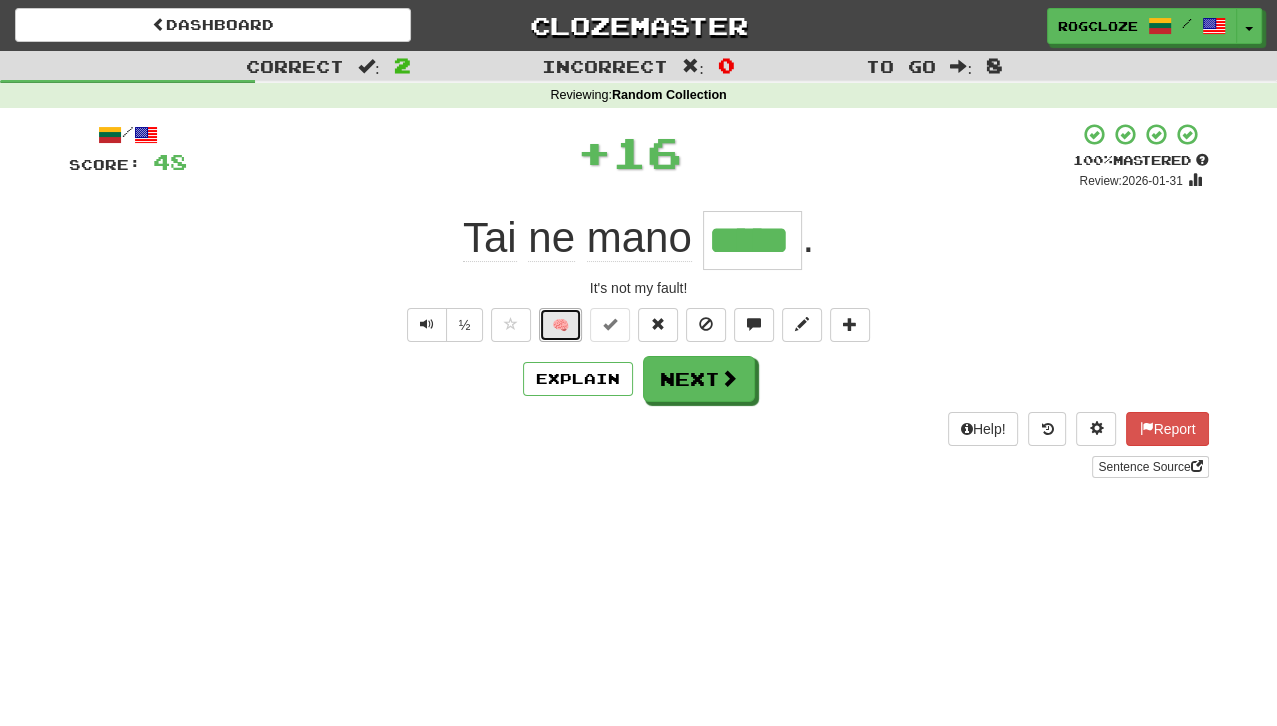 click on "🧠" at bounding box center (560, 325) 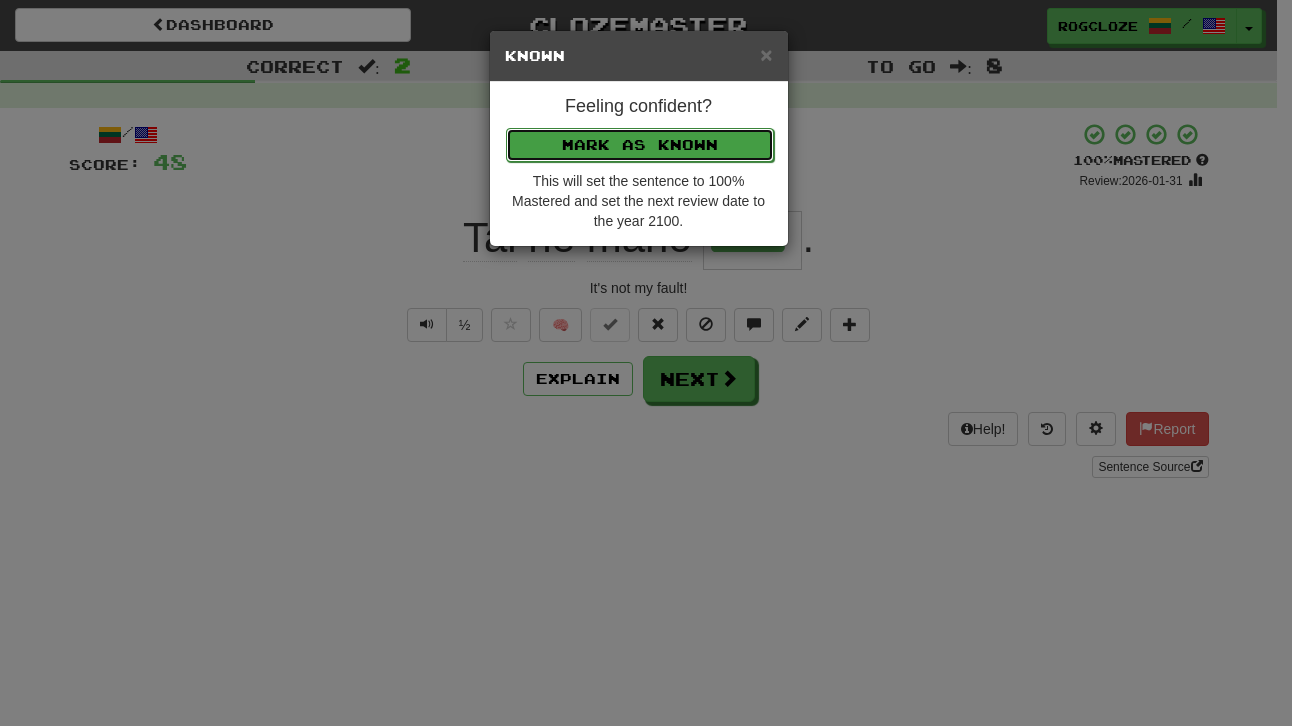 click on "Mark as Known" at bounding box center [640, 145] 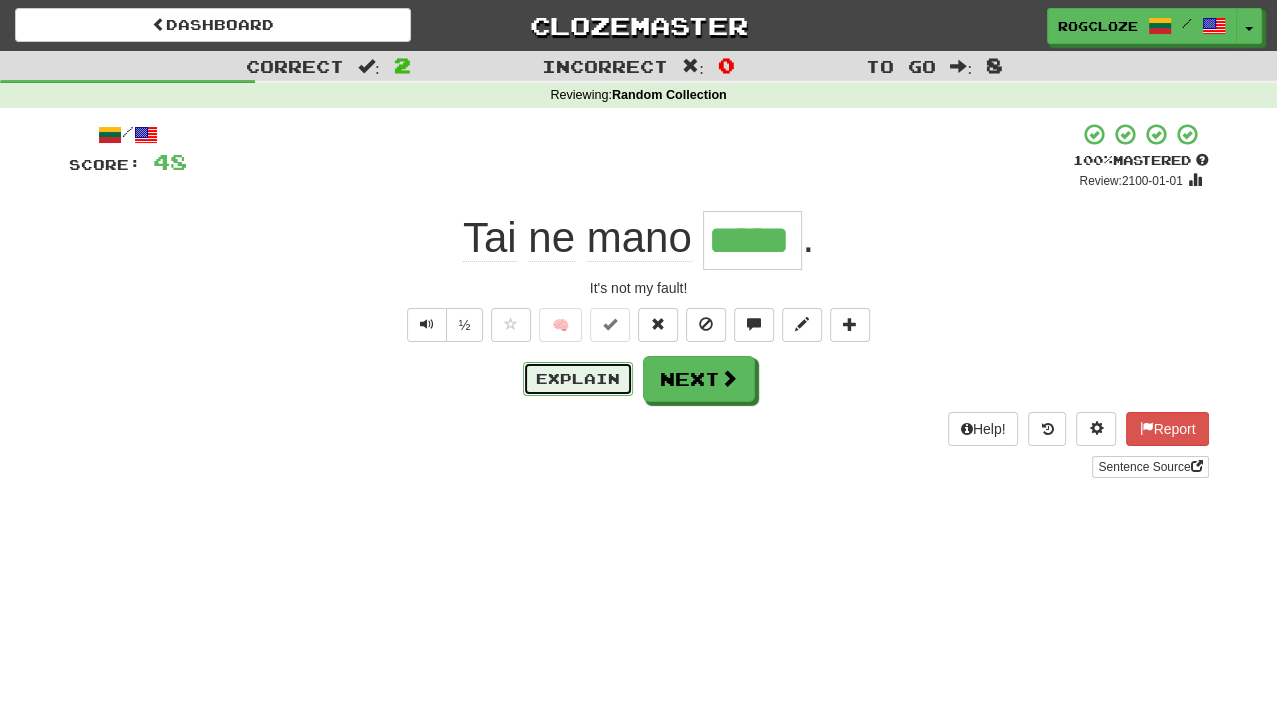 click on "Explain" at bounding box center (578, 379) 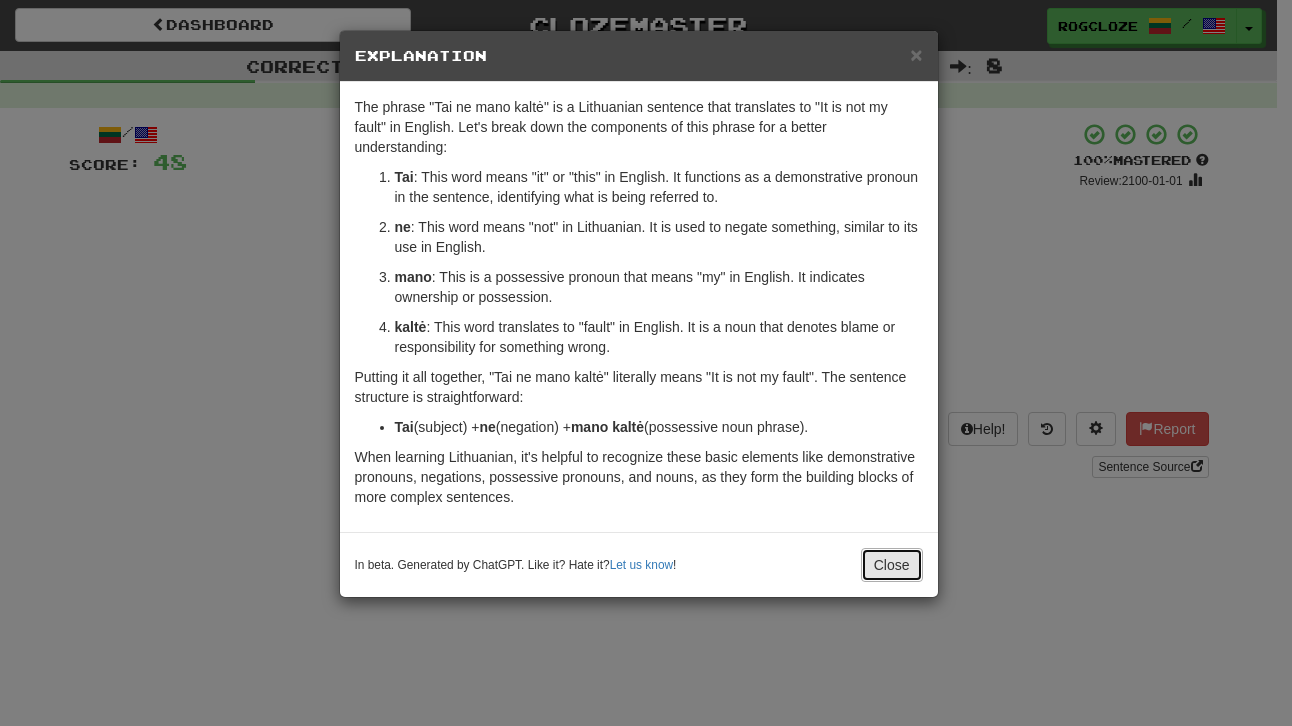 click on "Close" at bounding box center [892, 565] 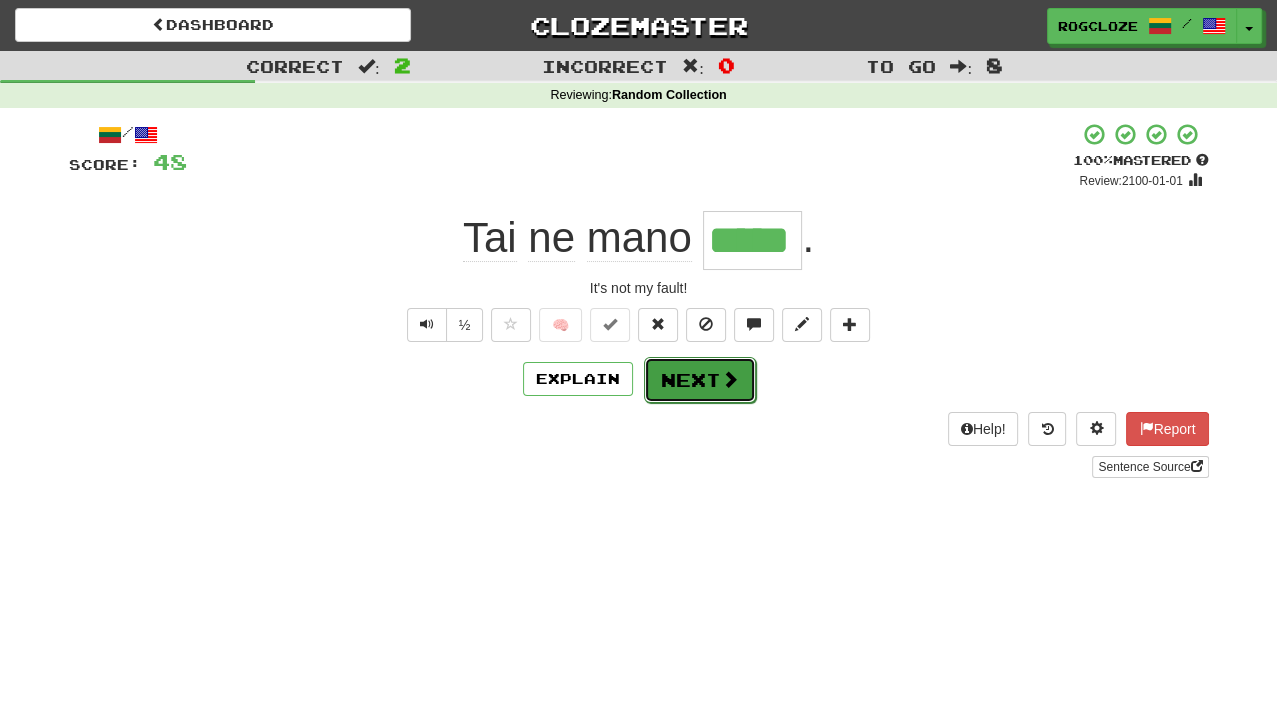 click on "Next" at bounding box center (700, 380) 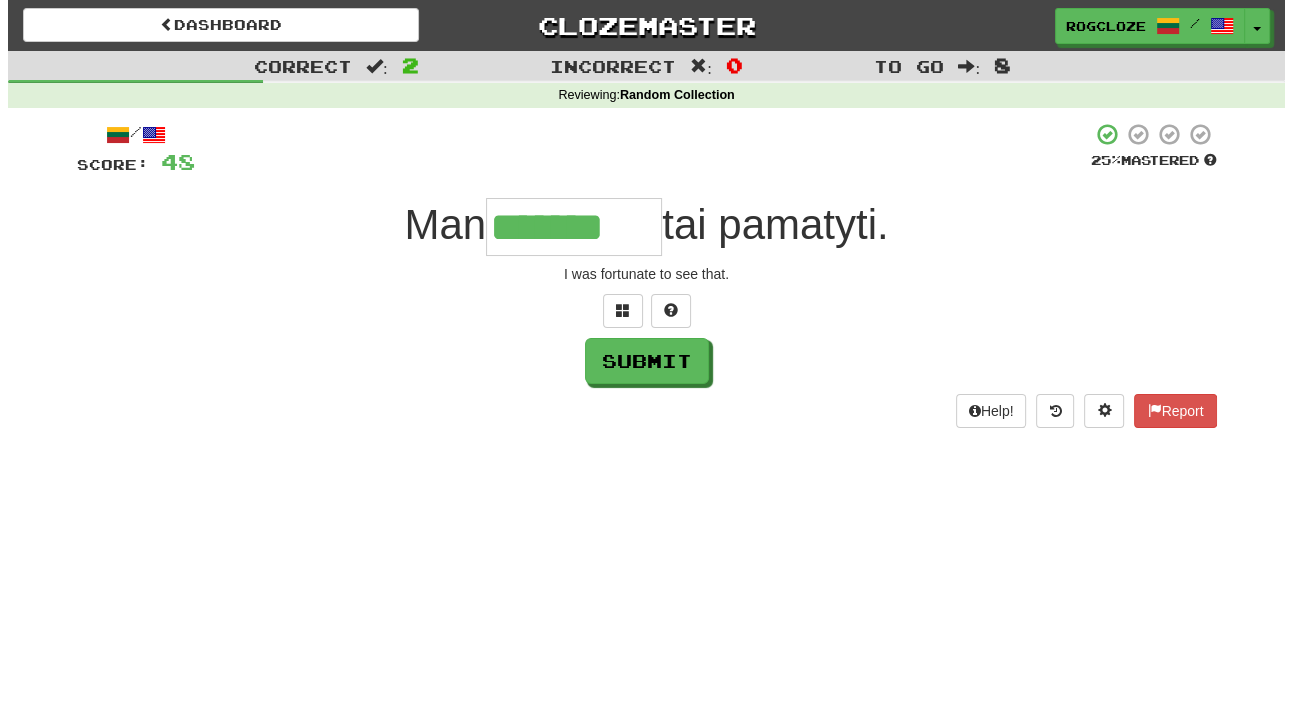 scroll, scrollTop: 0, scrollLeft: 0, axis: both 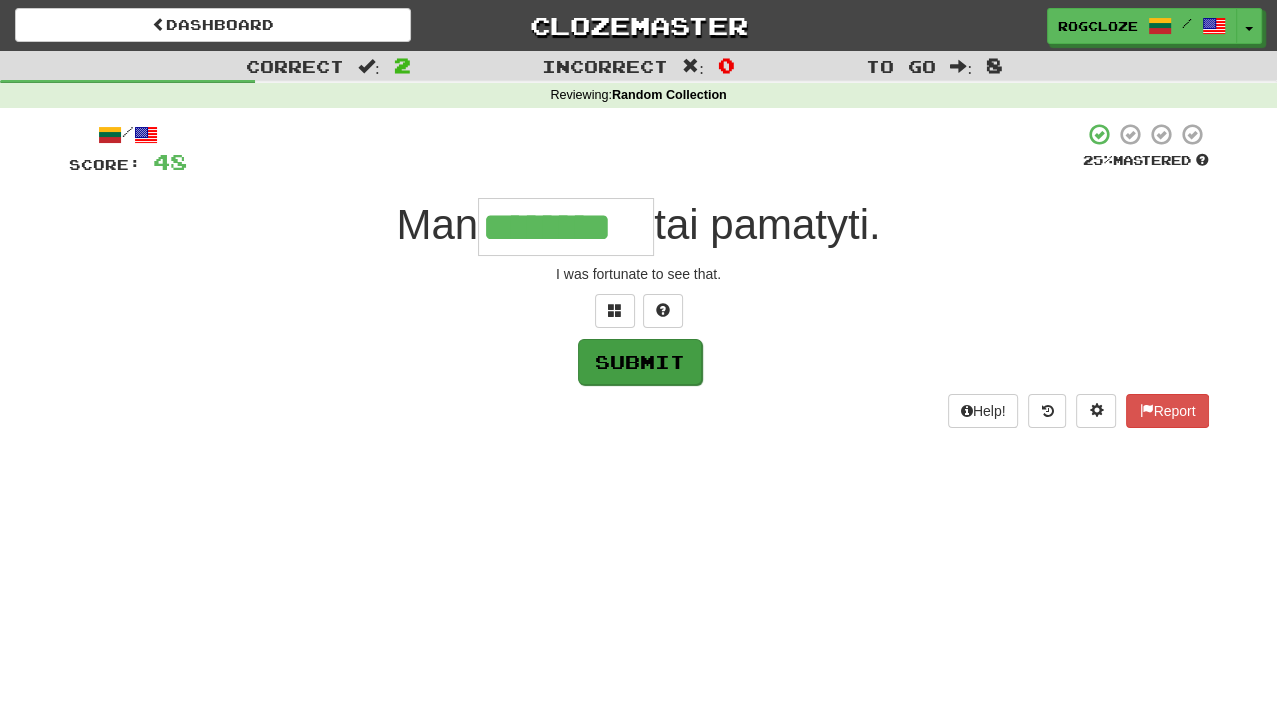 type on "********" 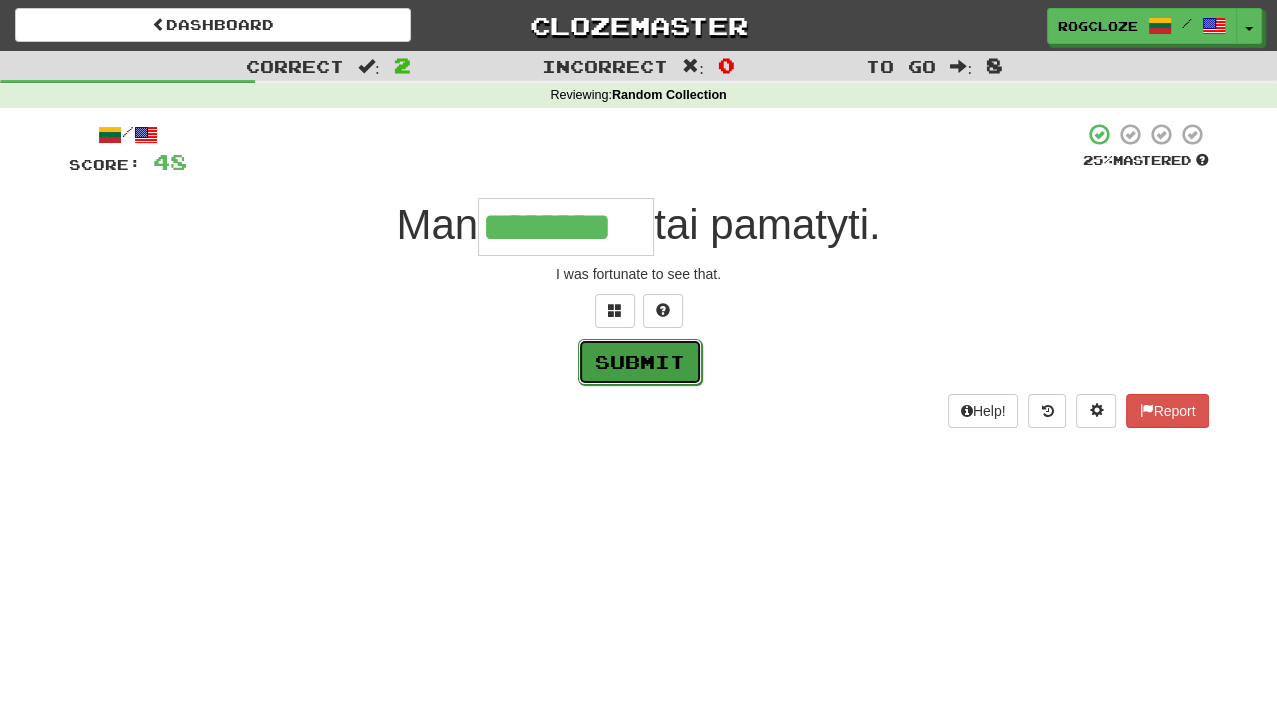 click on "Submit" at bounding box center [640, 362] 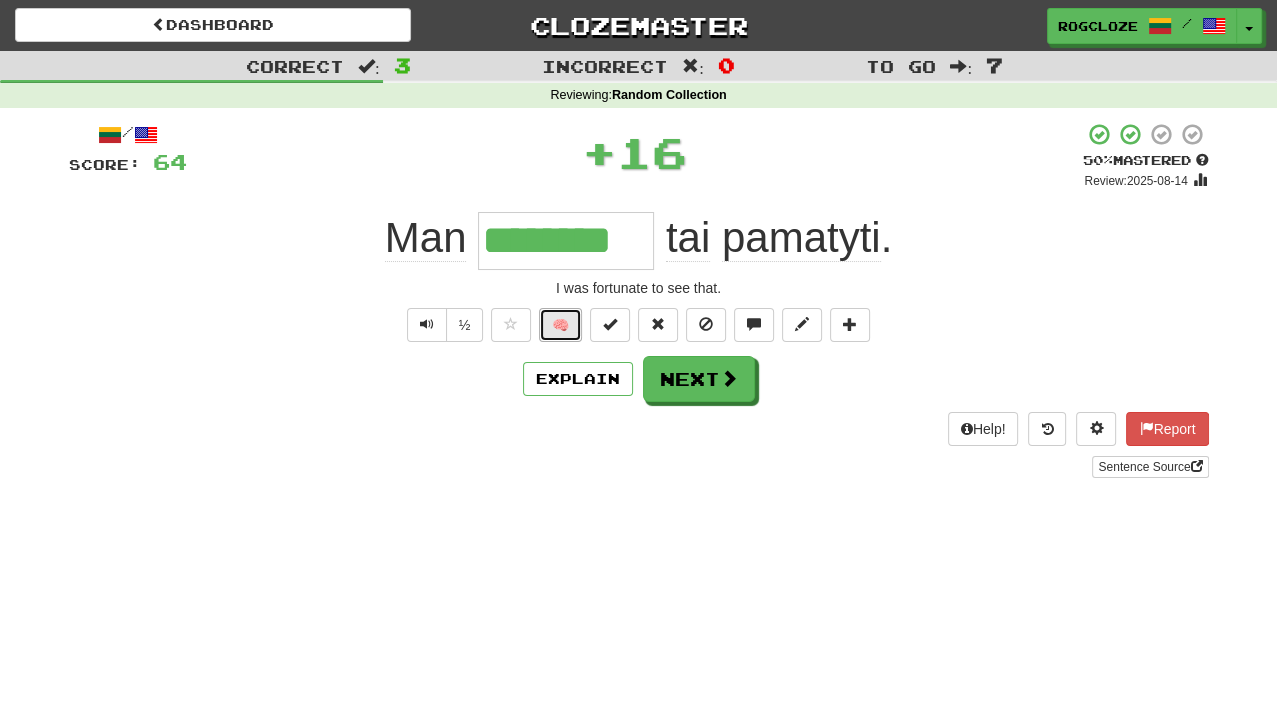 click on "🧠" at bounding box center (560, 325) 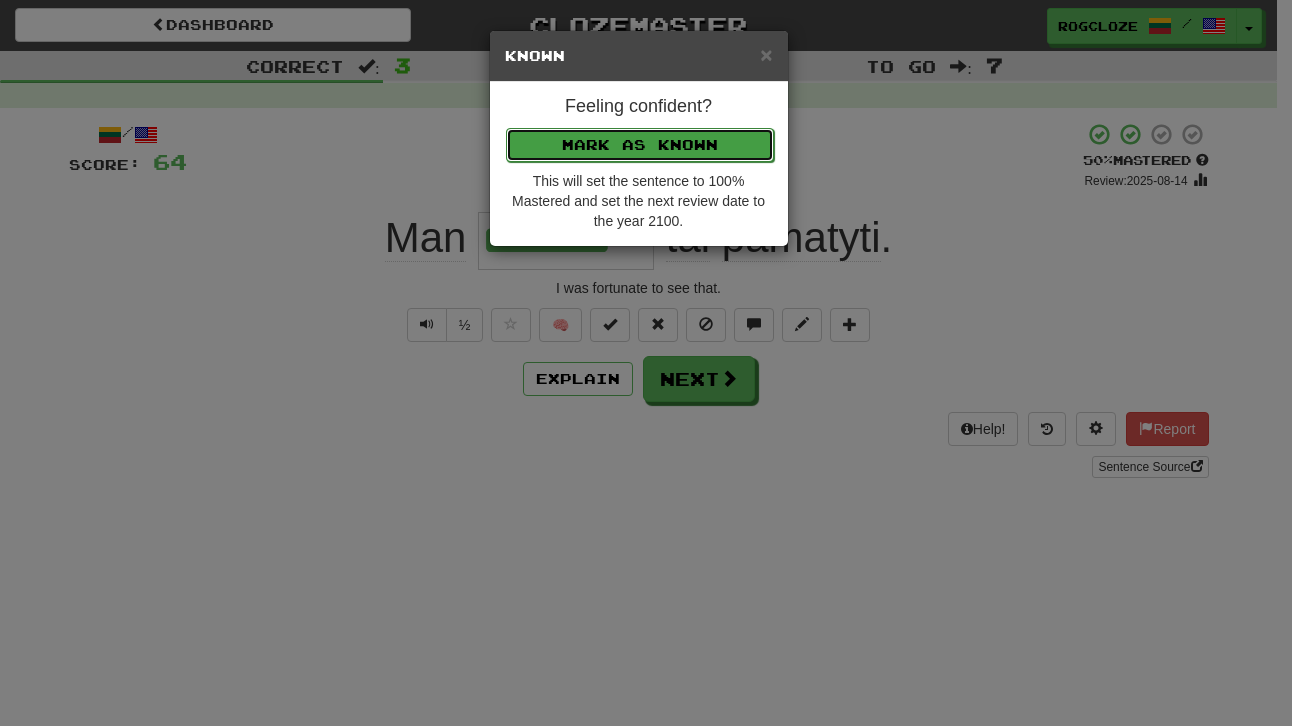 click on "Mark as Known" at bounding box center (640, 145) 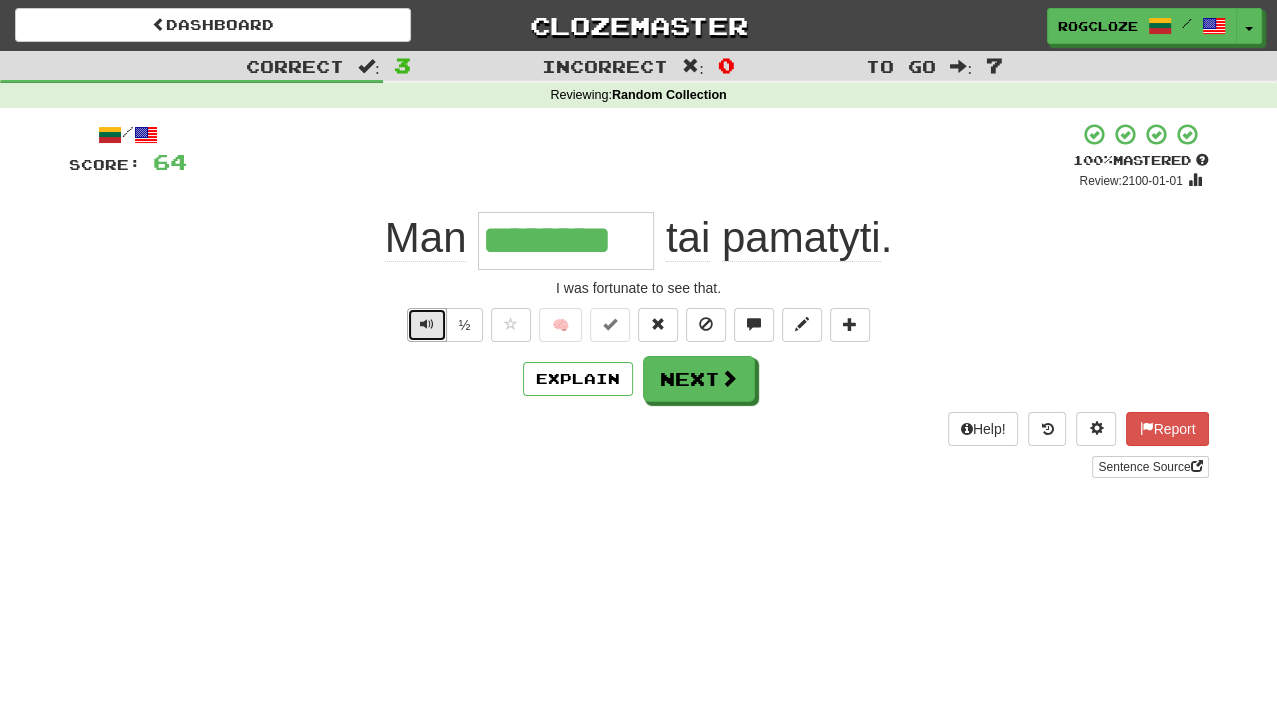 click at bounding box center [427, 324] 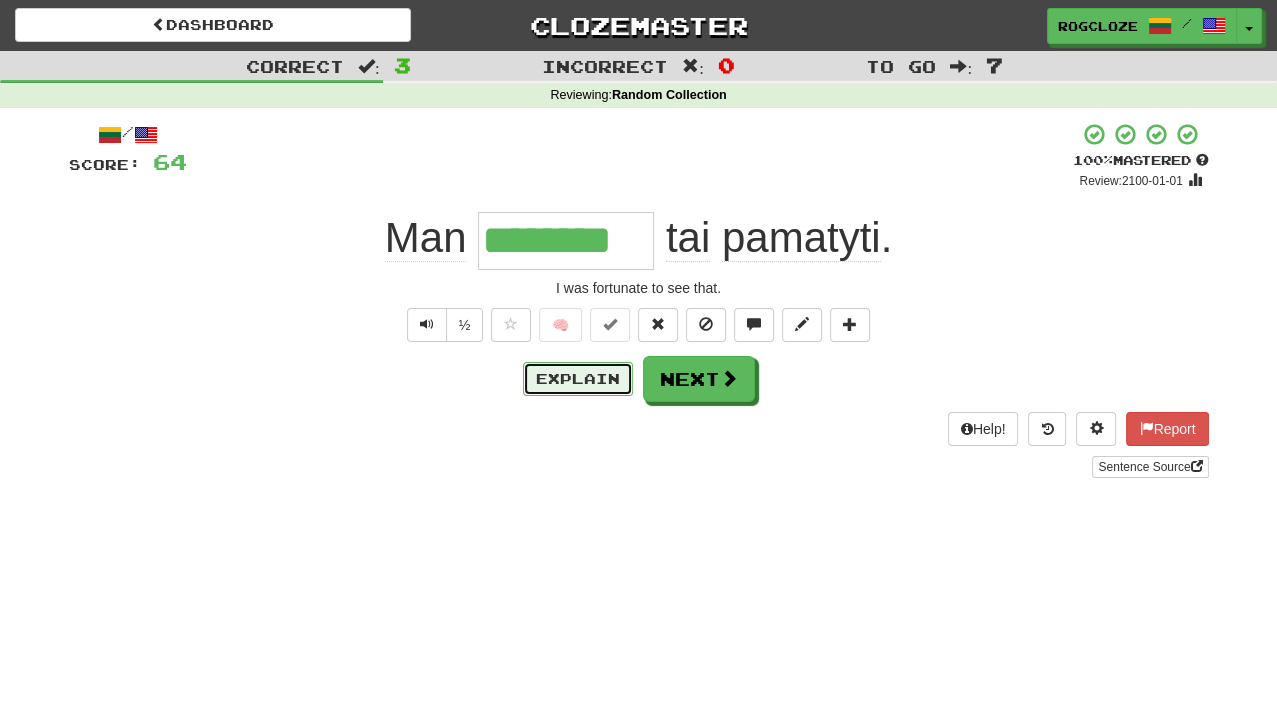 click on "Explain" at bounding box center (578, 379) 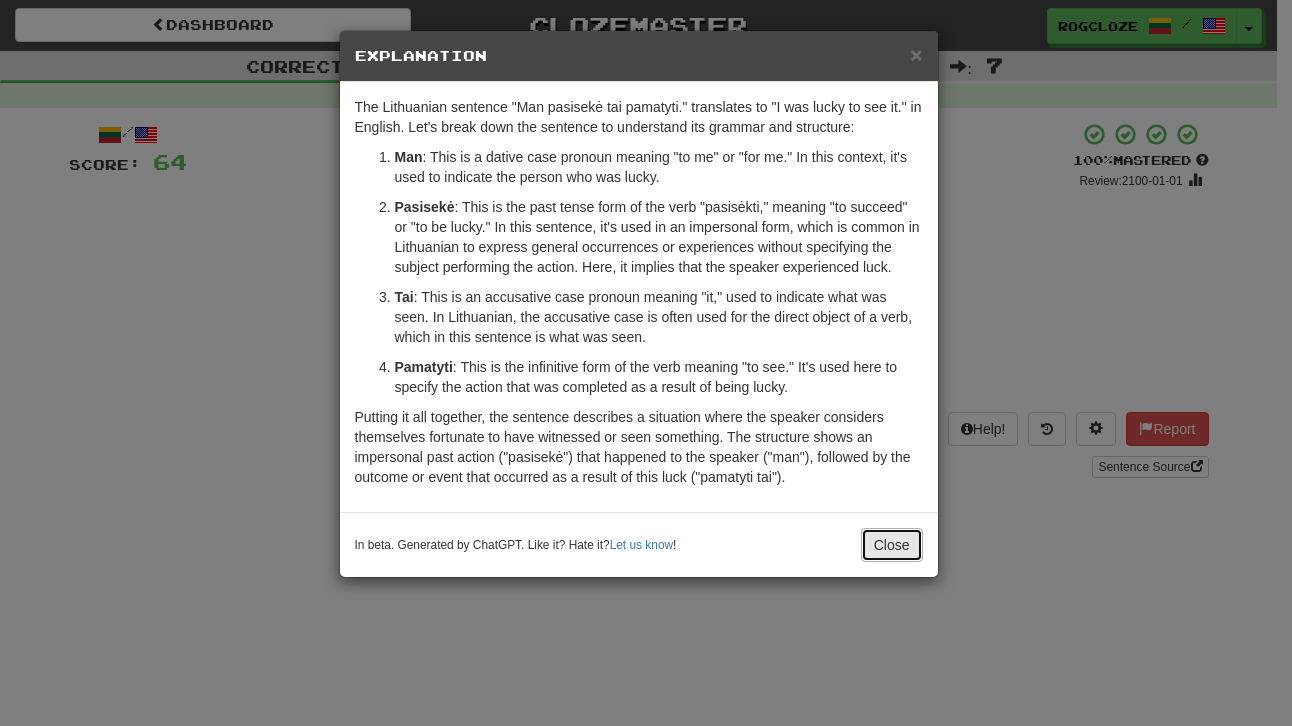 click on "Close" at bounding box center [892, 545] 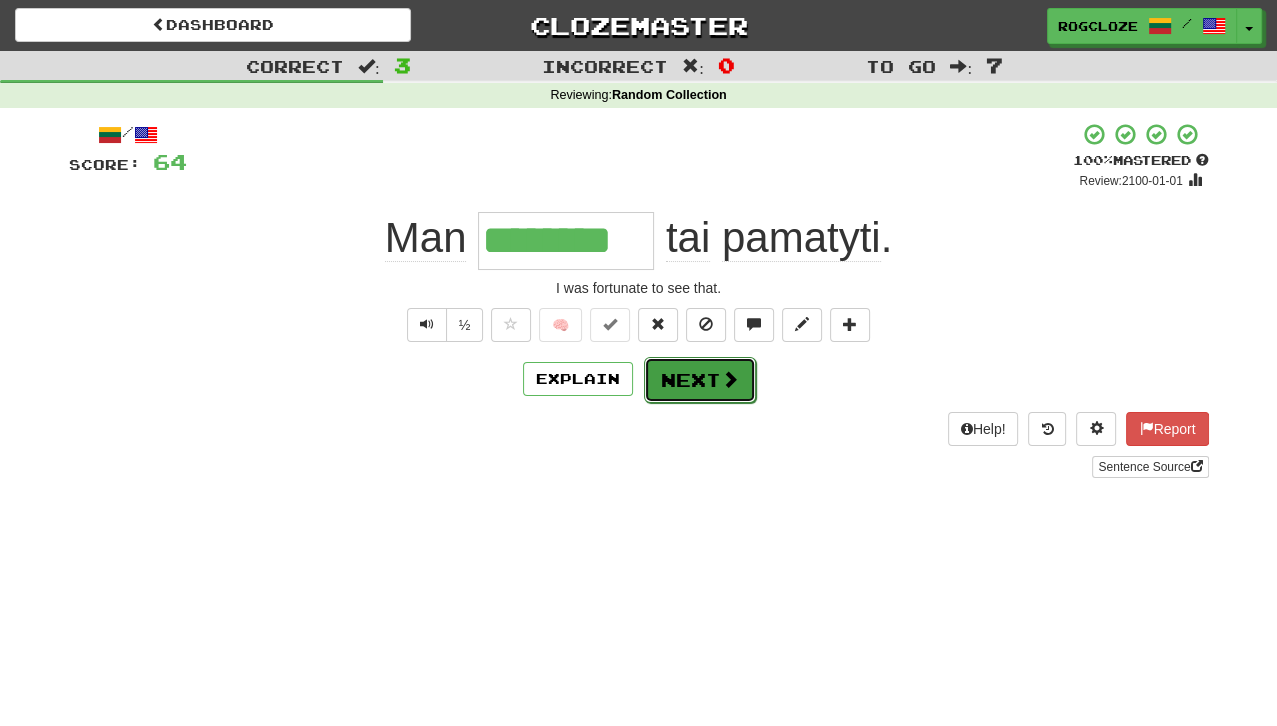 click on "Next" at bounding box center (700, 380) 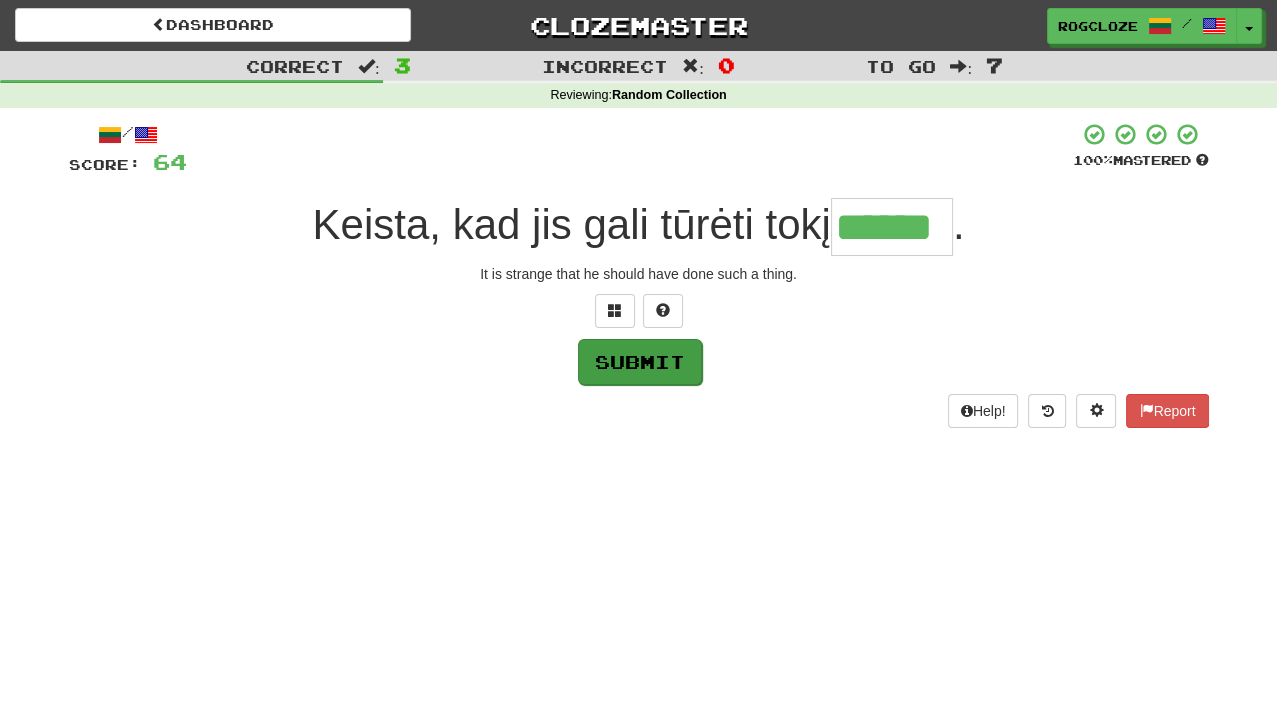 type on "******" 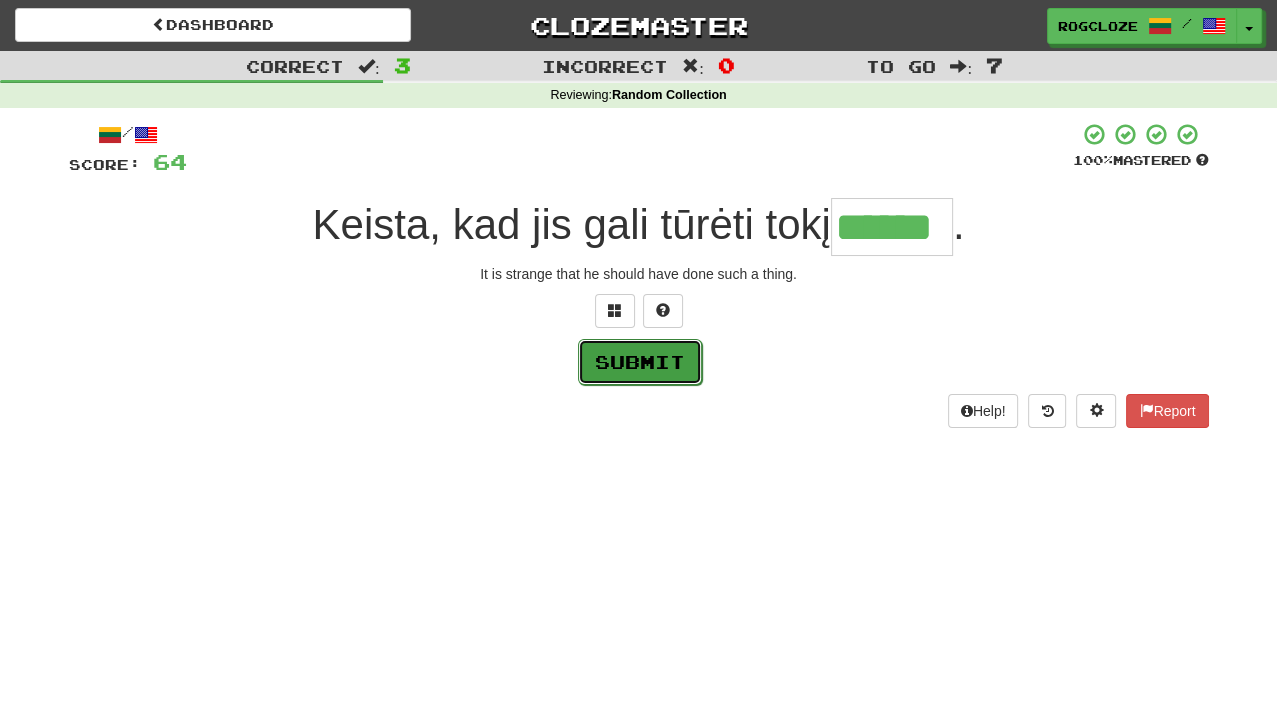 click on "Submit" at bounding box center [640, 362] 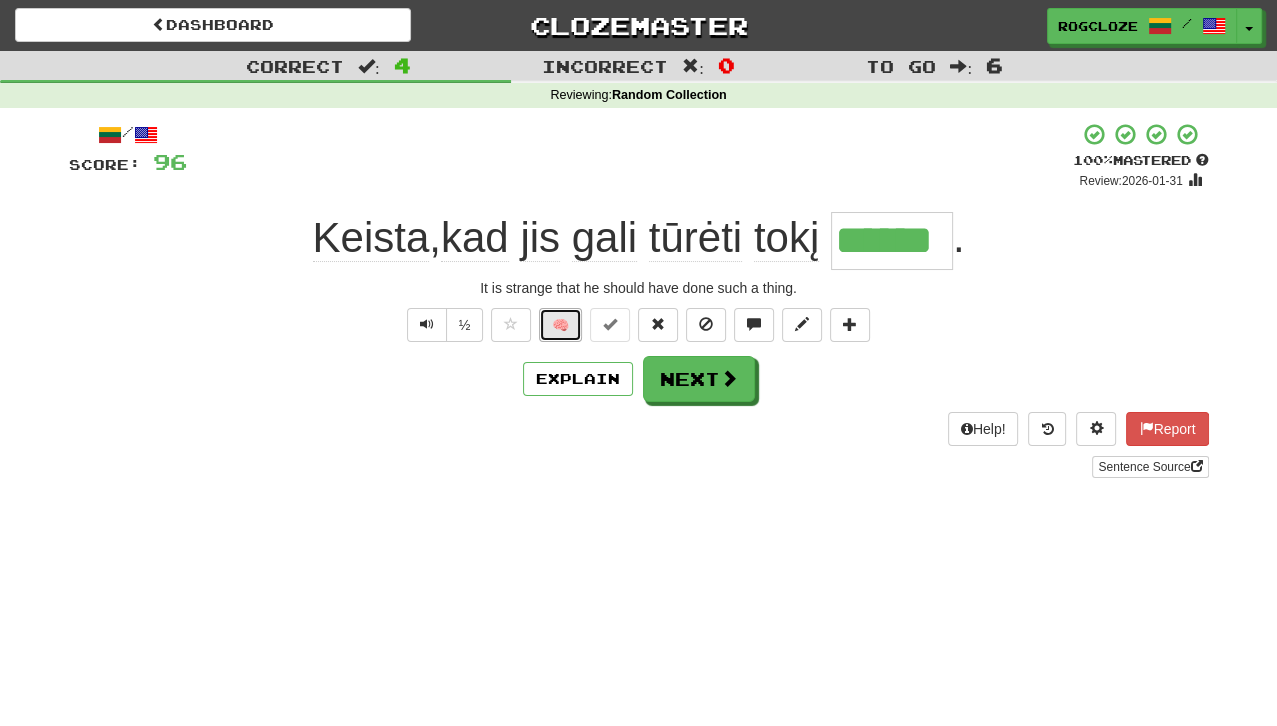 click on "🧠" at bounding box center (560, 325) 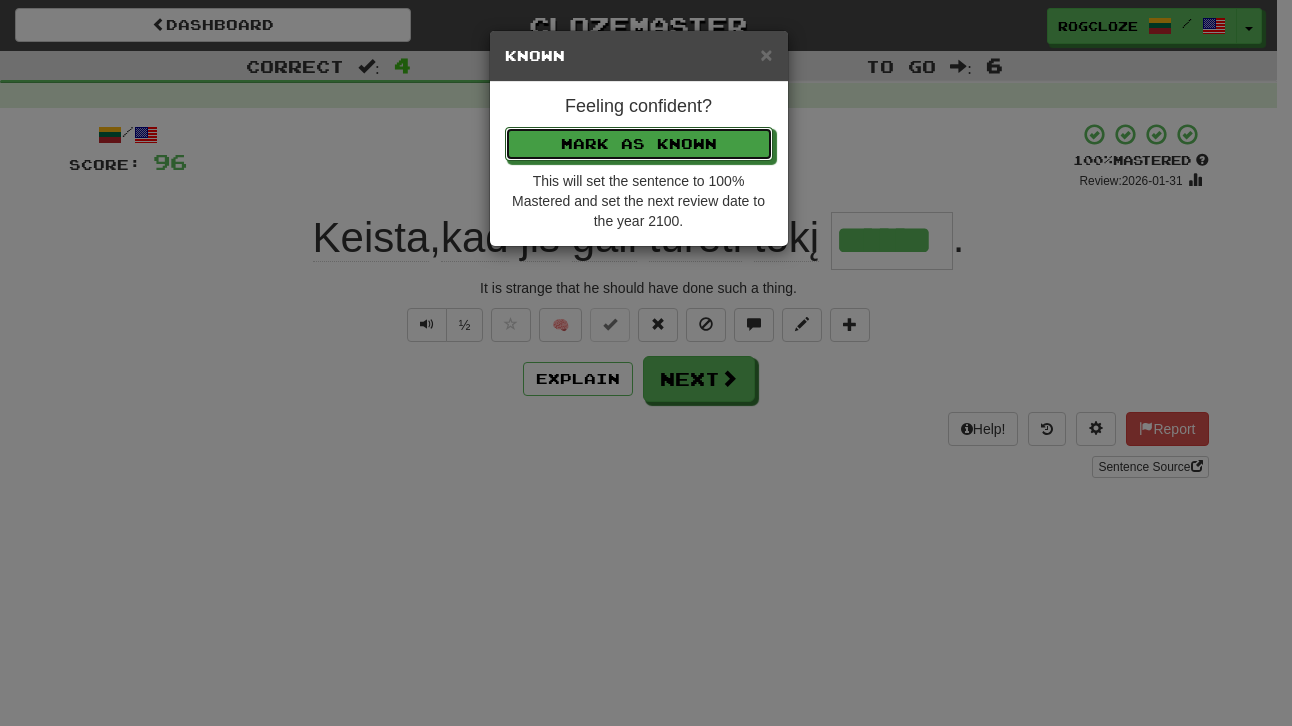 drag, startPoint x: 618, startPoint y: 136, endPoint x: 620, endPoint y: 149, distance: 13.152946 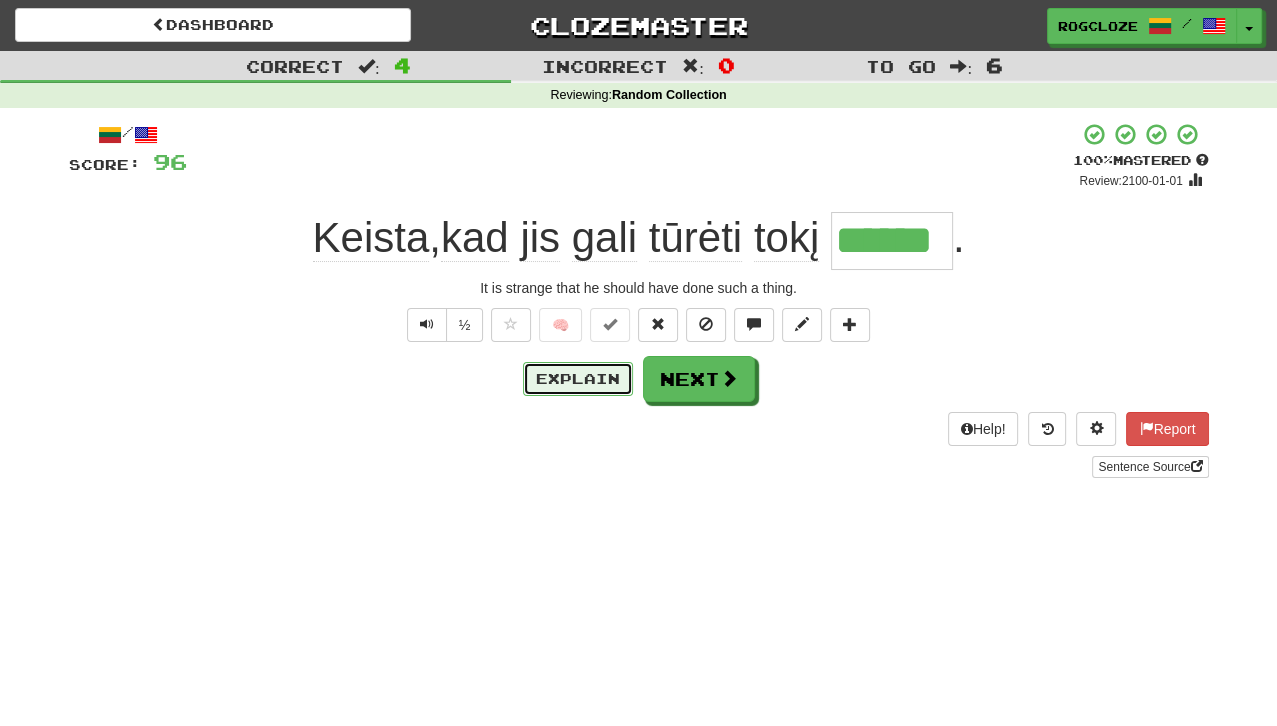 click on "Explain" at bounding box center (578, 379) 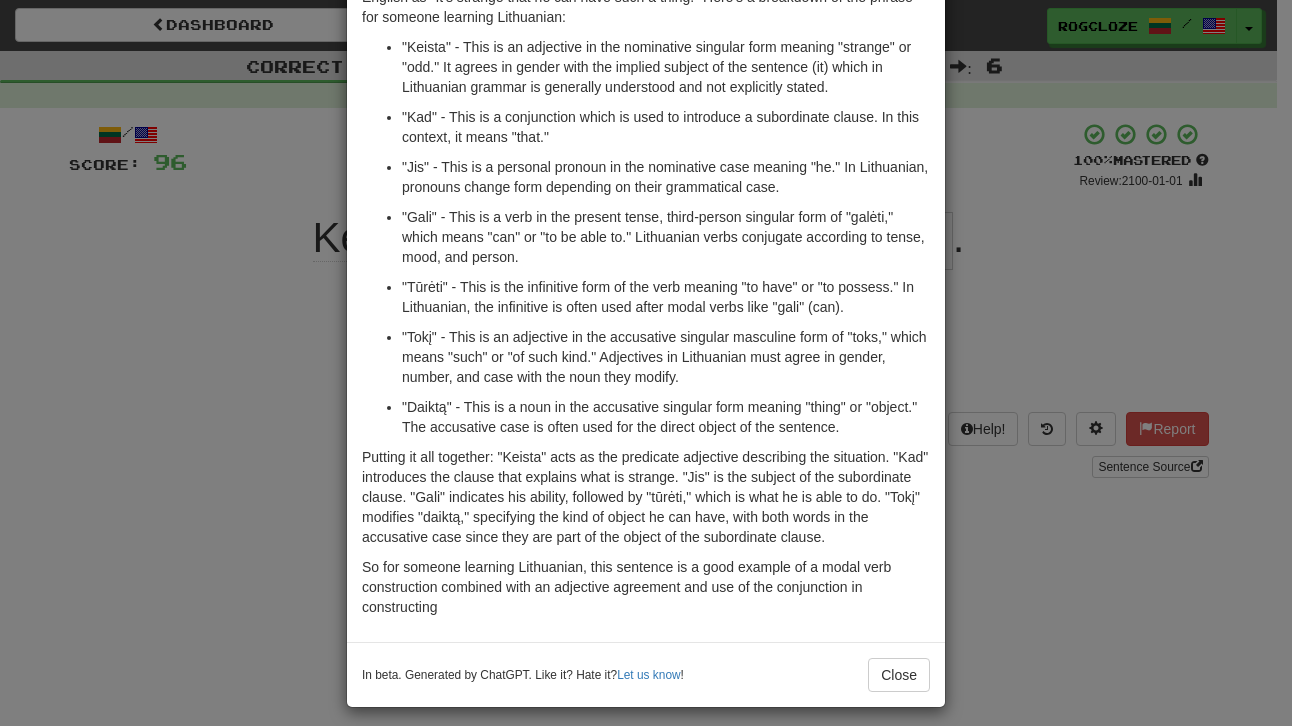 scroll, scrollTop: 141, scrollLeft: 0, axis: vertical 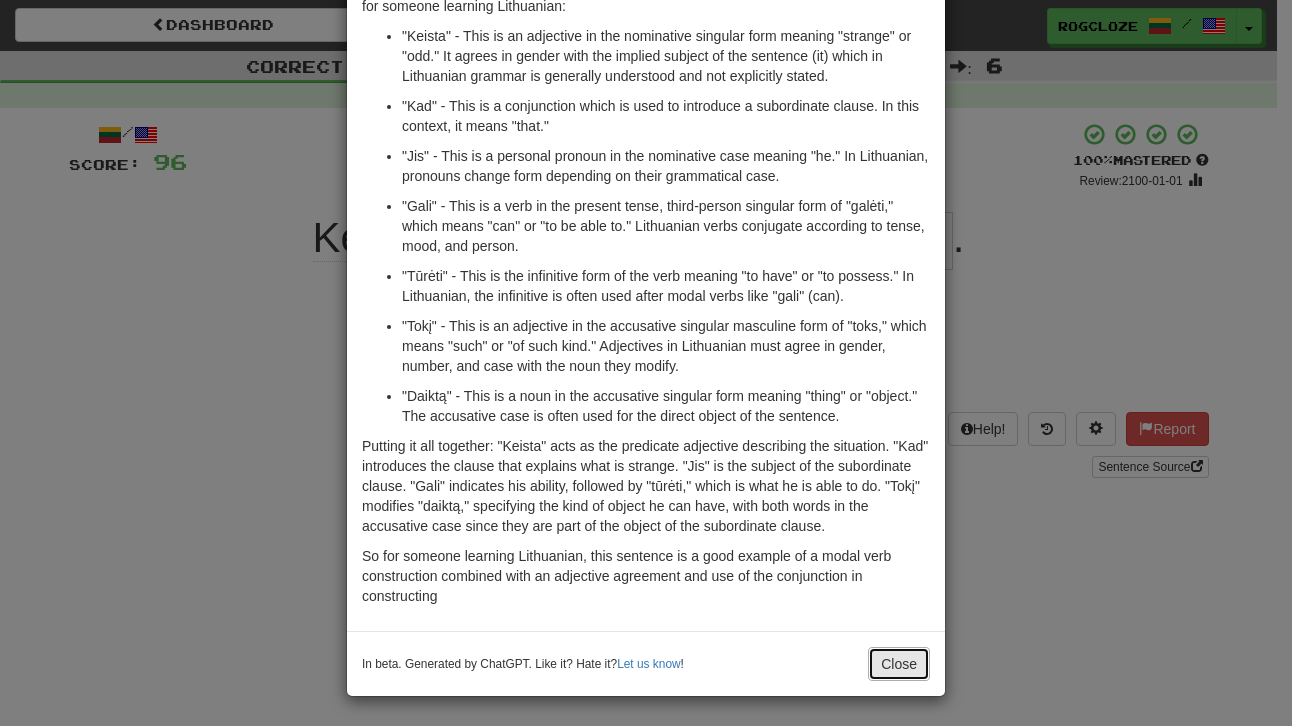 click on "Close" at bounding box center [899, 664] 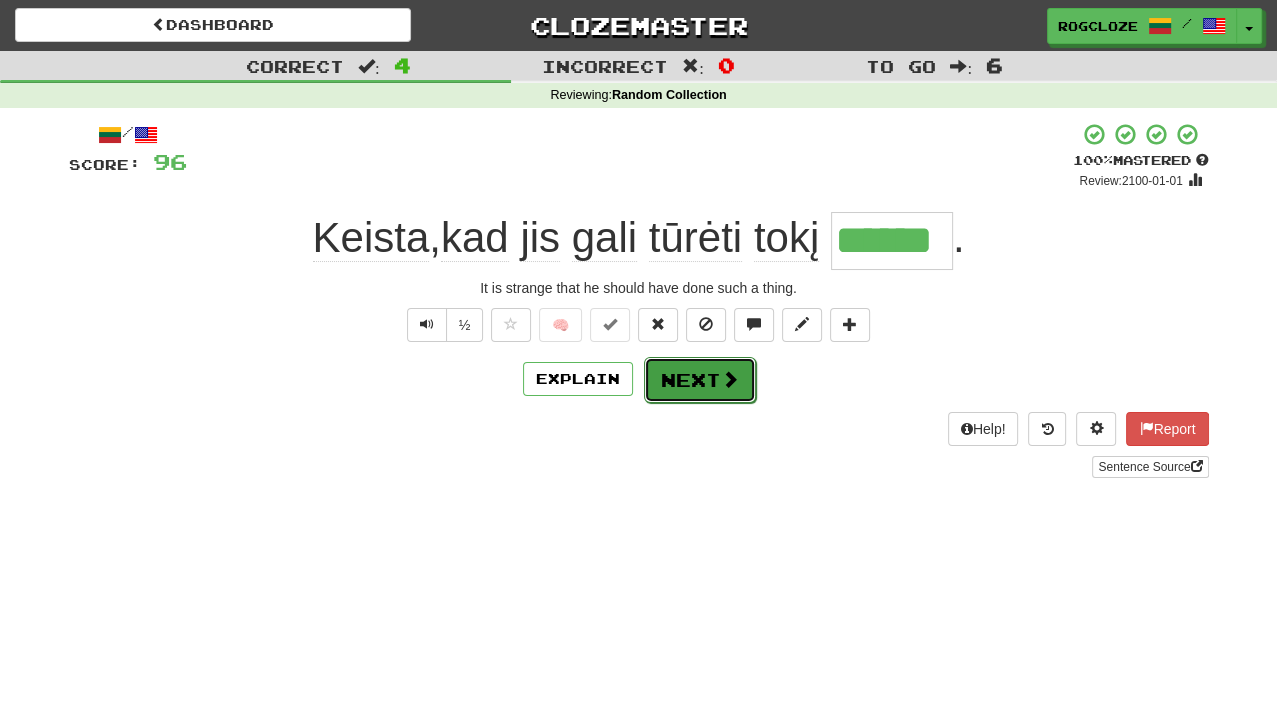 drag, startPoint x: 733, startPoint y: 377, endPoint x: 722, endPoint y: 381, distance: 11.7046995 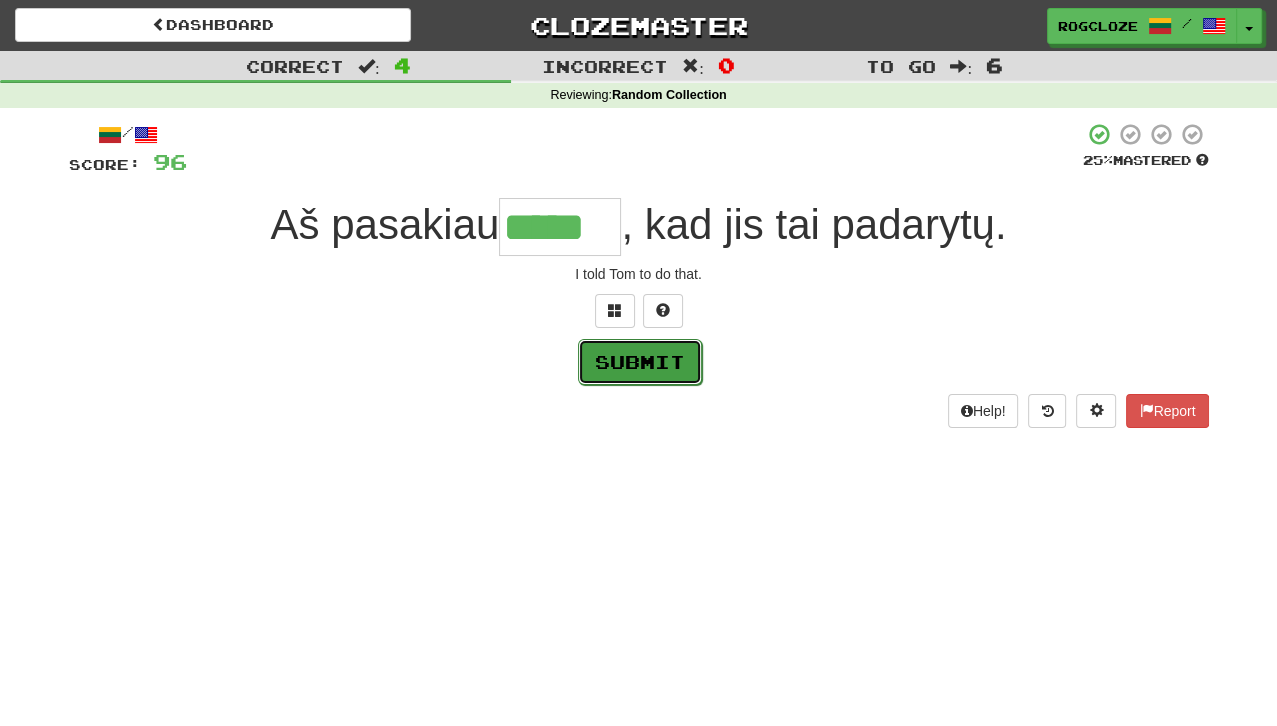 click on "Submit" at bounding box center [640, 362] 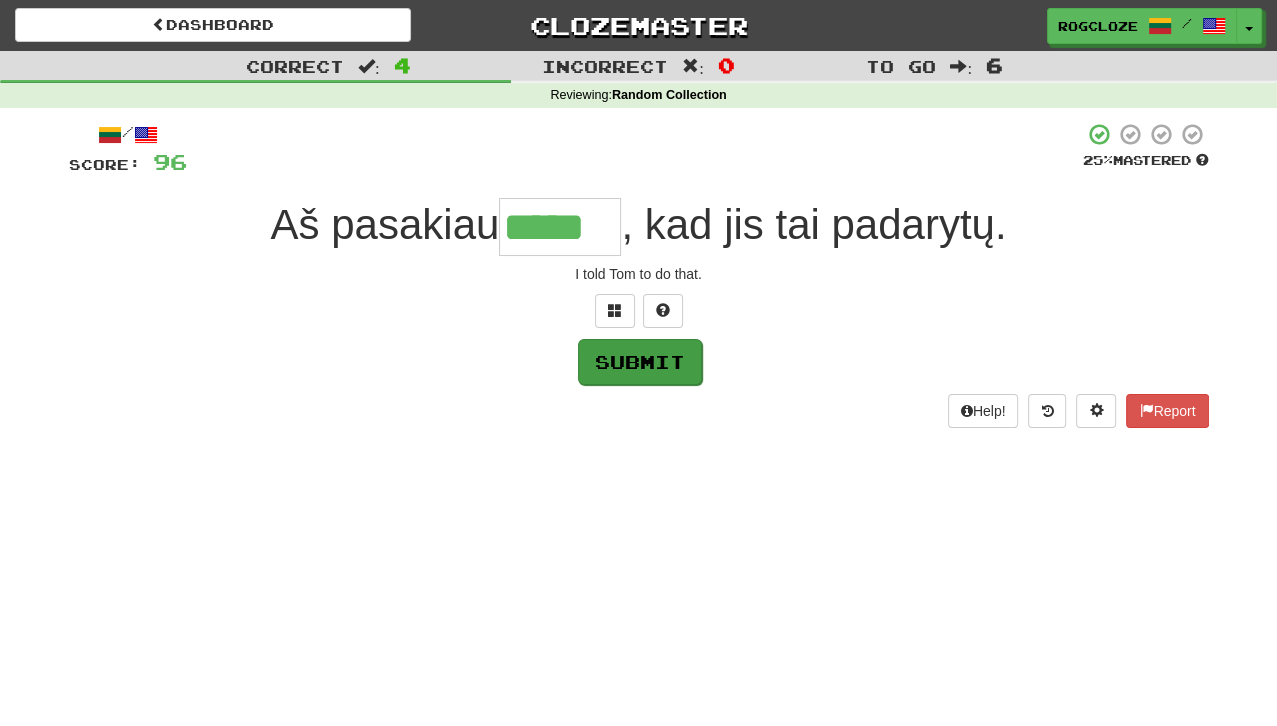type on "*****" 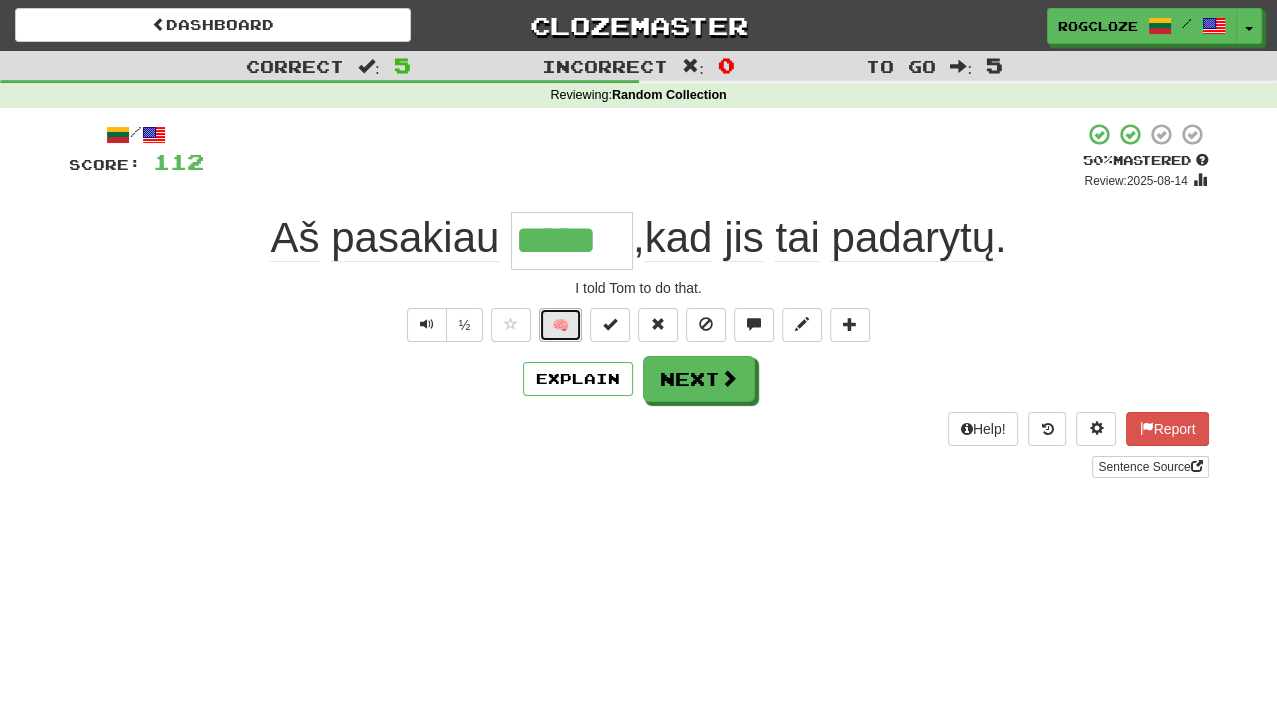 click on "🧠" at bounding box center (560, 325) 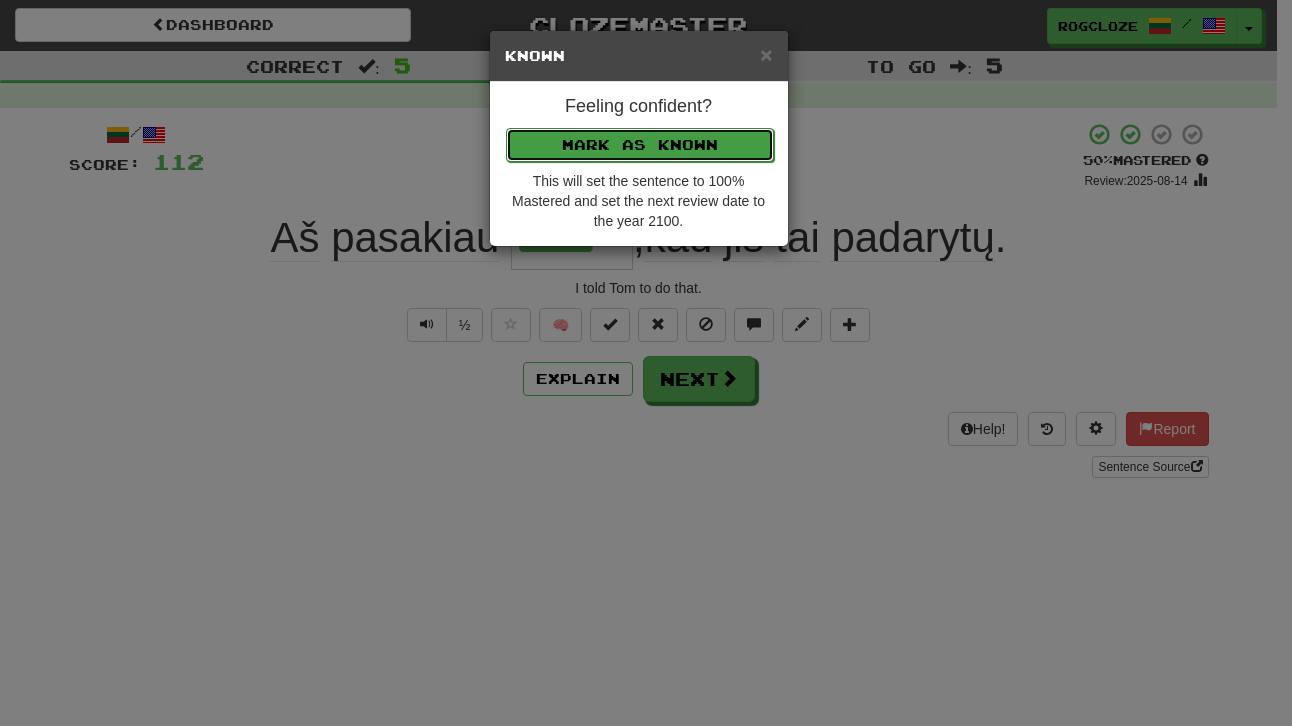 click on "Mark as Known" at bounding box center [640, 145] 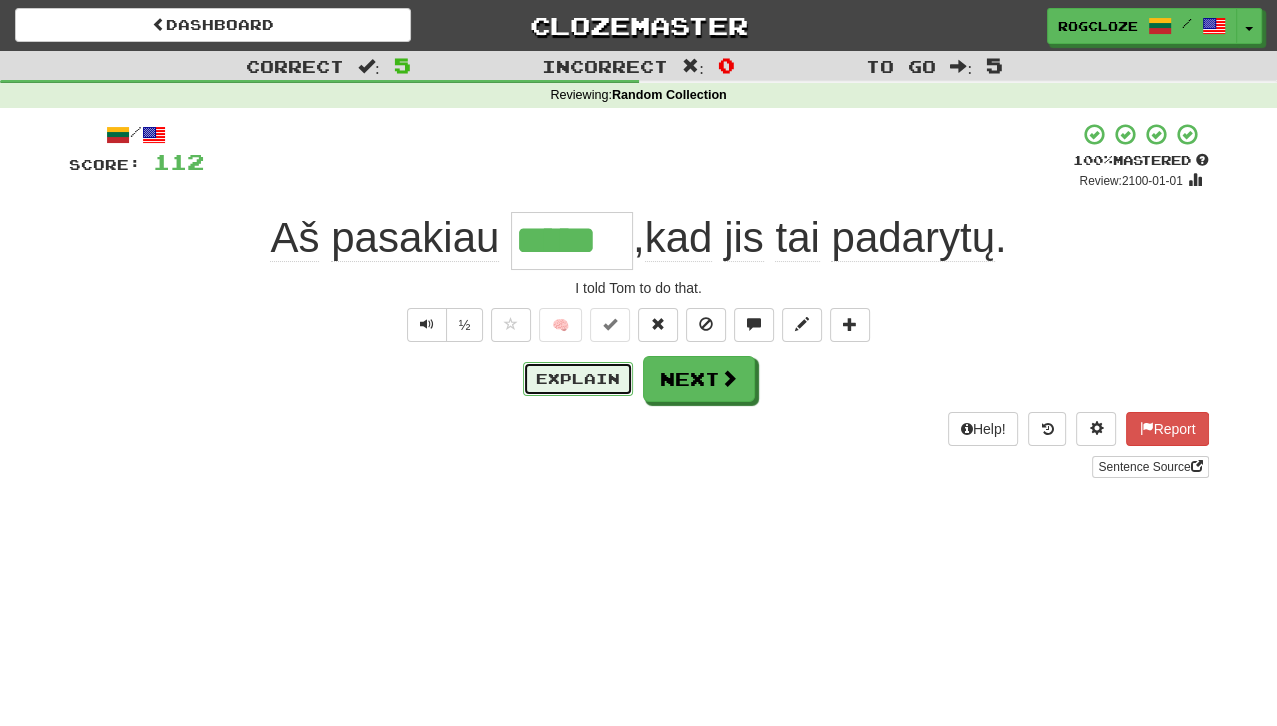 click on "Explain" at bounding box center [578, 379] 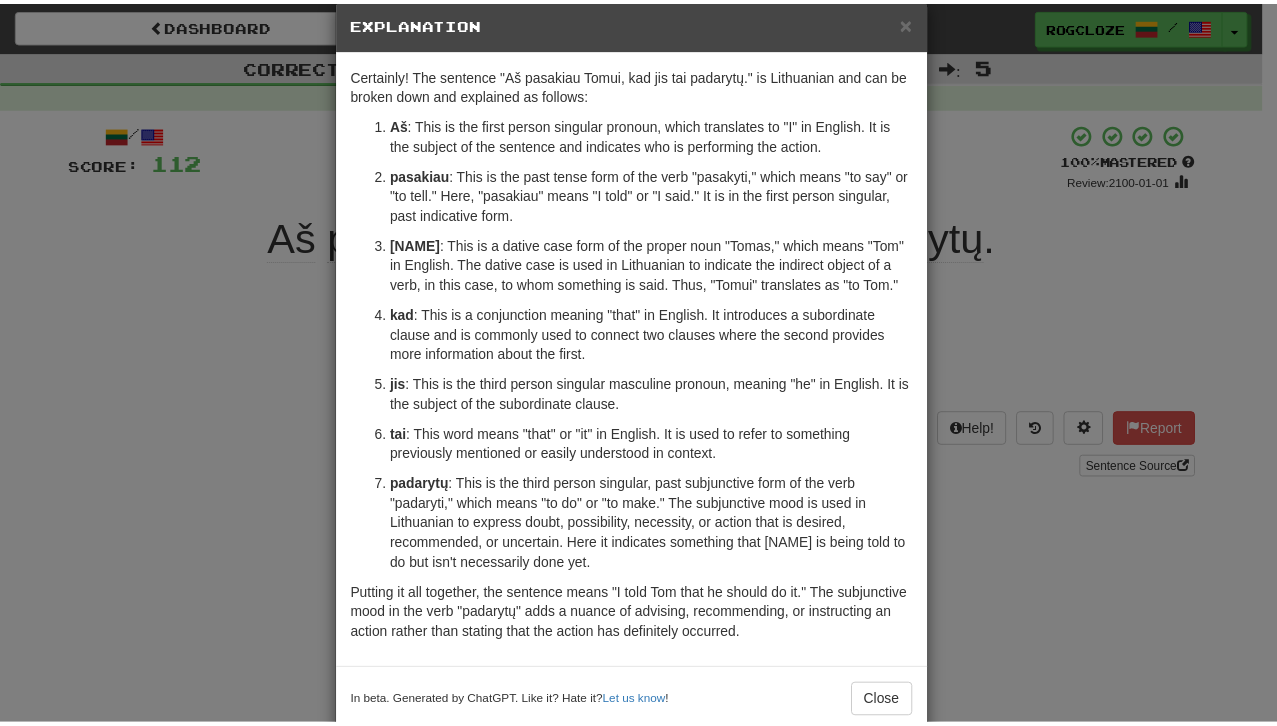 scroll, scrollTop: 71, scrollLeft: 0, axis: vertical 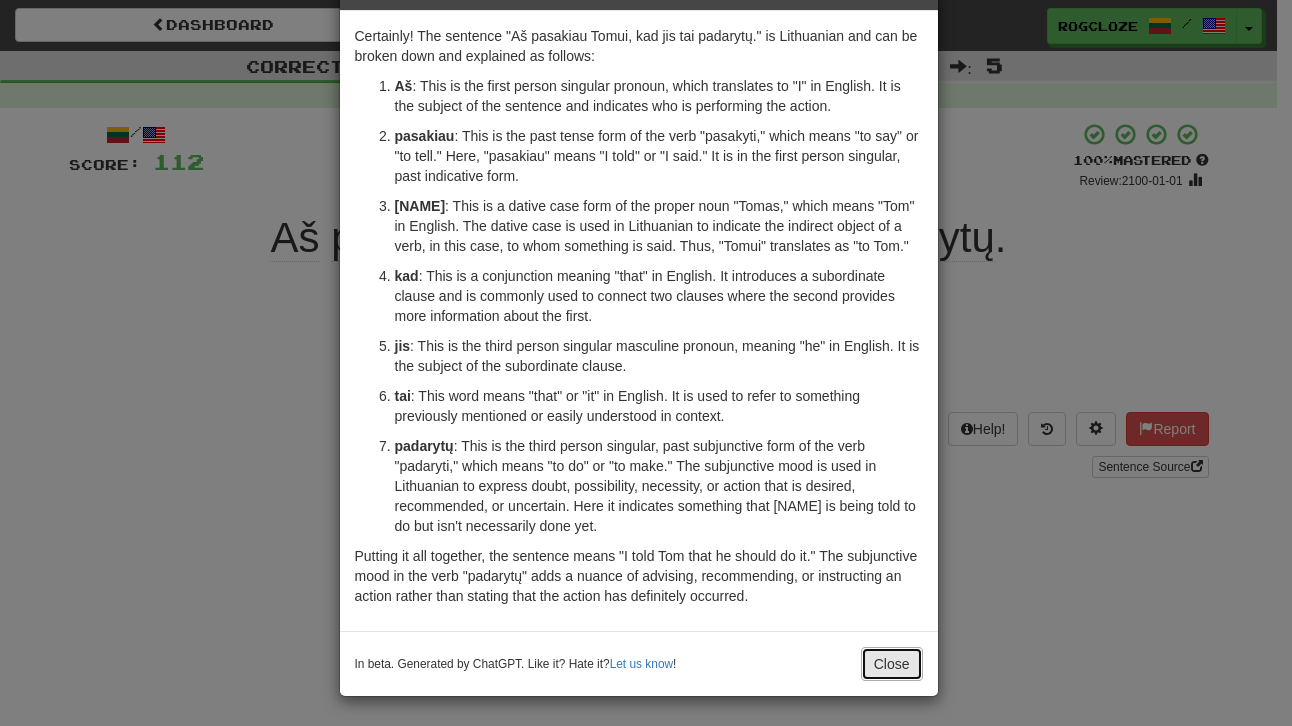 click on "Close" at bounding box center [892, 664] 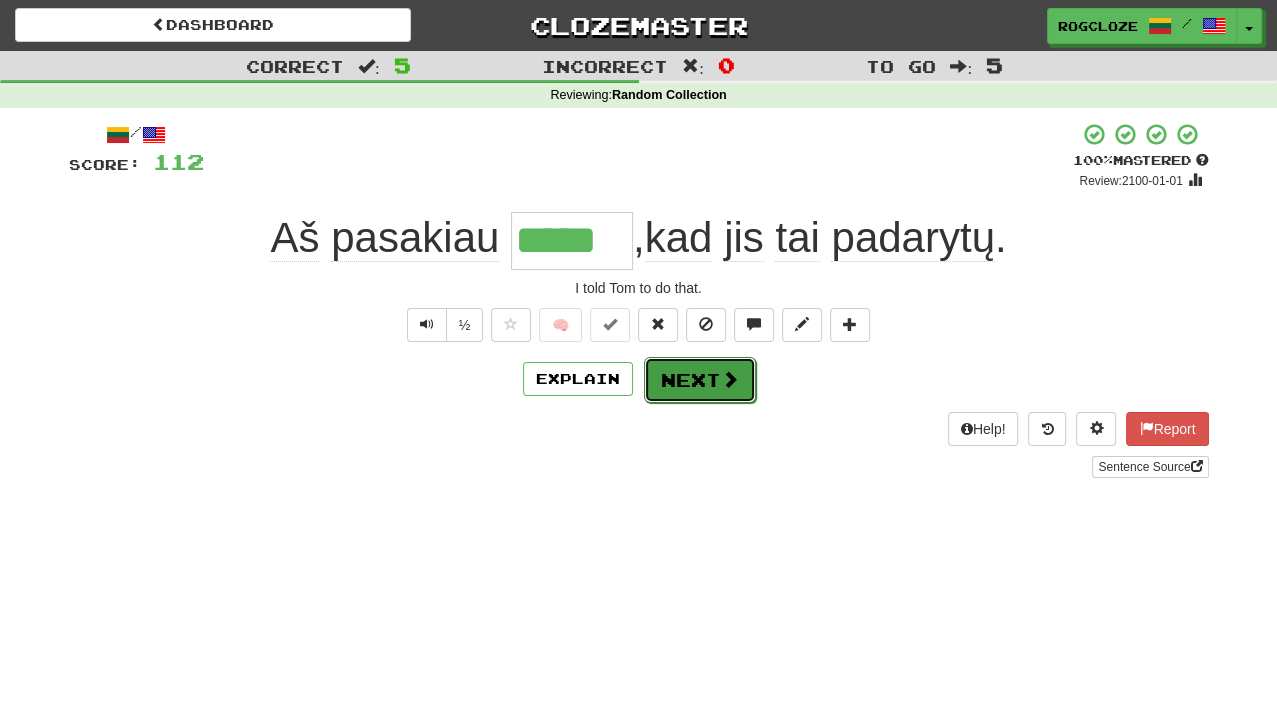 click on "Next" at bounding box center (700, 380) 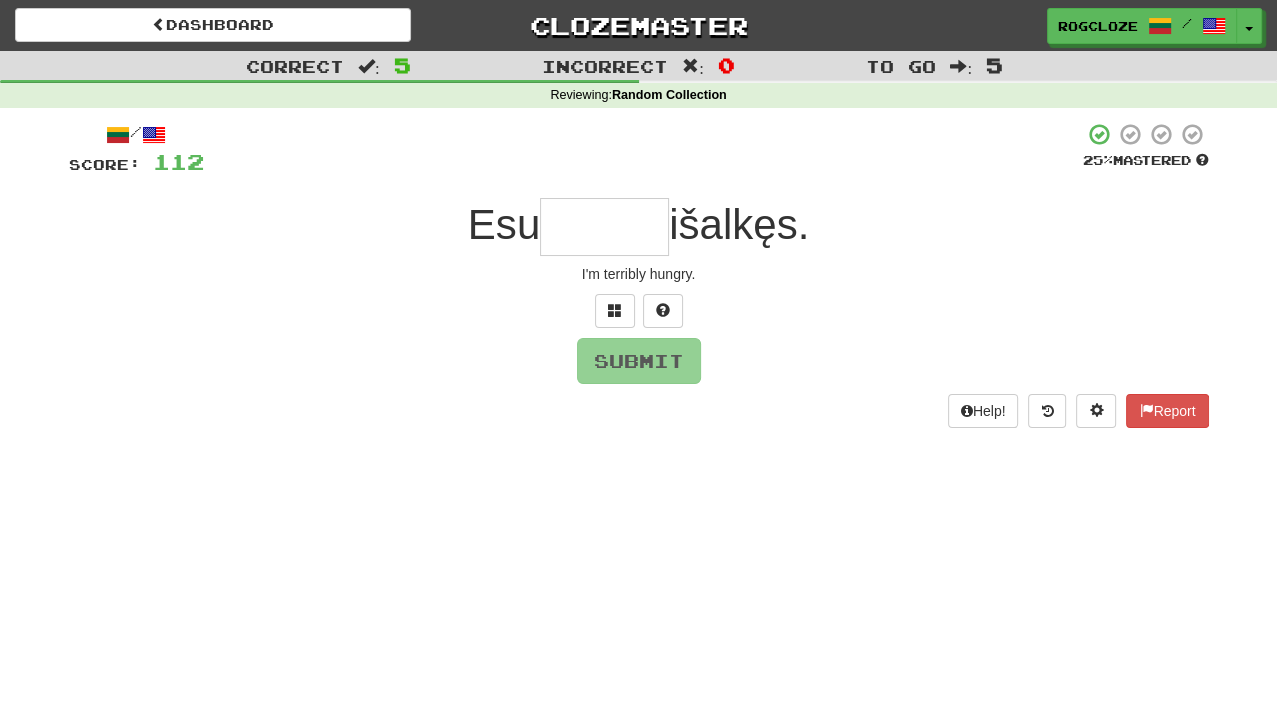 type on "*" 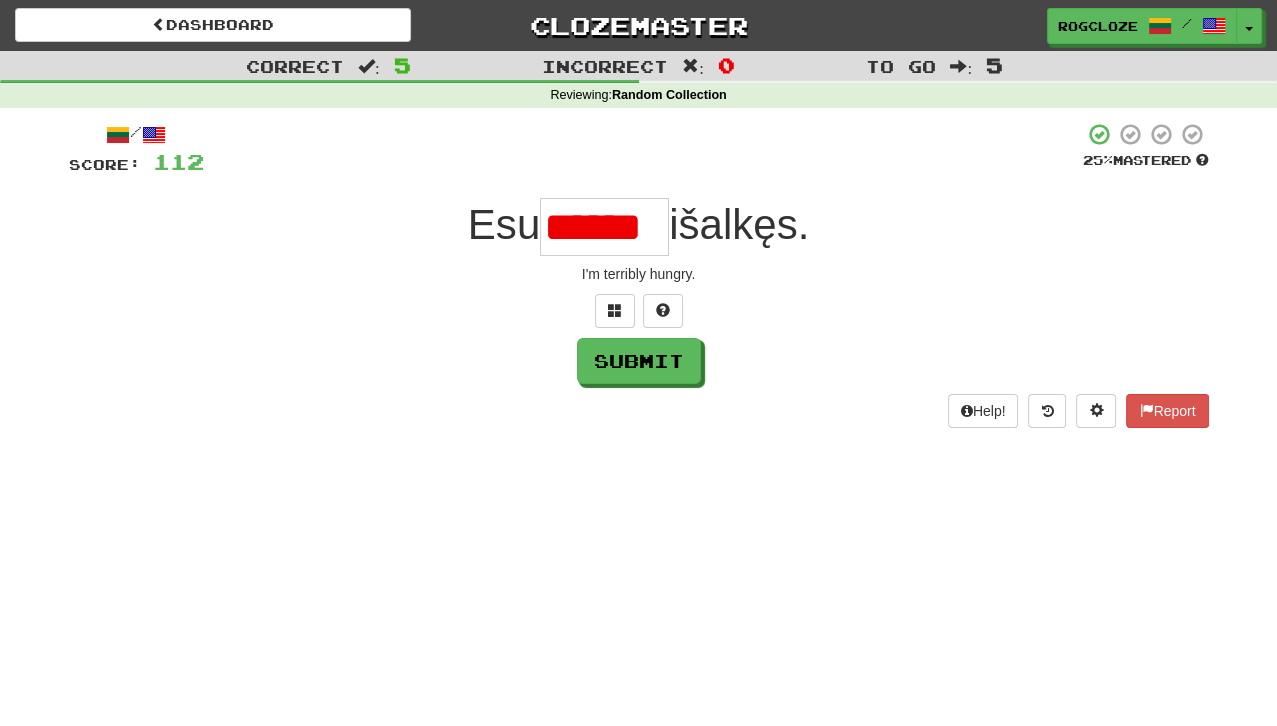 scroll, scrollTop: 0, scrollLeft: 0, axis: both 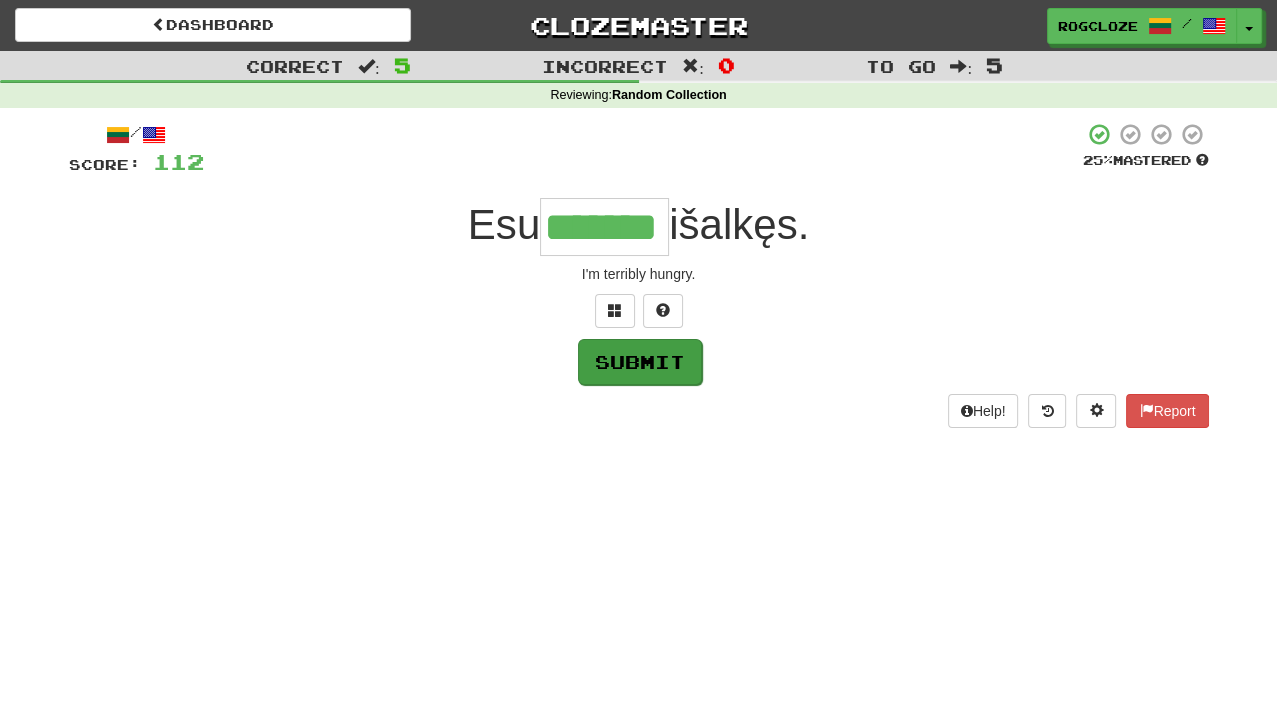 type on "*******" 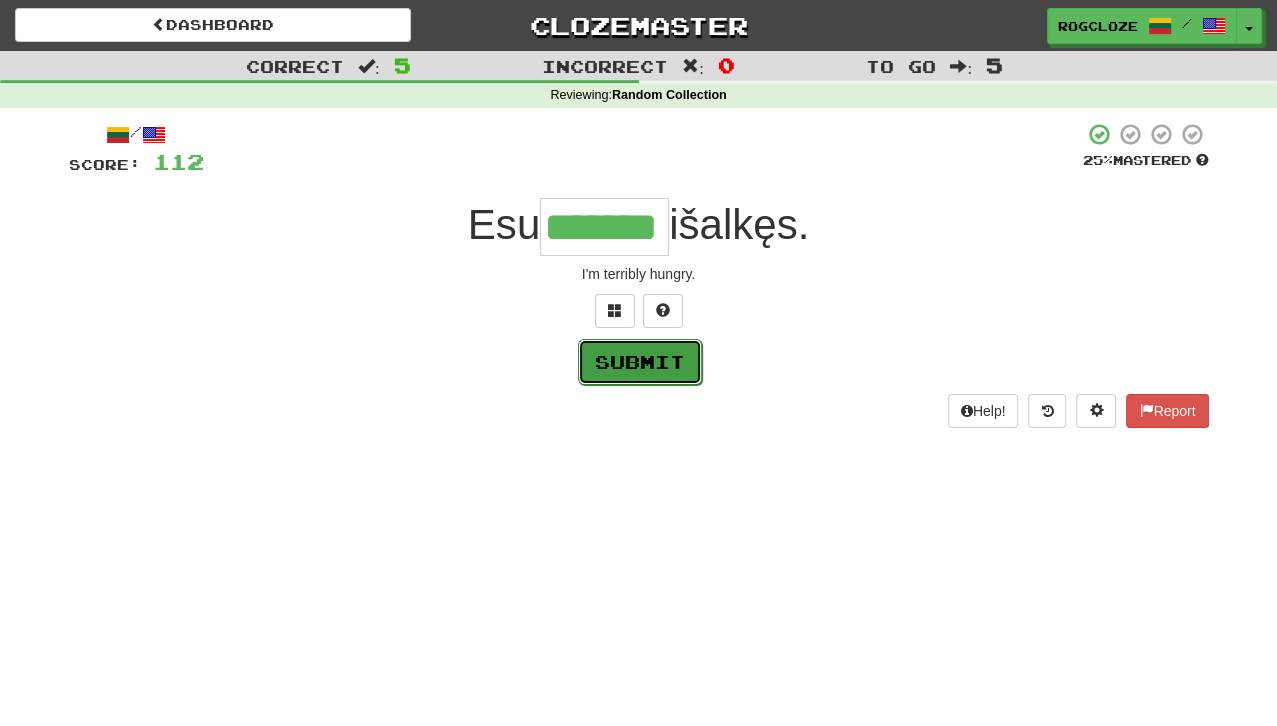 click on "Submit" at bounding box center [640, 362] 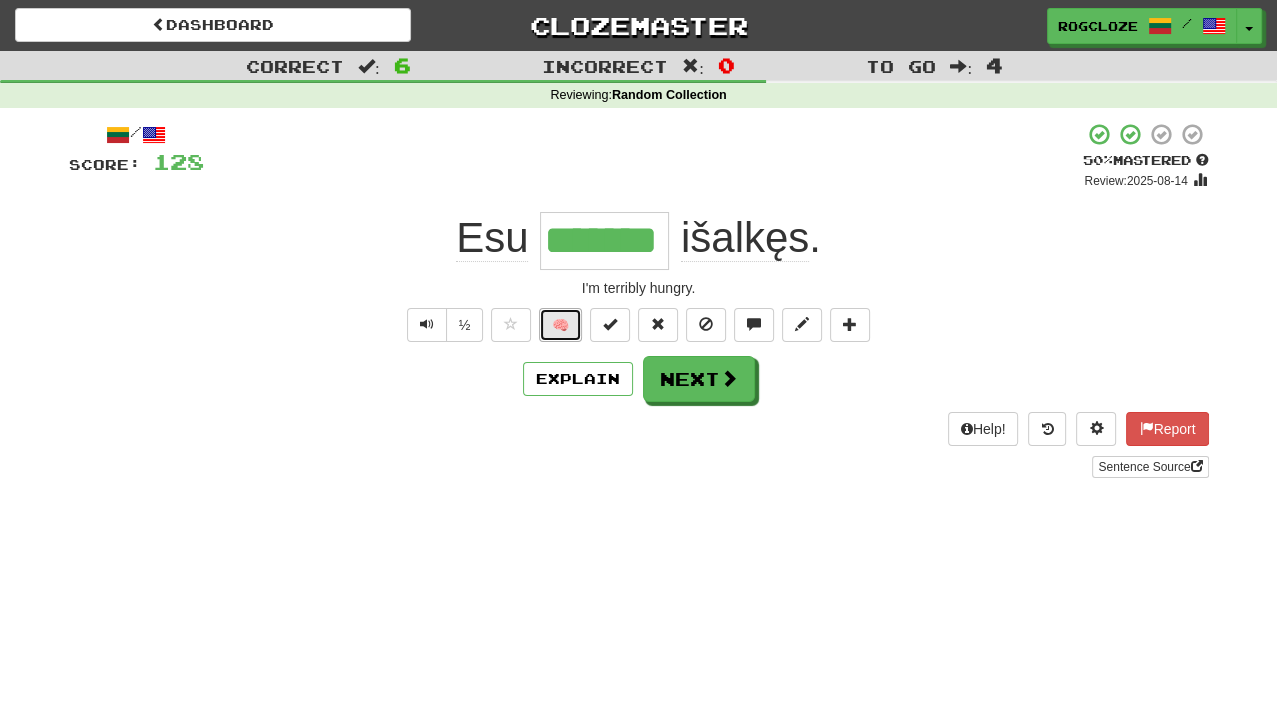 click on "🧠" at bounding box center [560, 325] 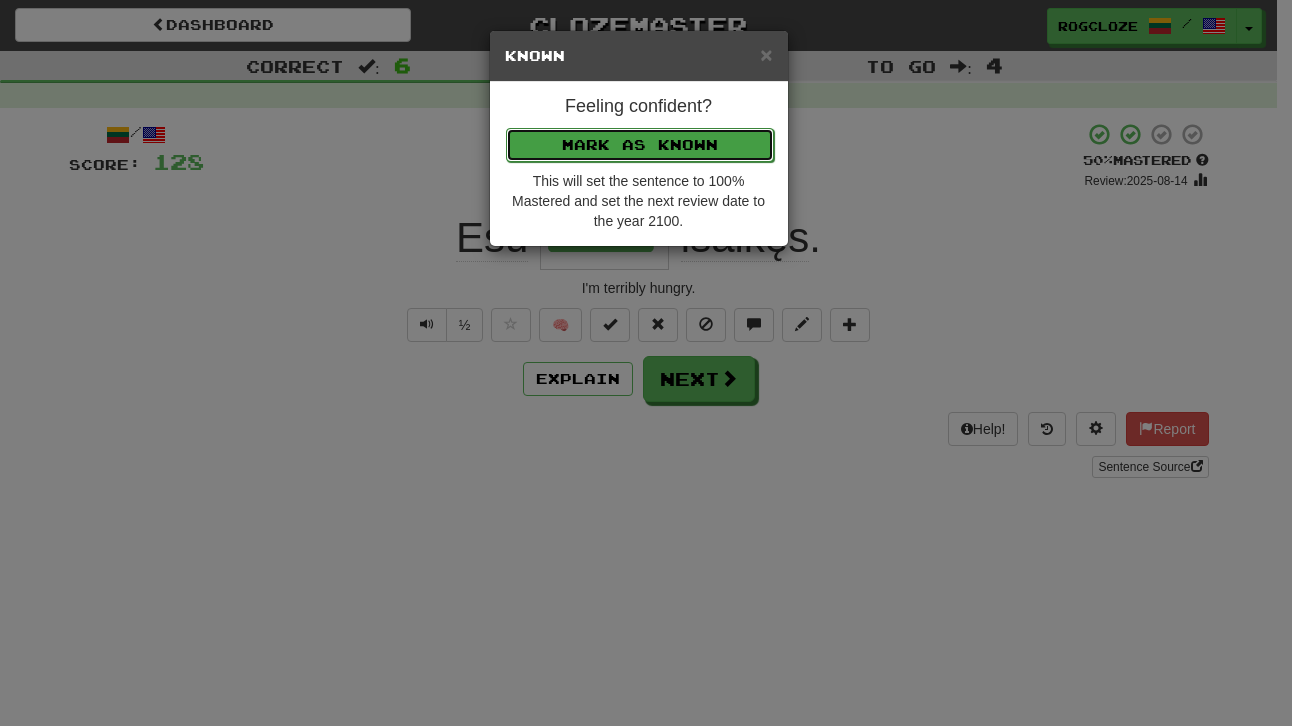 click on "Mark as Known" at bounding box center [640, 145] 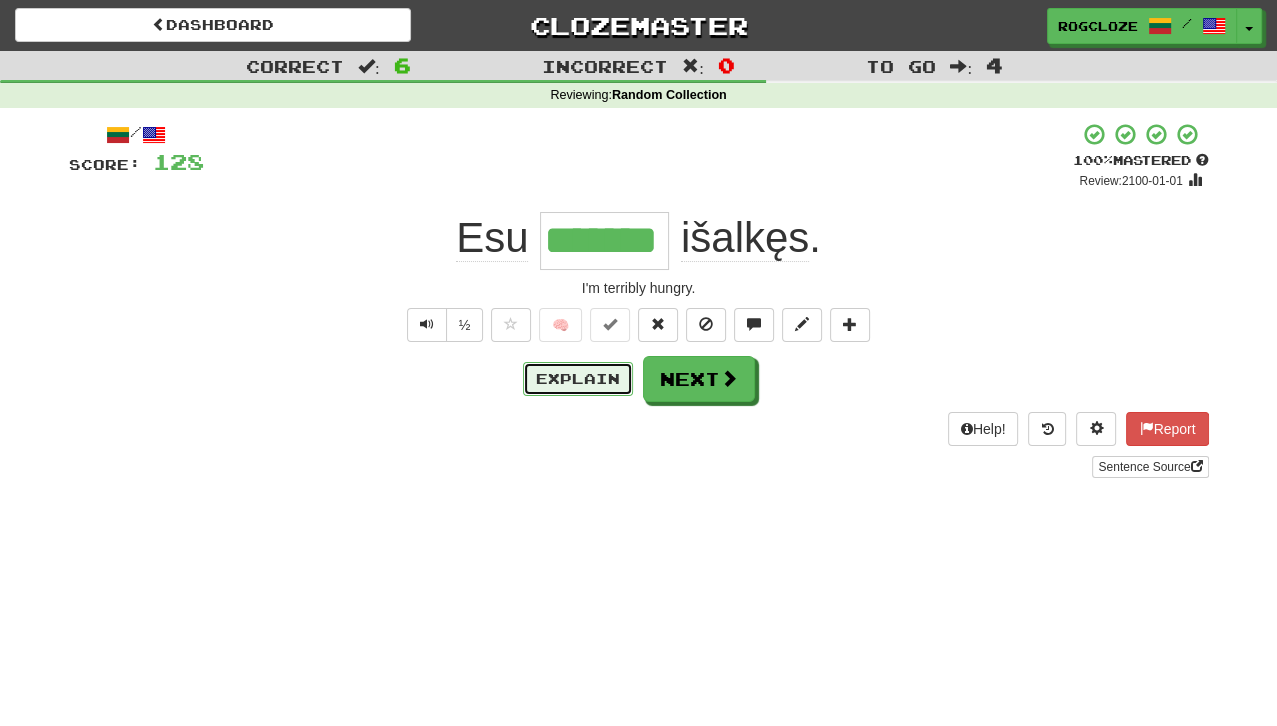 click on "Explain" at bounding box center [578, 379] 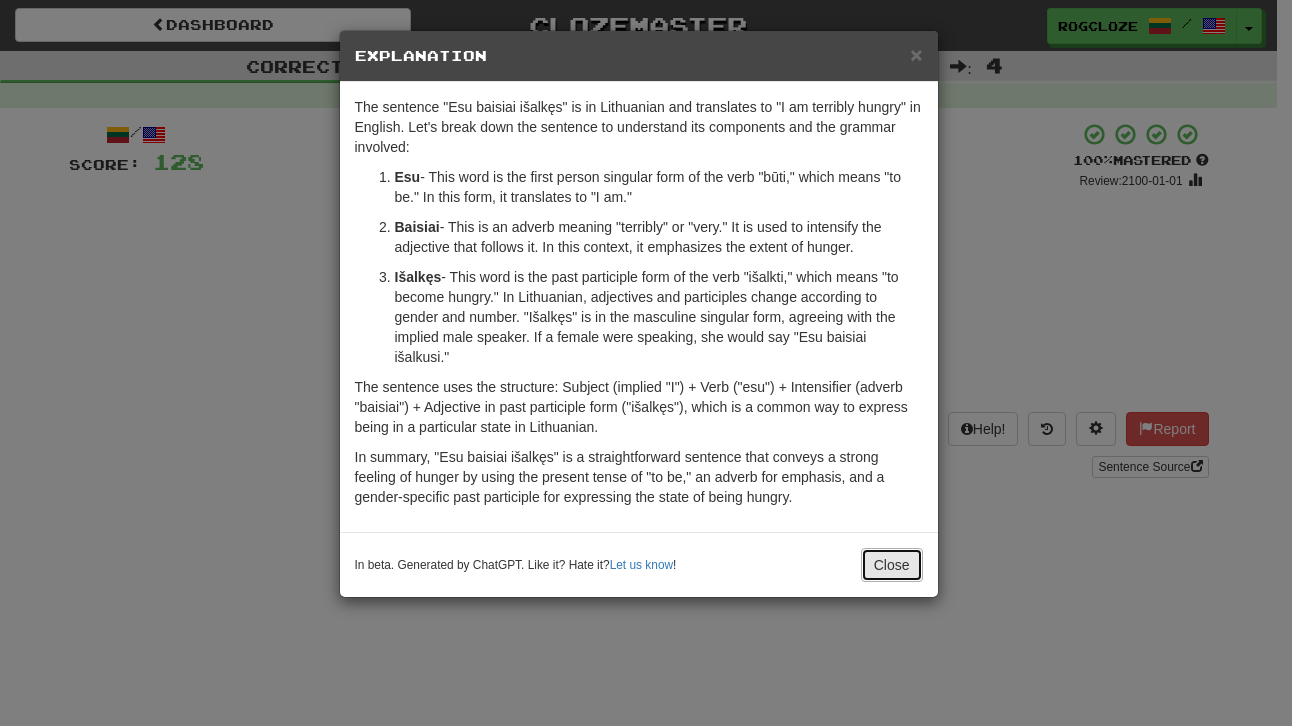 click on "Close" at bounding box center (892, 565) 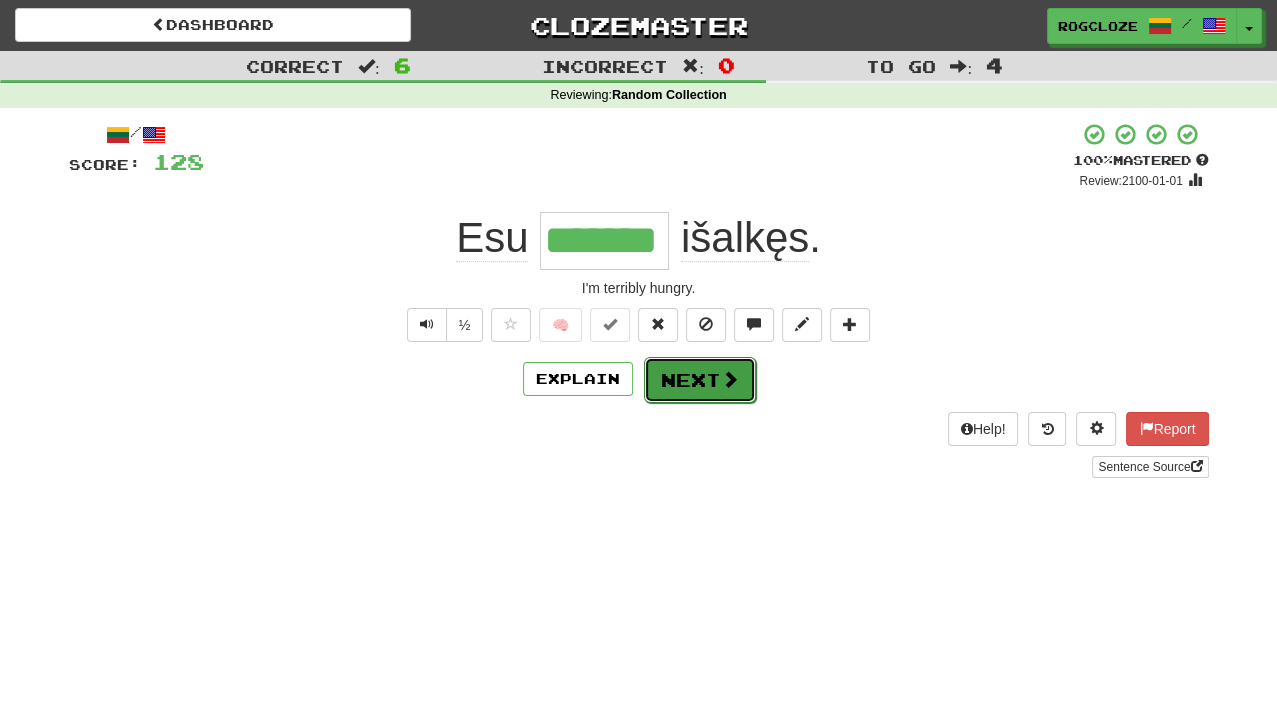 click on "Next" at bounding box center (700, 380) 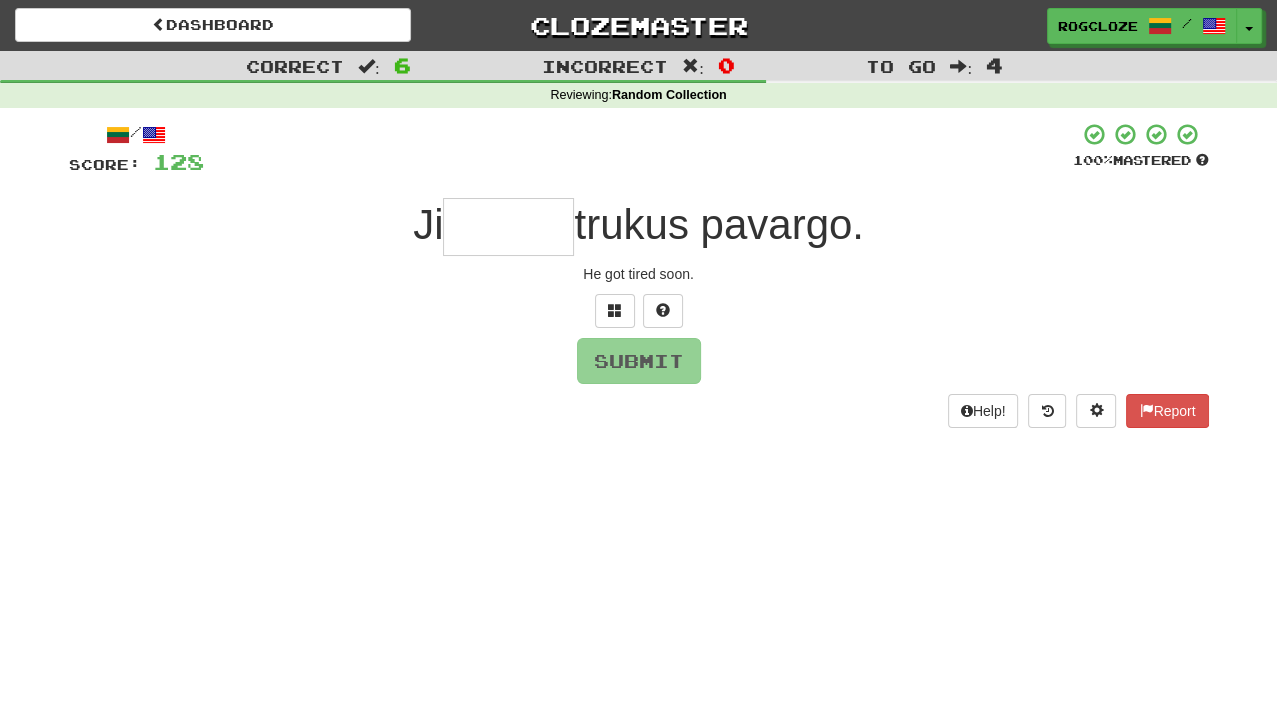 type on "*" 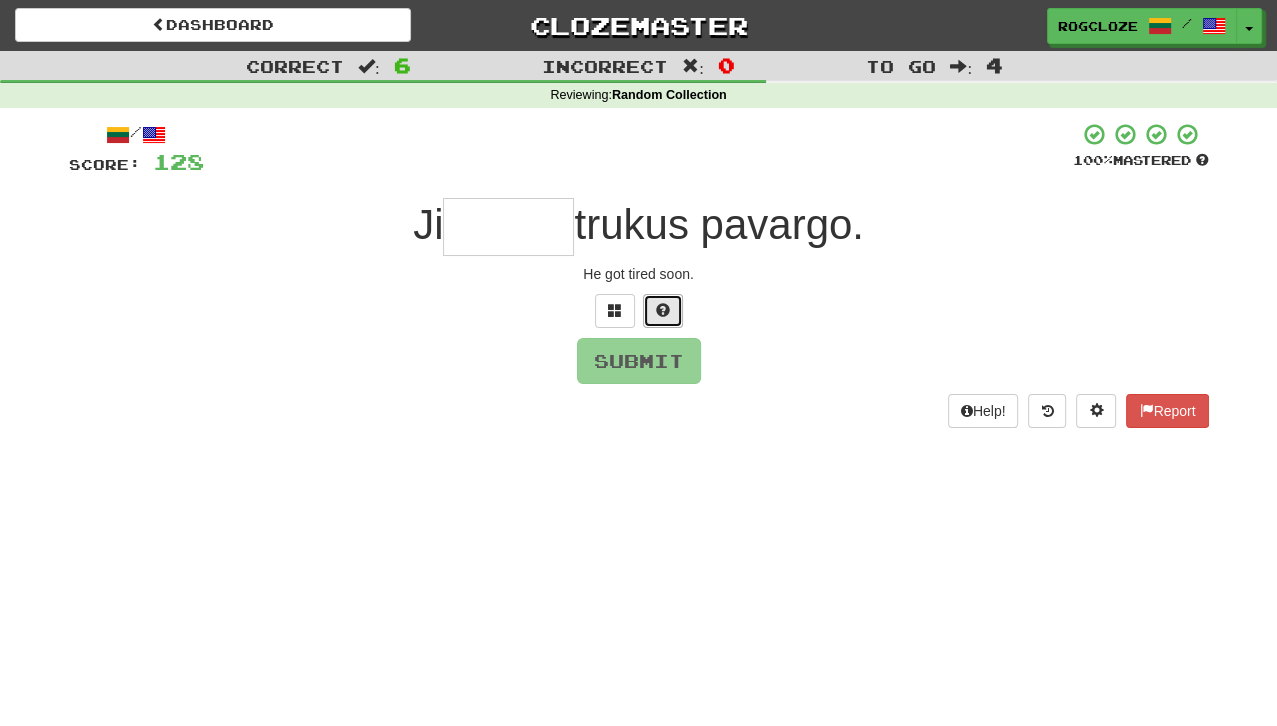 click at bounding box center (663, 310) 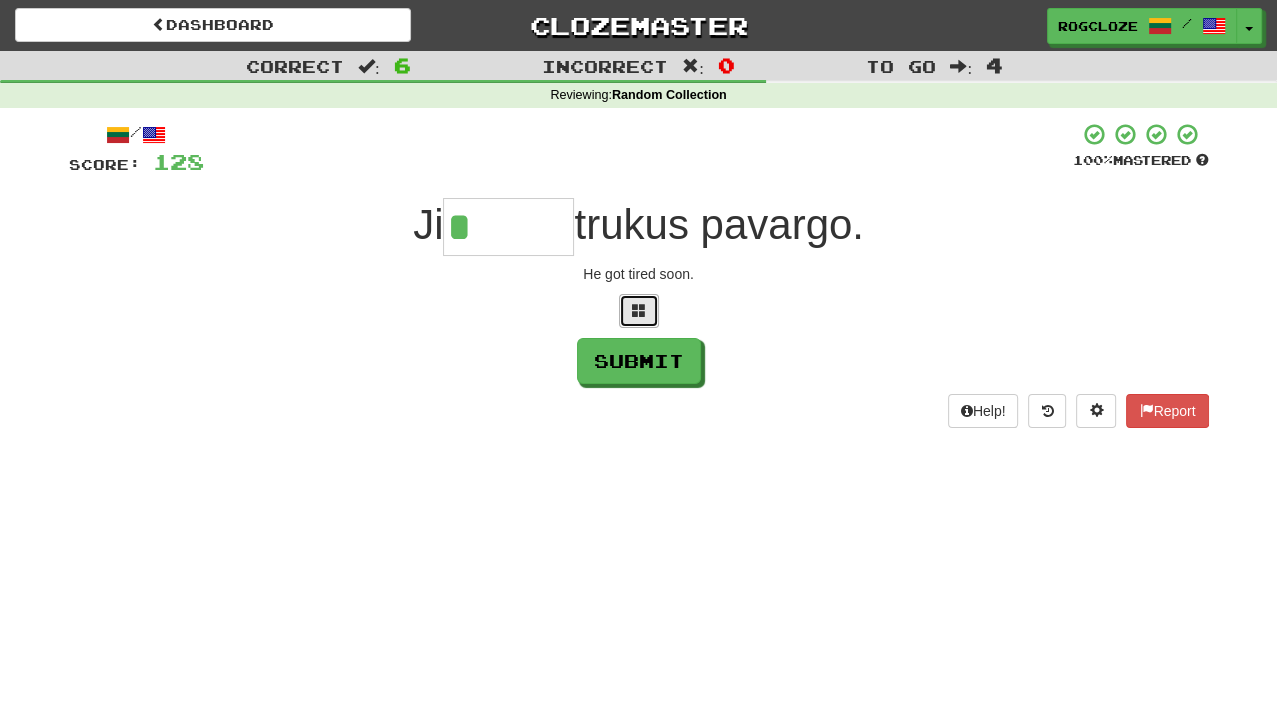 click at bounding box center (639, 310) 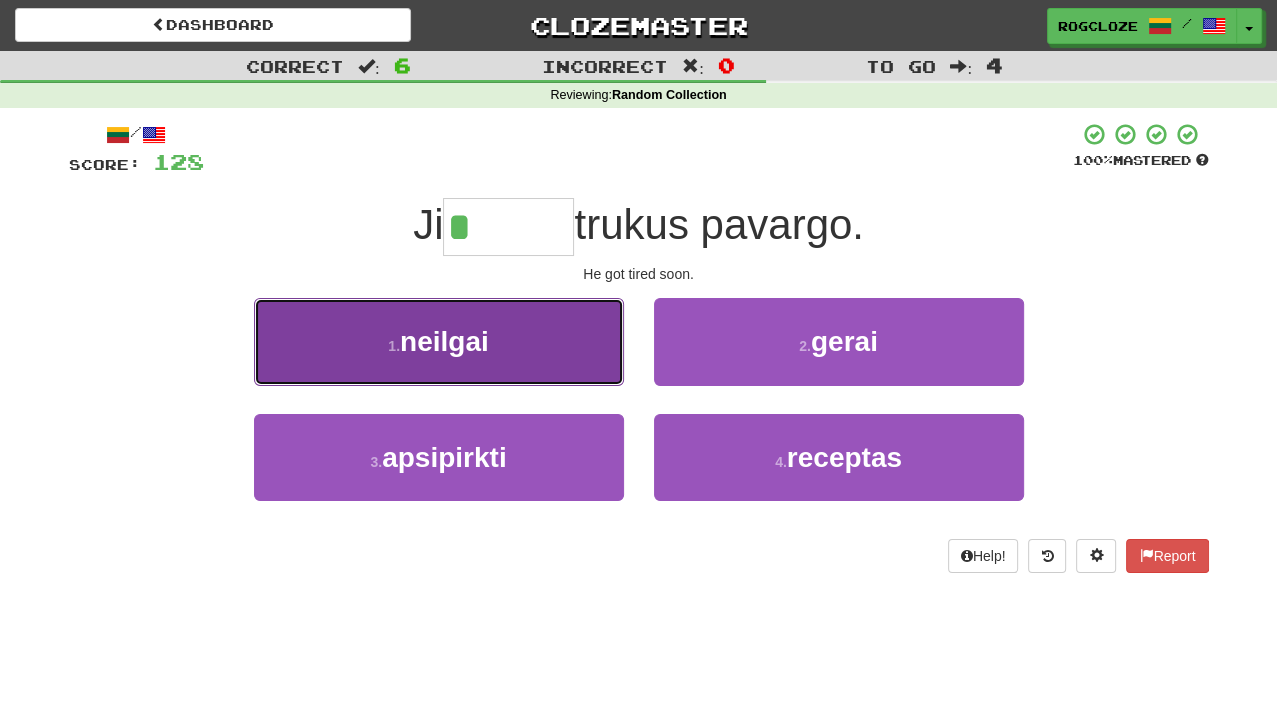 click on "neilgai" at bounding box center [444, 341] 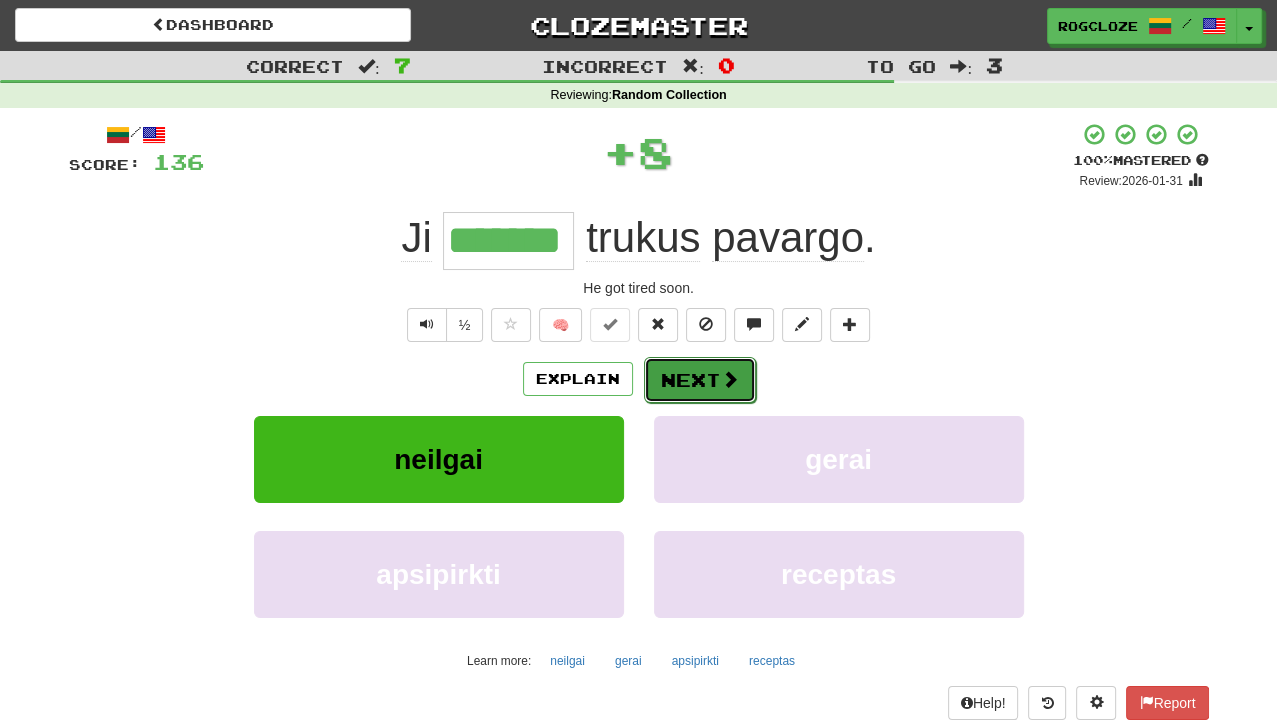 click on "Next" at bounding box center [700, 380] 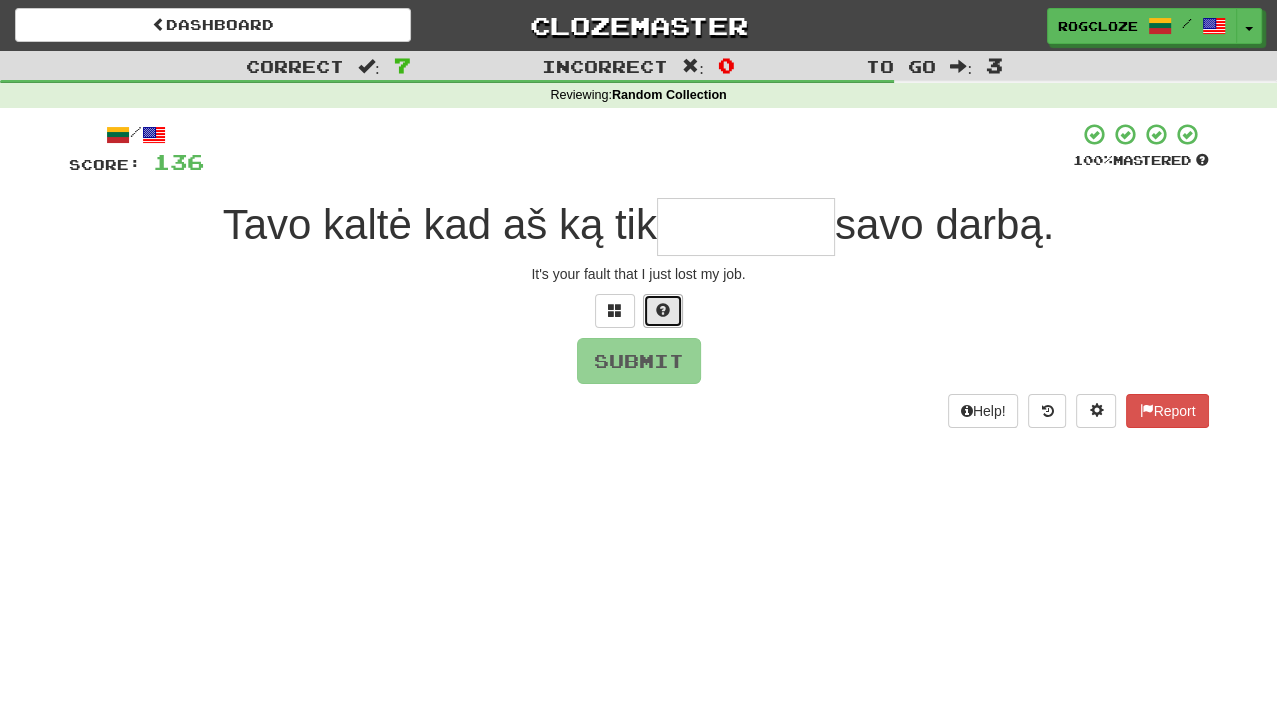 click at bounding box center [663, 310] 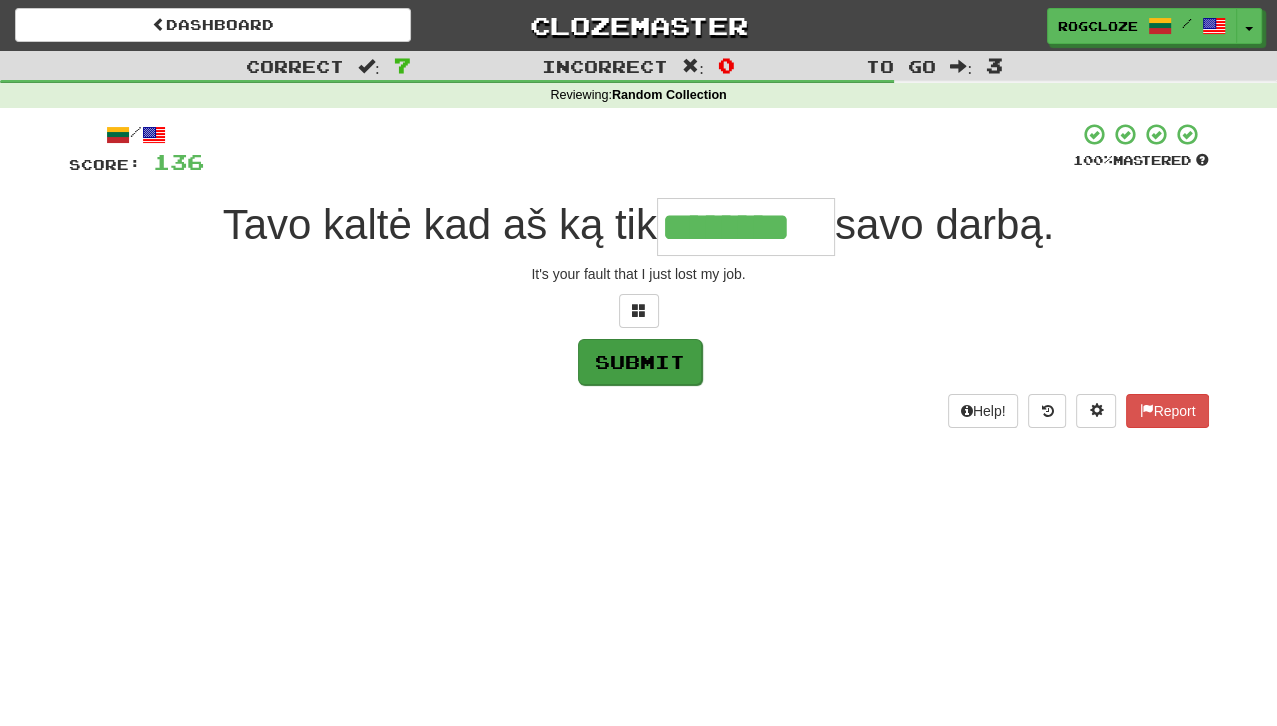 type on "********" 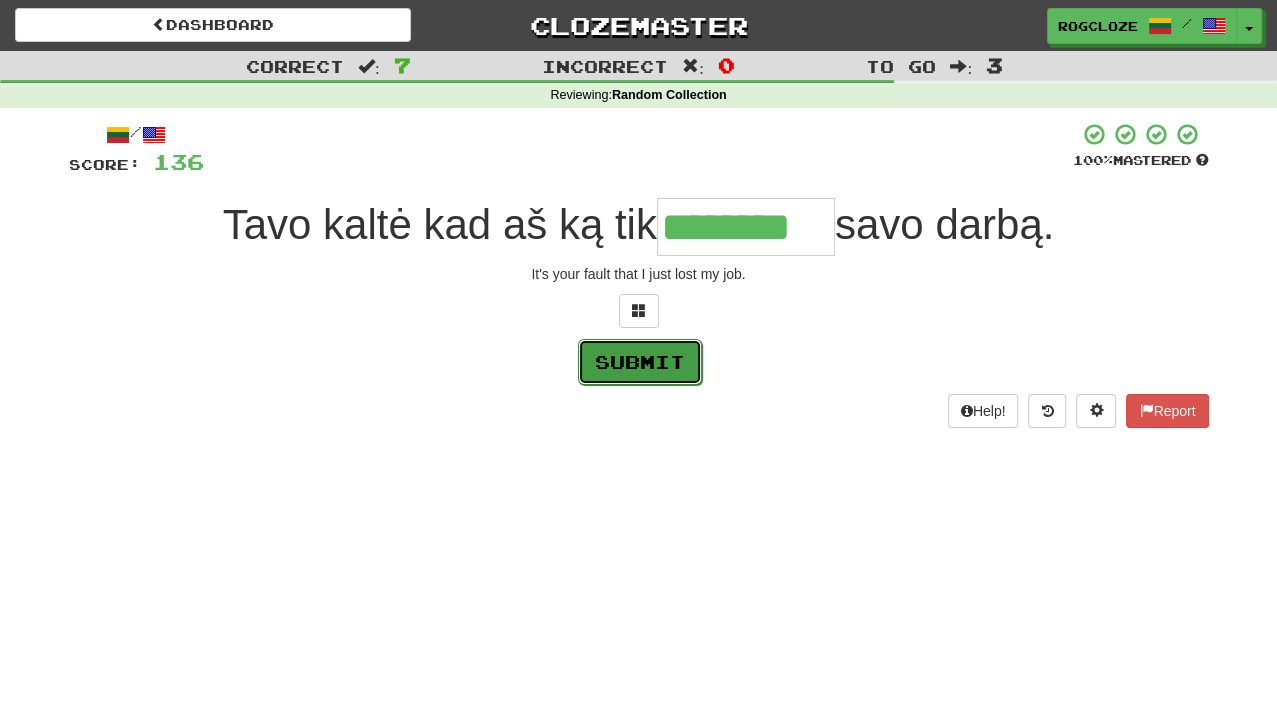 click on "Submit" at bounding box center (640, 362) 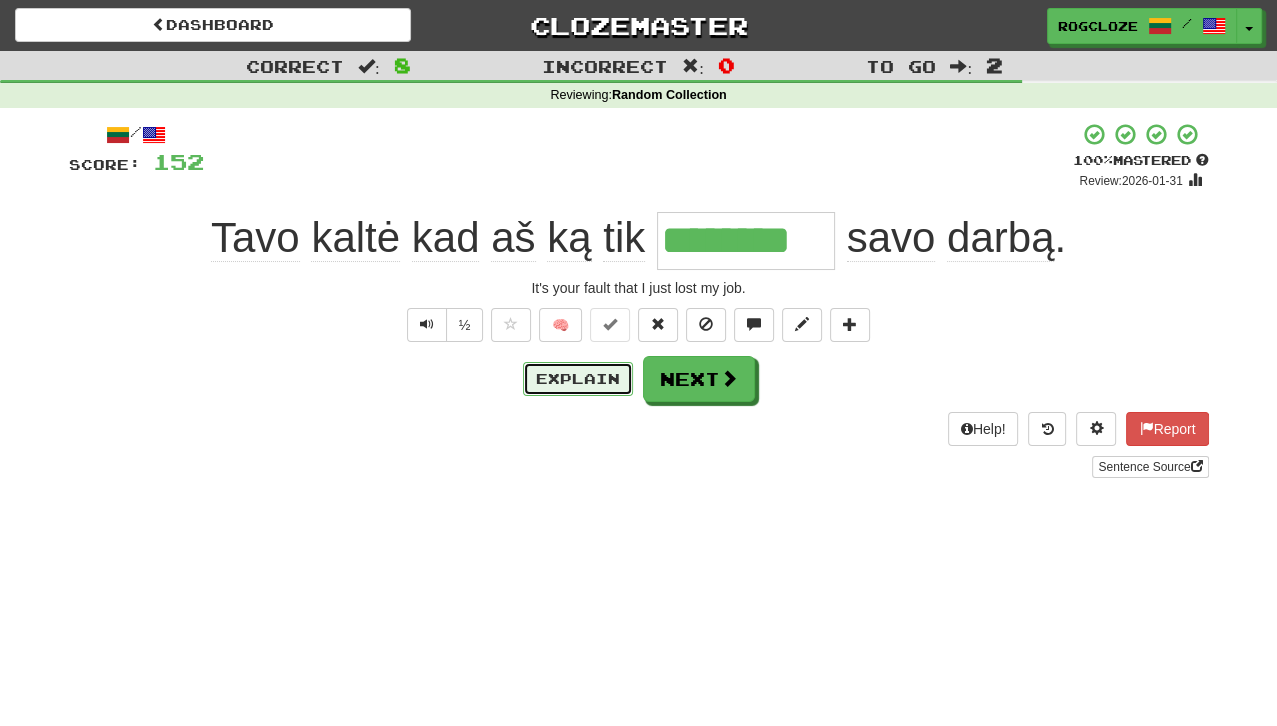 click on "Explain" at bounding box center (578, 379) 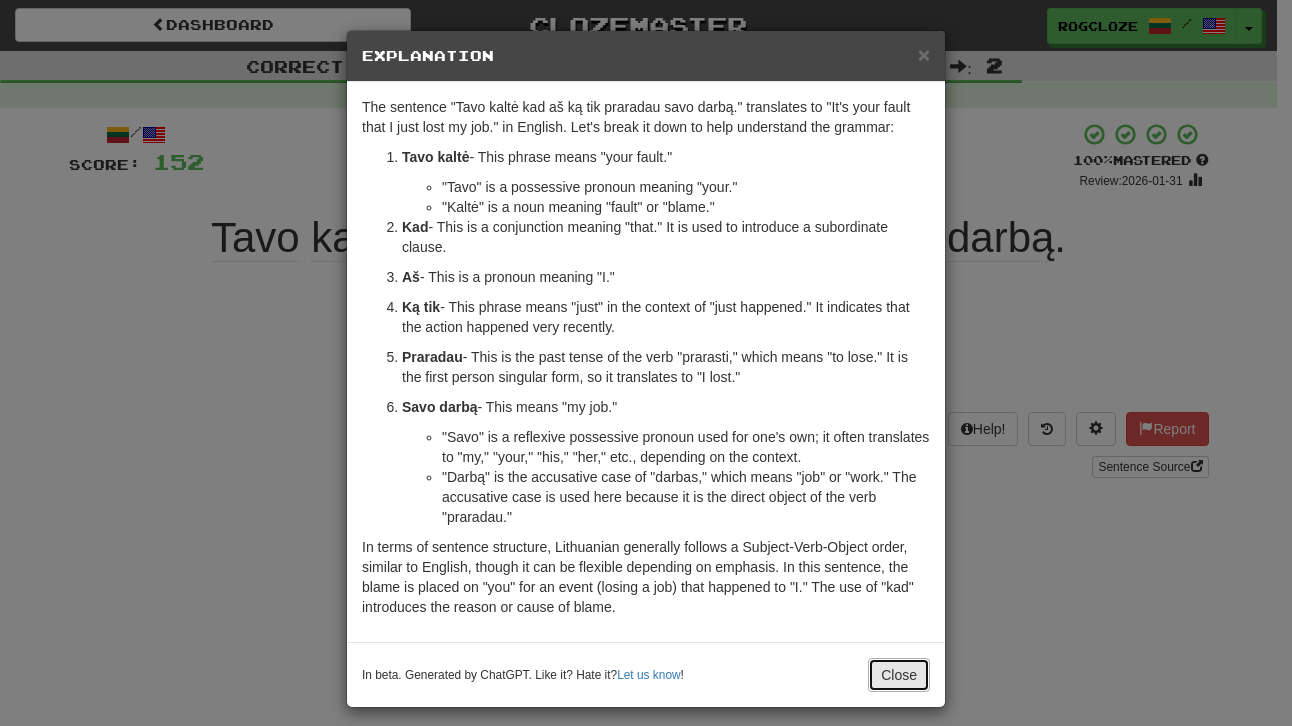 click on "Close" at bounding box center [899, 675] 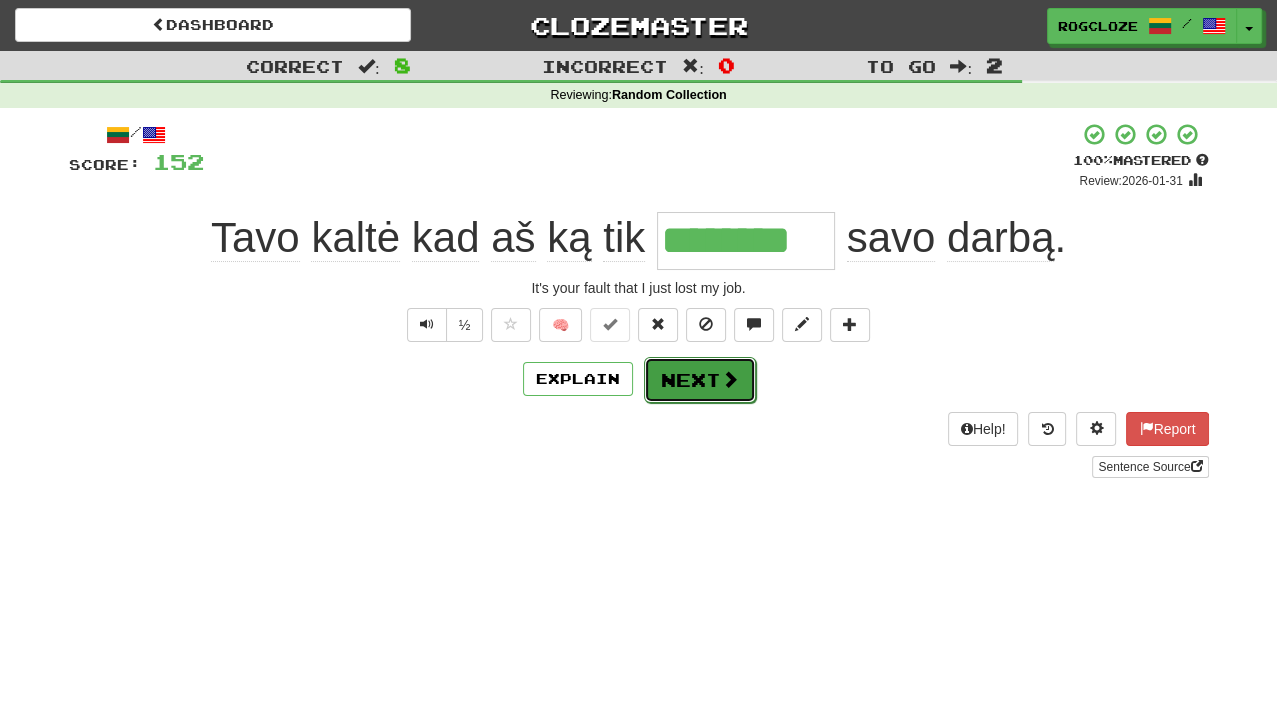 click on "Next" at bounding box center [700, 380] 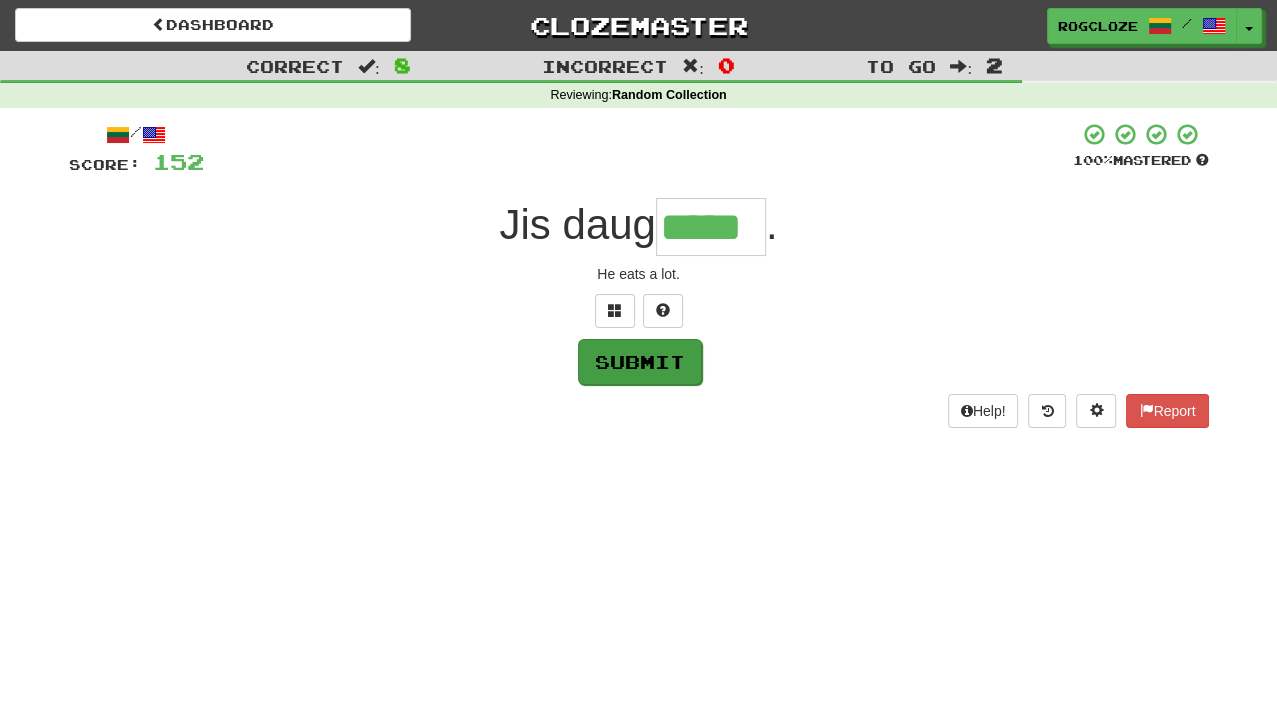 type on "*****" 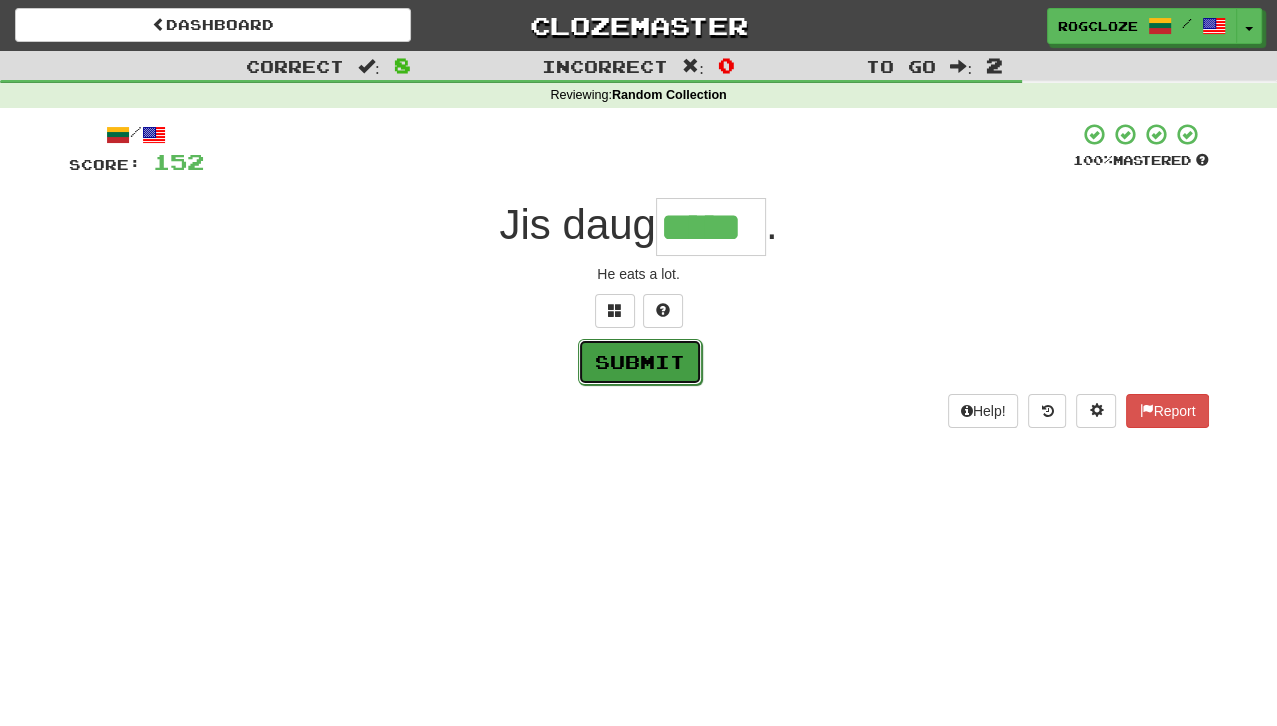 click on "Submit" at bounding box center [640, 362] 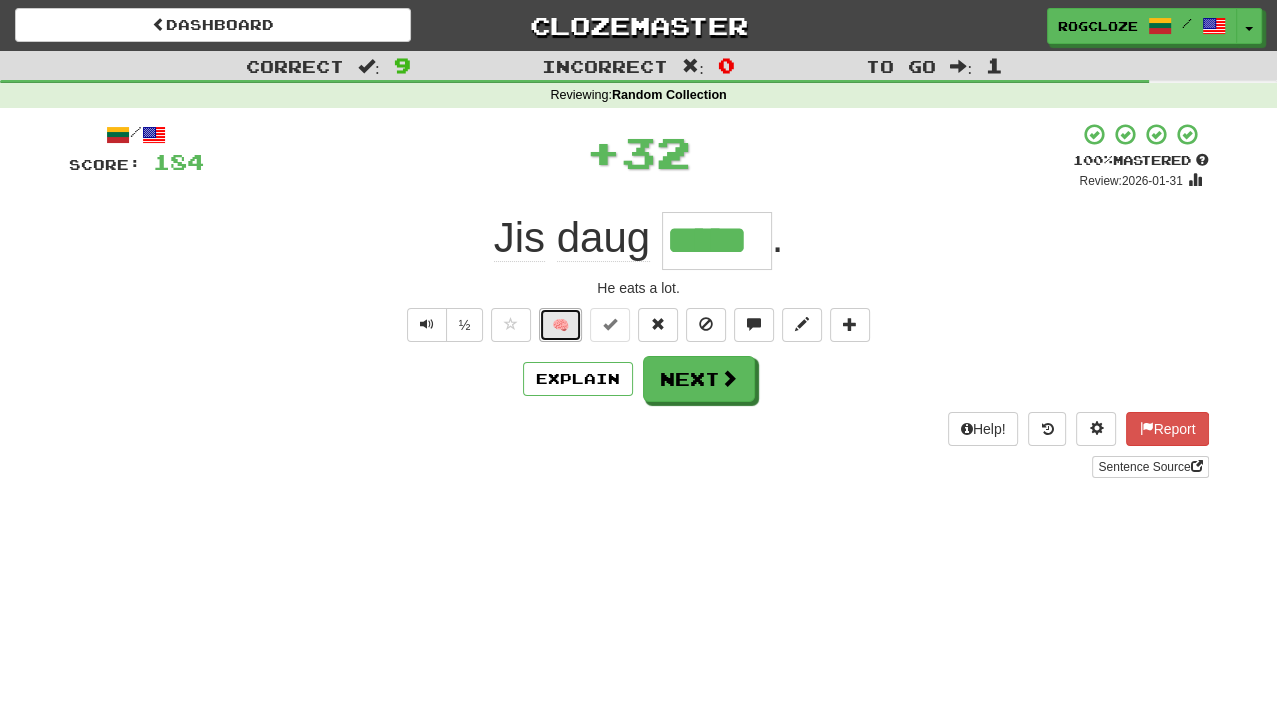 click on "🧠" at bounding box center (560, 325) 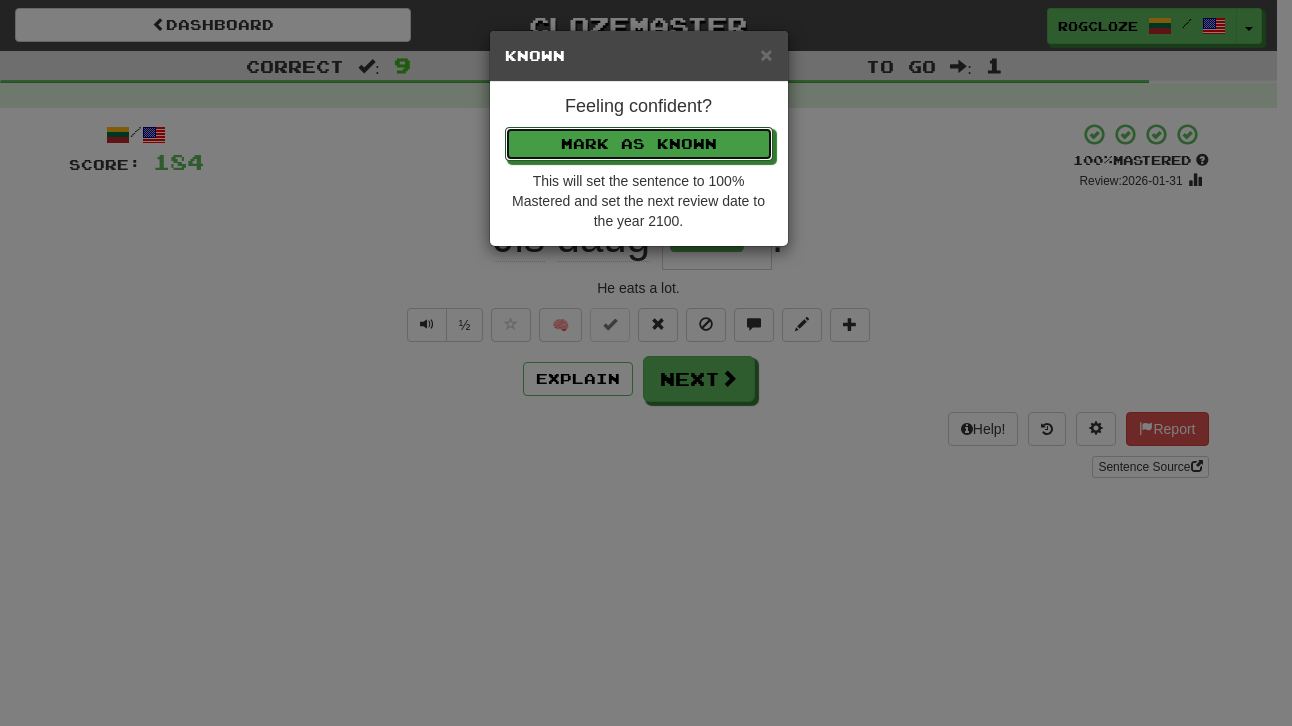 drag, startPoint x: 643, startPoint y: 146, endPoint x: 692, endPoint y: 271, distance: 134.26094 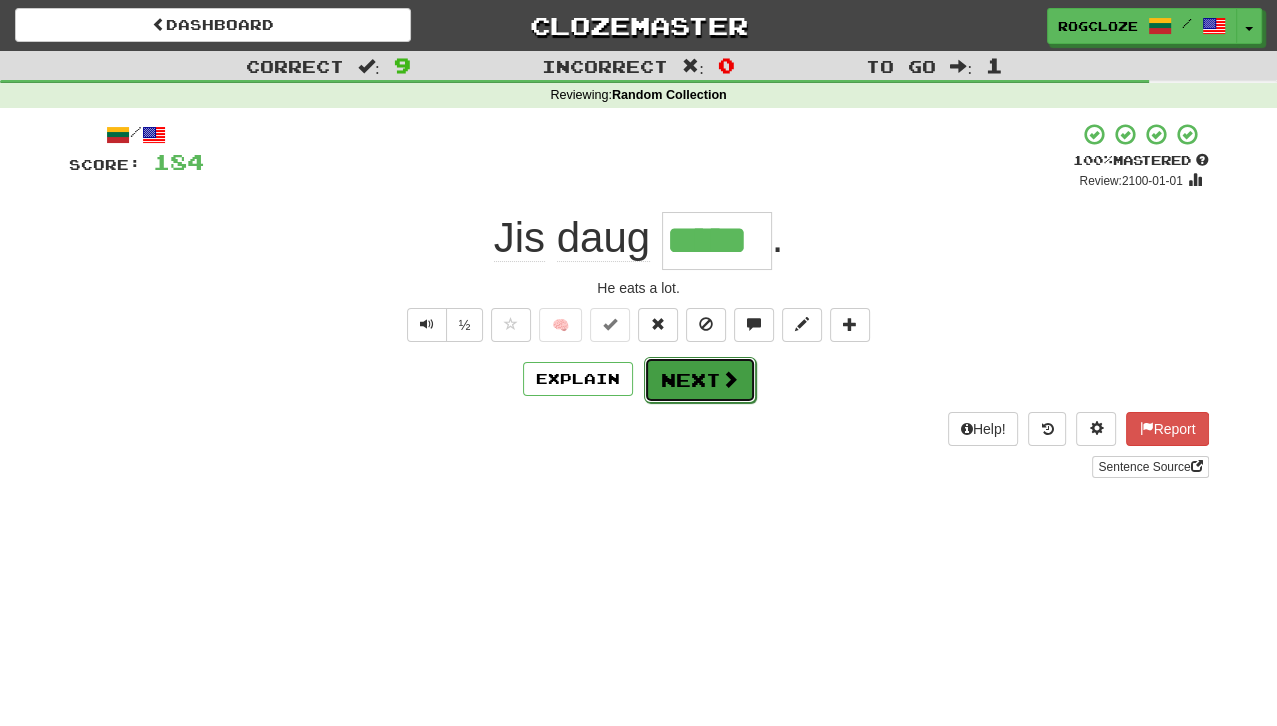click on "Next" at bounding box center (700, 380) 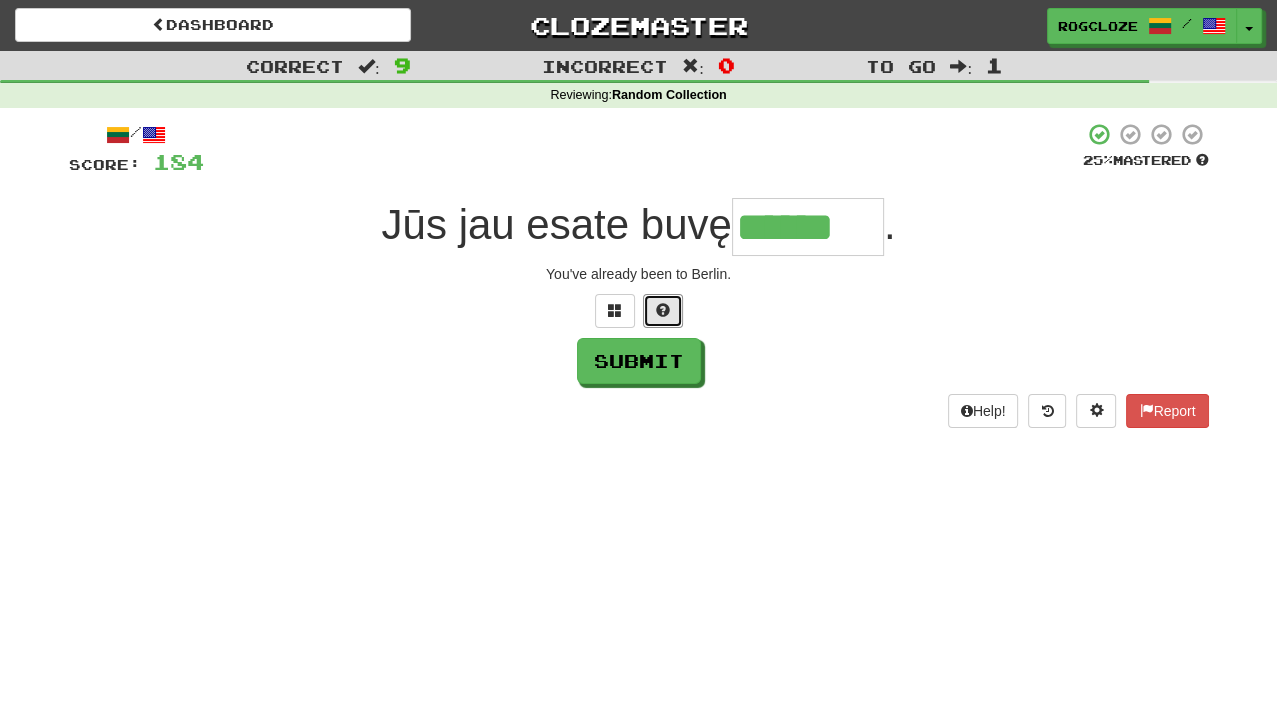click at bounding box center (663, 310) 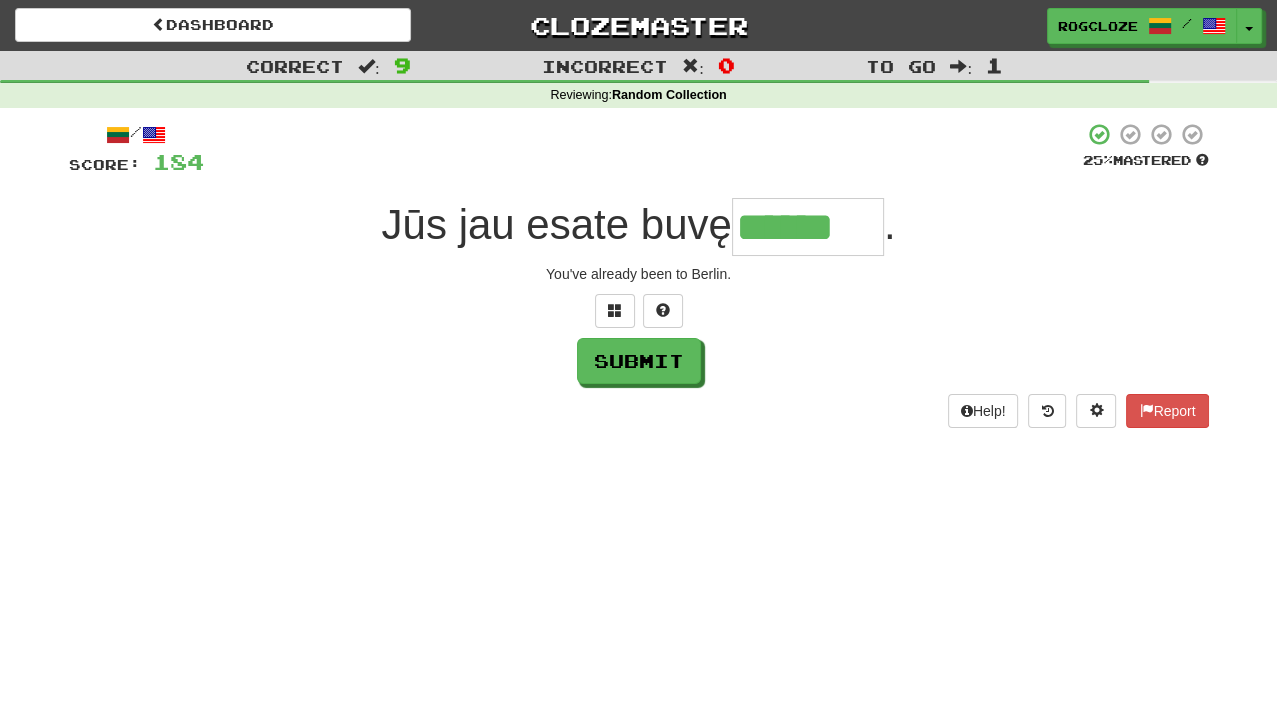 type on "*******" 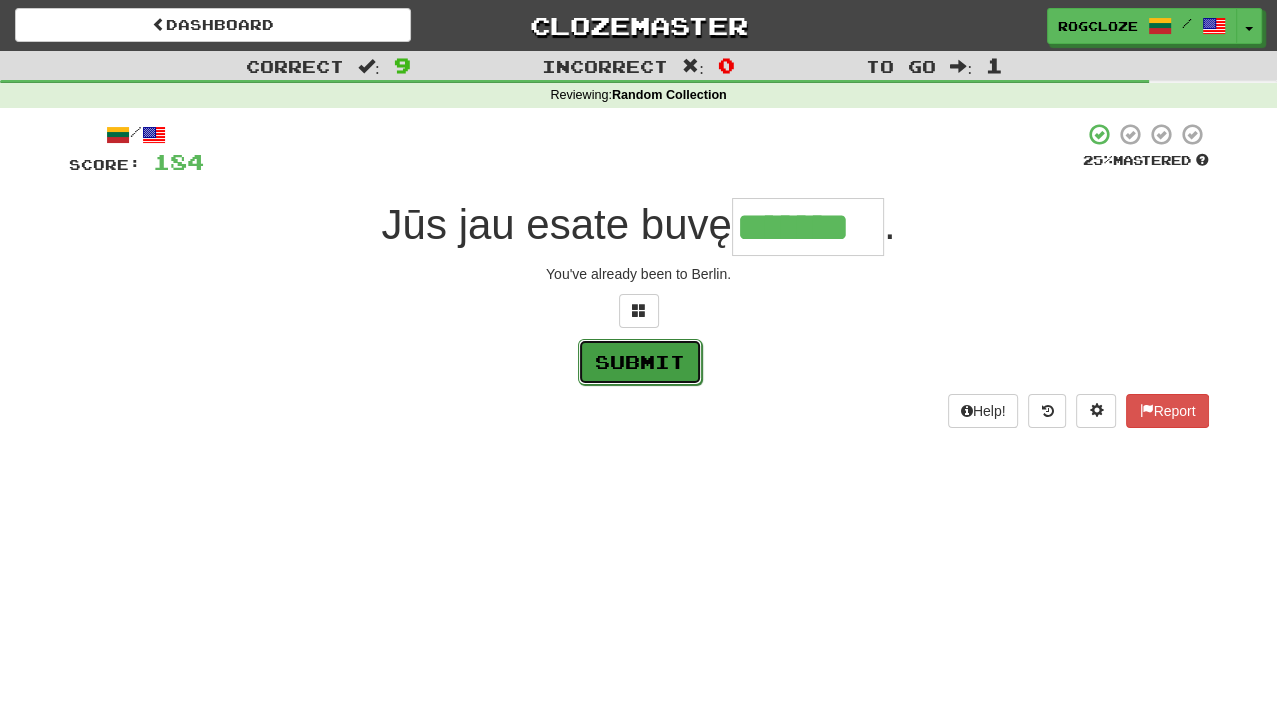 click on "Submit" at bounding box center (640, 362) 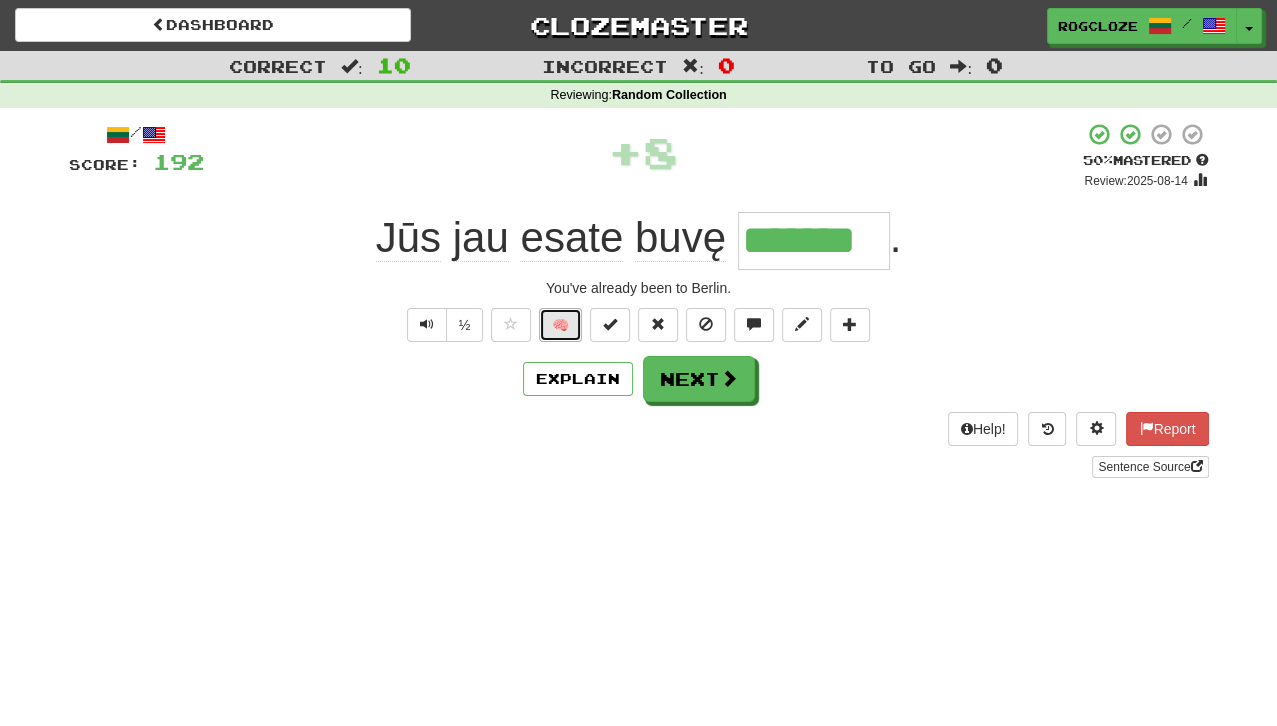 click on "🧠" at bounding box center [560, 325] 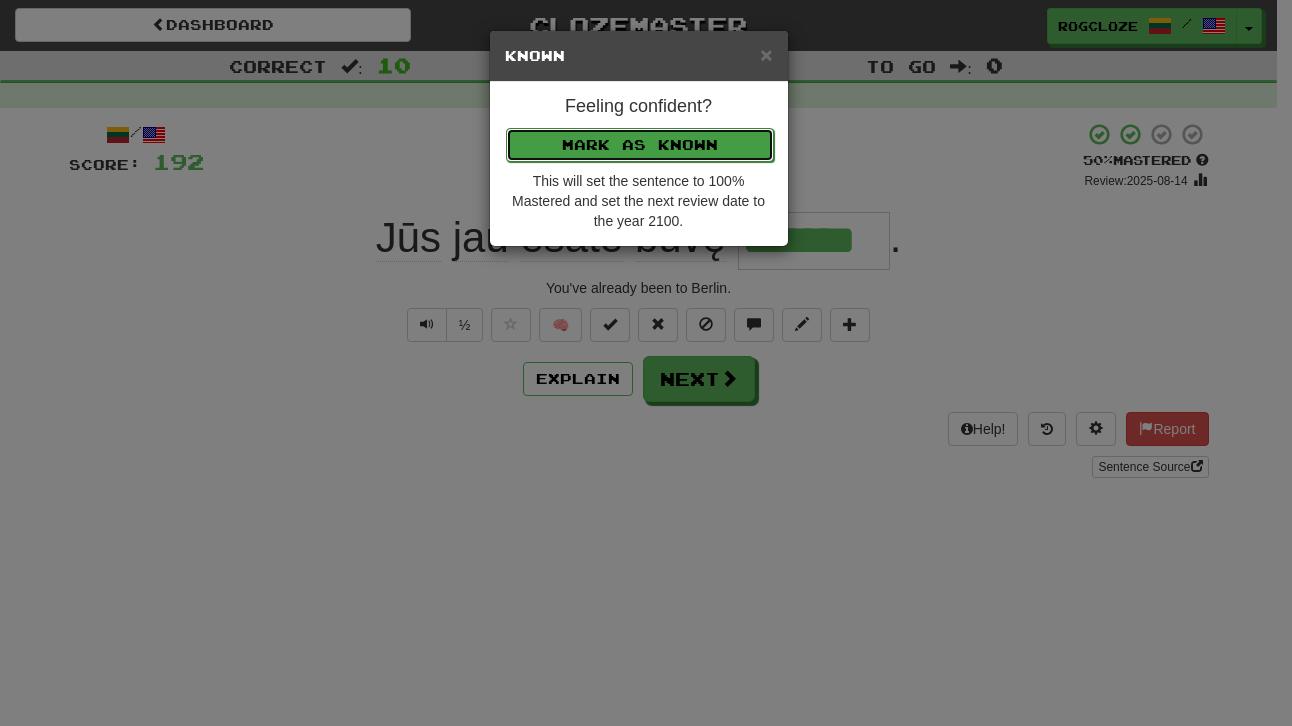 drag, startPoint x: 588, startPoint y: 145, endPoint x: 599, endPoint y: 153, distance: 13.601471 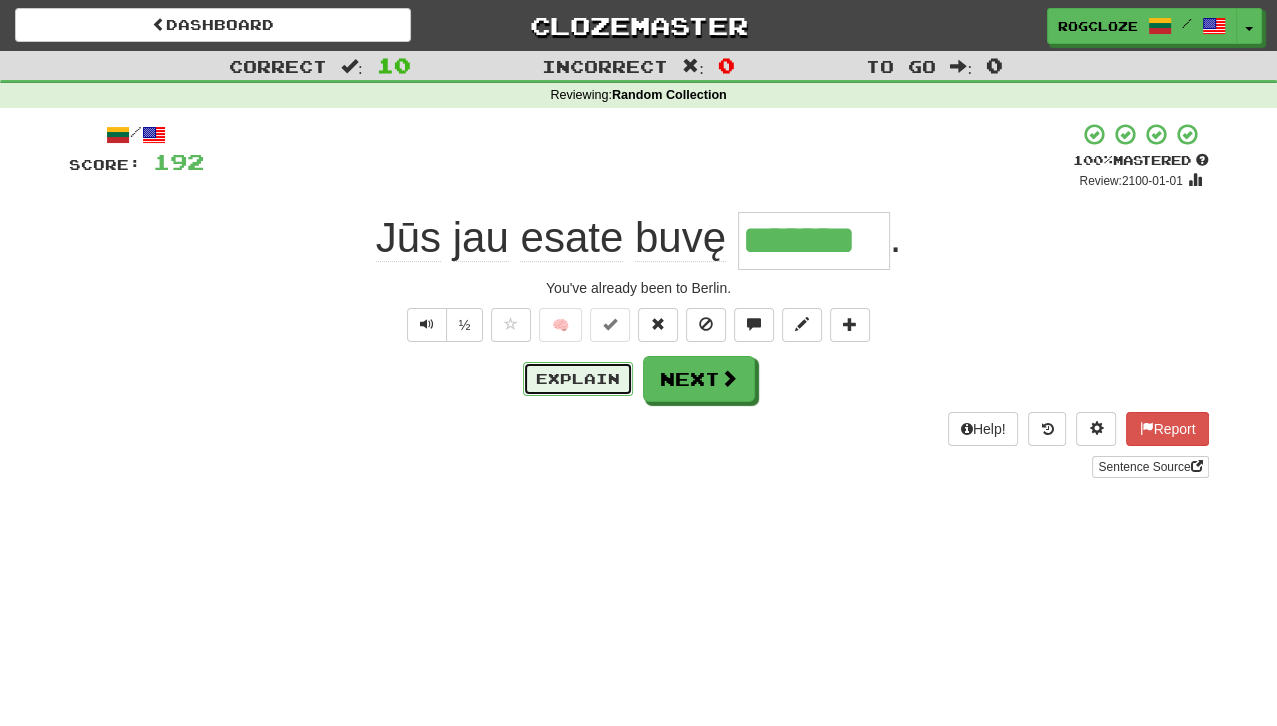 click on "Explain" at bounding box center [578, 379] 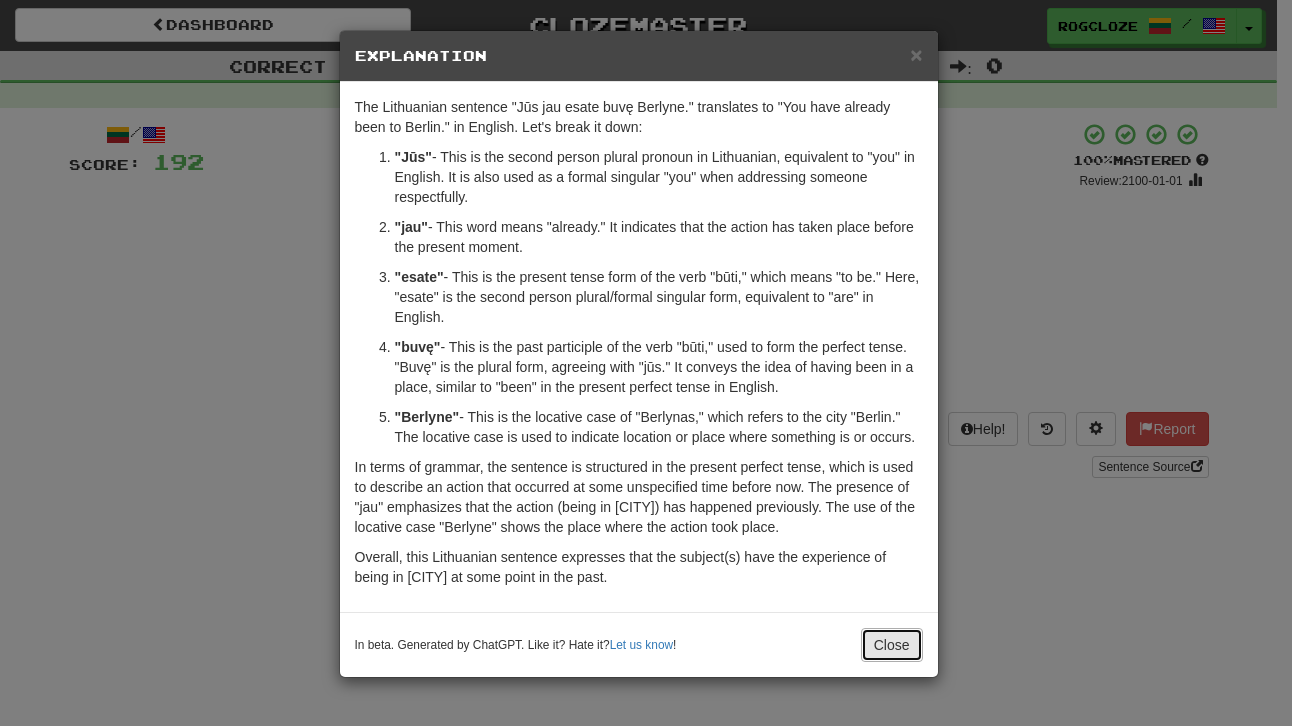 click on "Close" at bounding box center [892, 645] 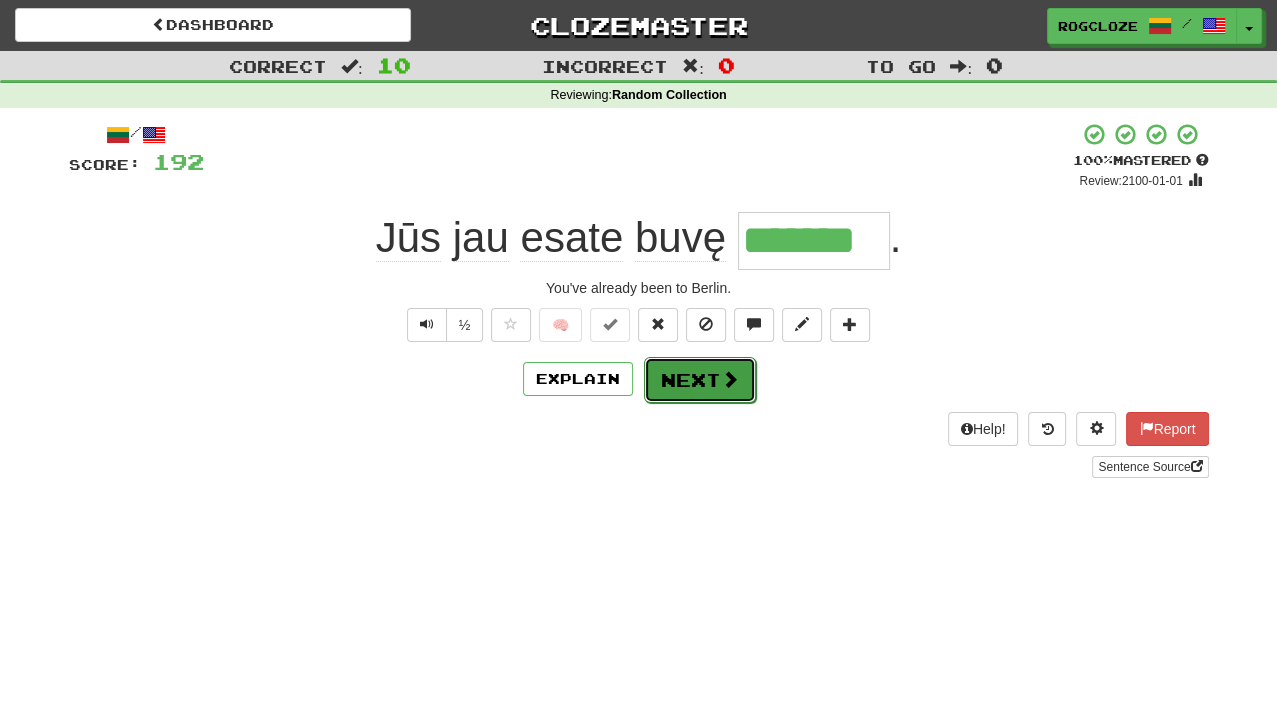 click on "Next" at bounding box center (700, 380) 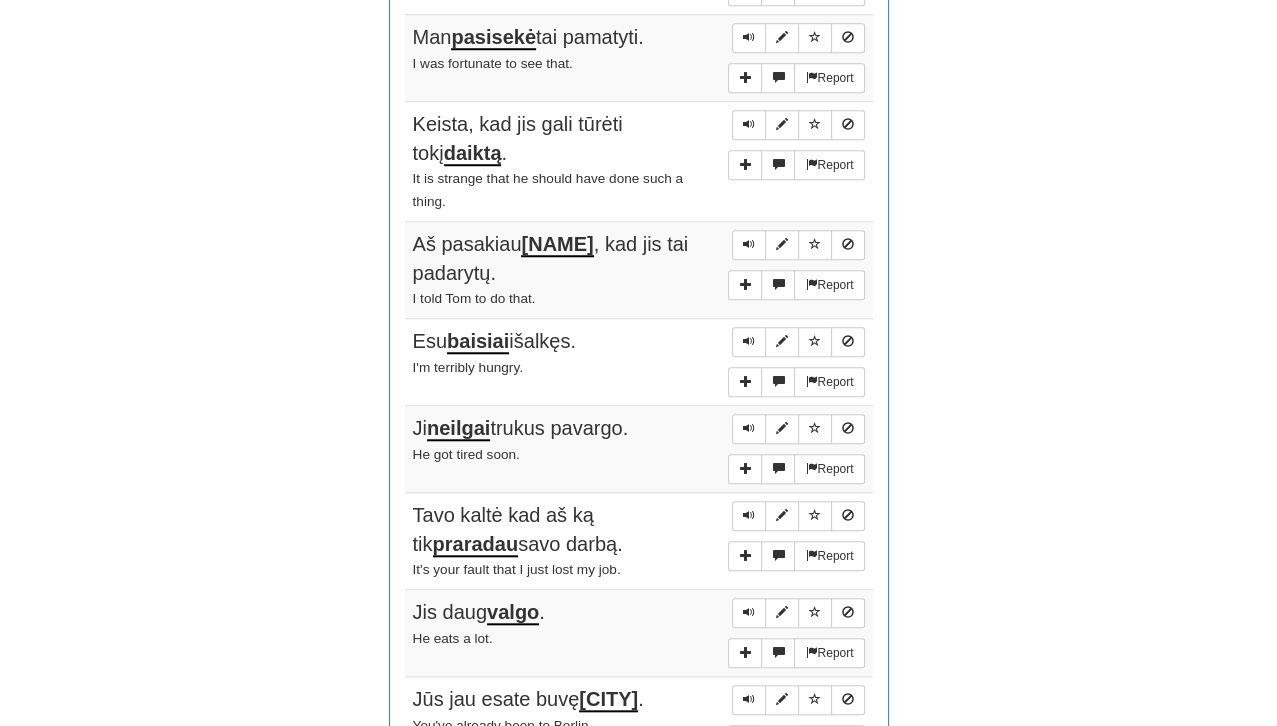 scroll, scrollTop: 1389, scrollLeft: 0, axis: vertical 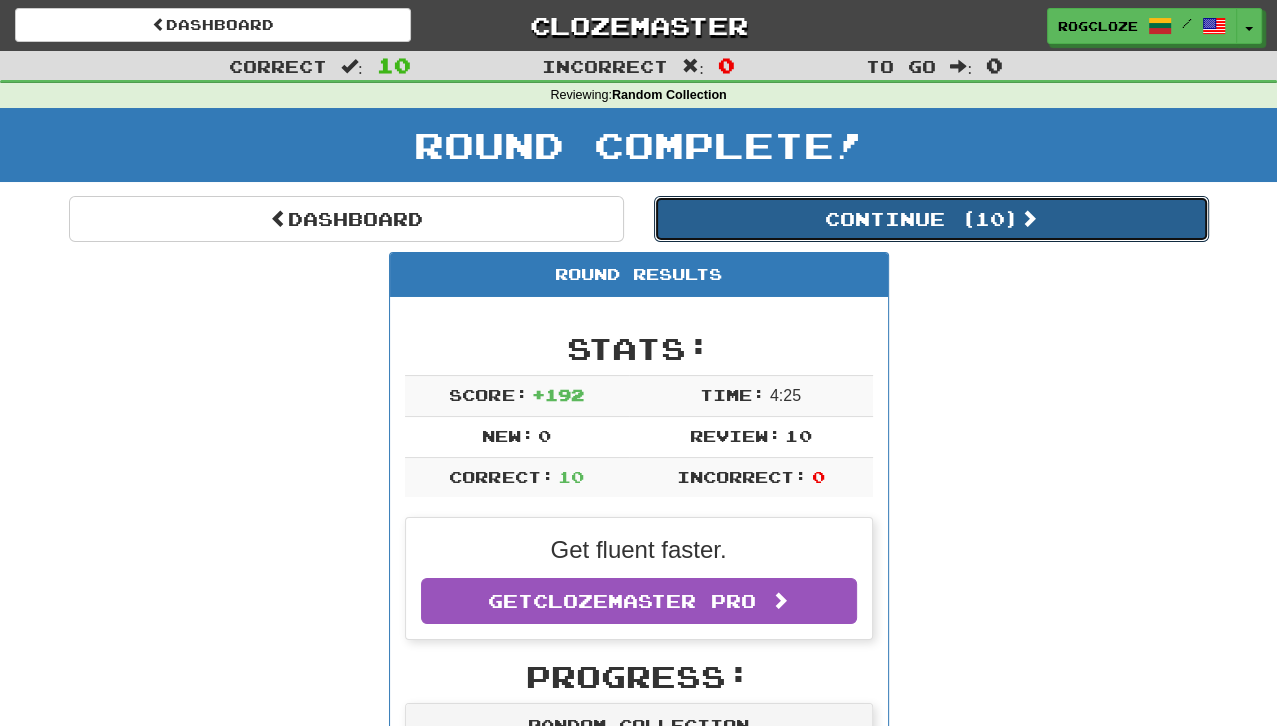 drag, startPoint x: 738, startPoint y: 229, endPoint x: 749, endPoint y: 246, distance: 20.248457 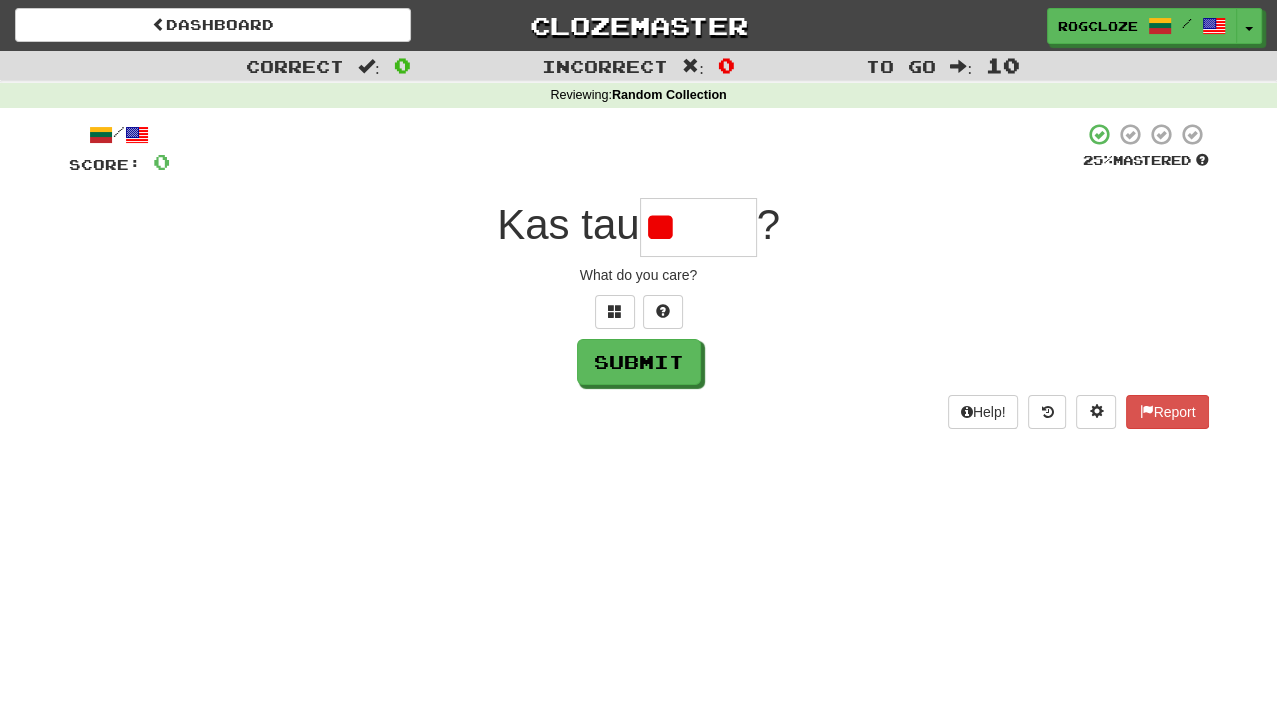 type on "*" 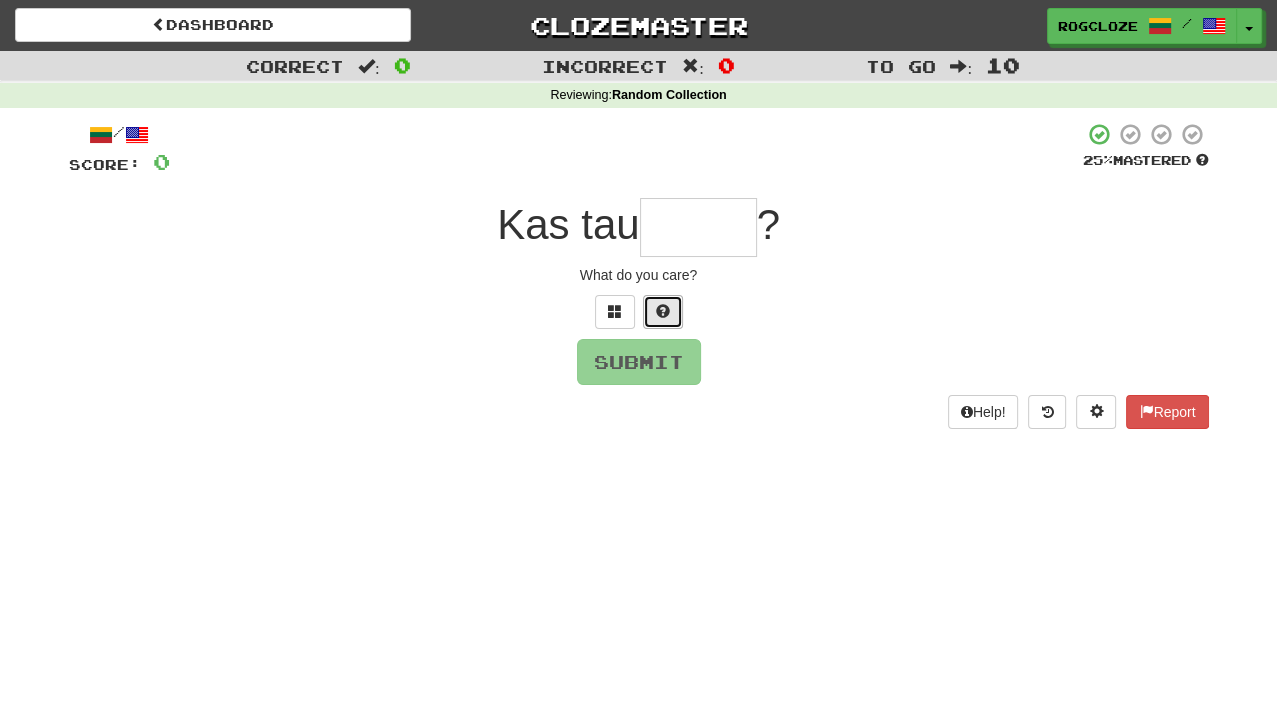 click at bounding box center (663, 311) 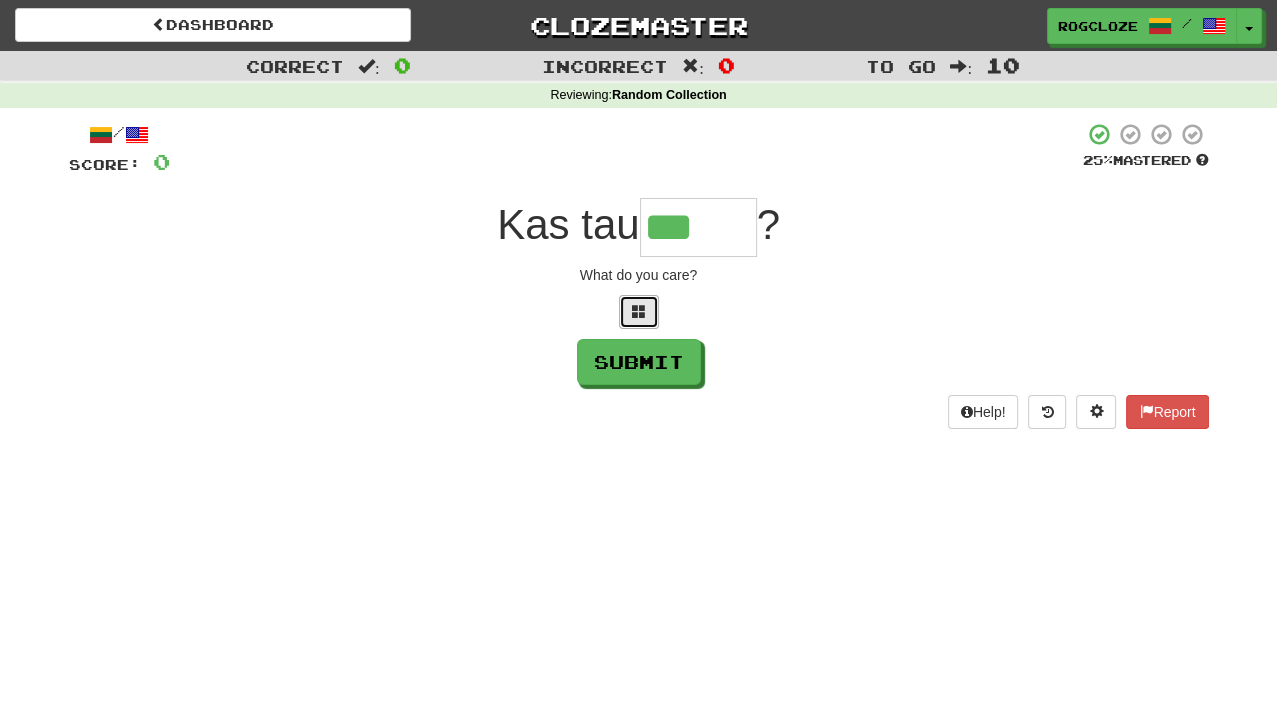 click at bounding box center (639, 311) 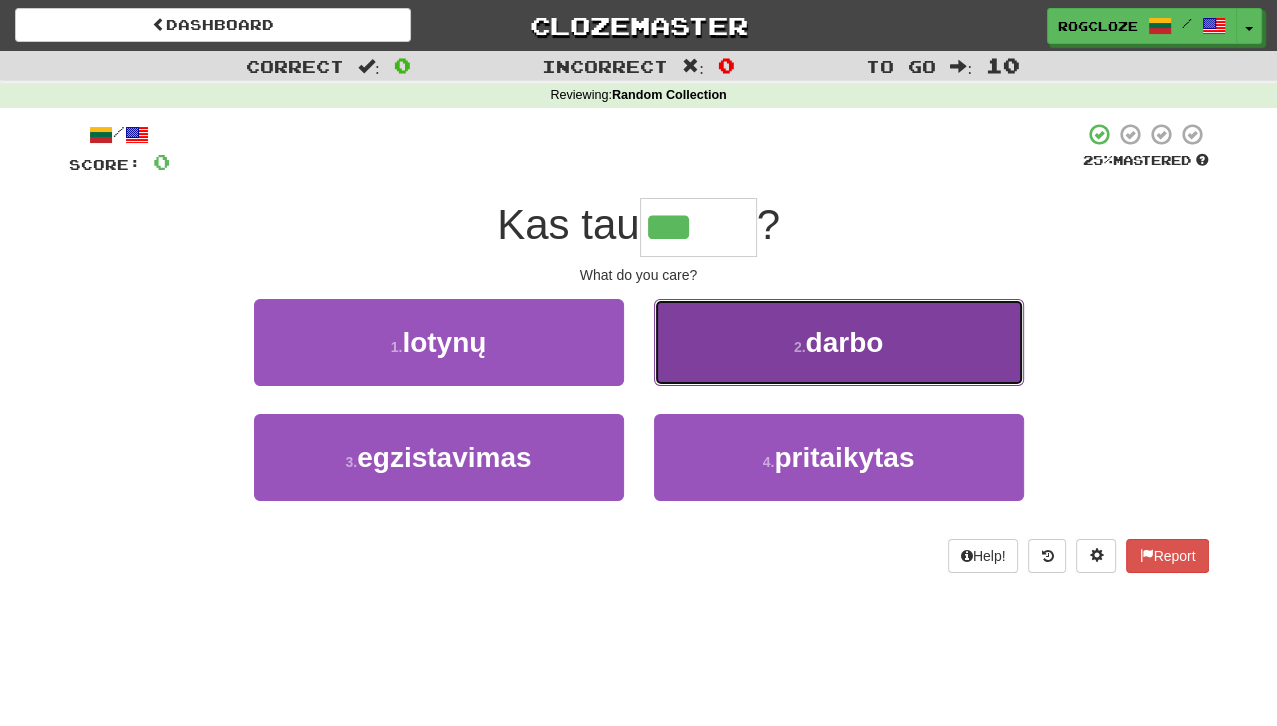 click on ". darbo" at bounding box center (839, 342) 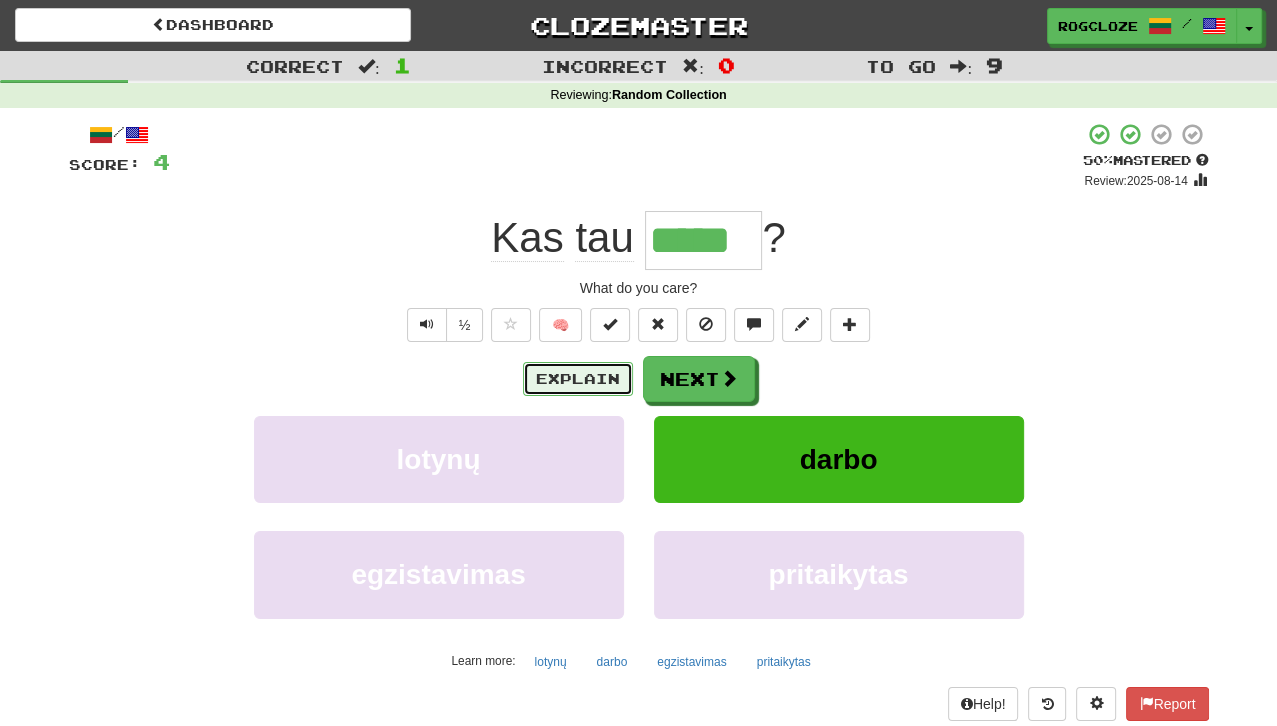 click on "Explain" at bounding box center [578, 379] 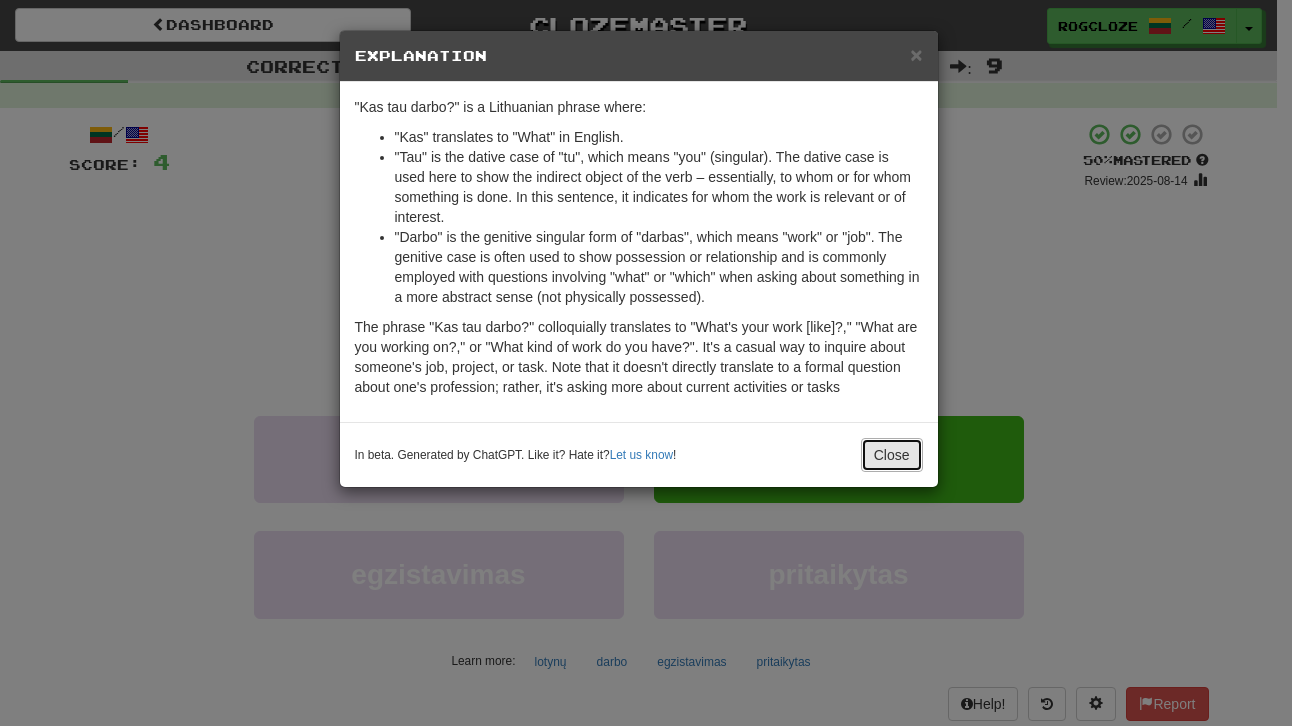 click on "Close" at bounding box center (892, 455) 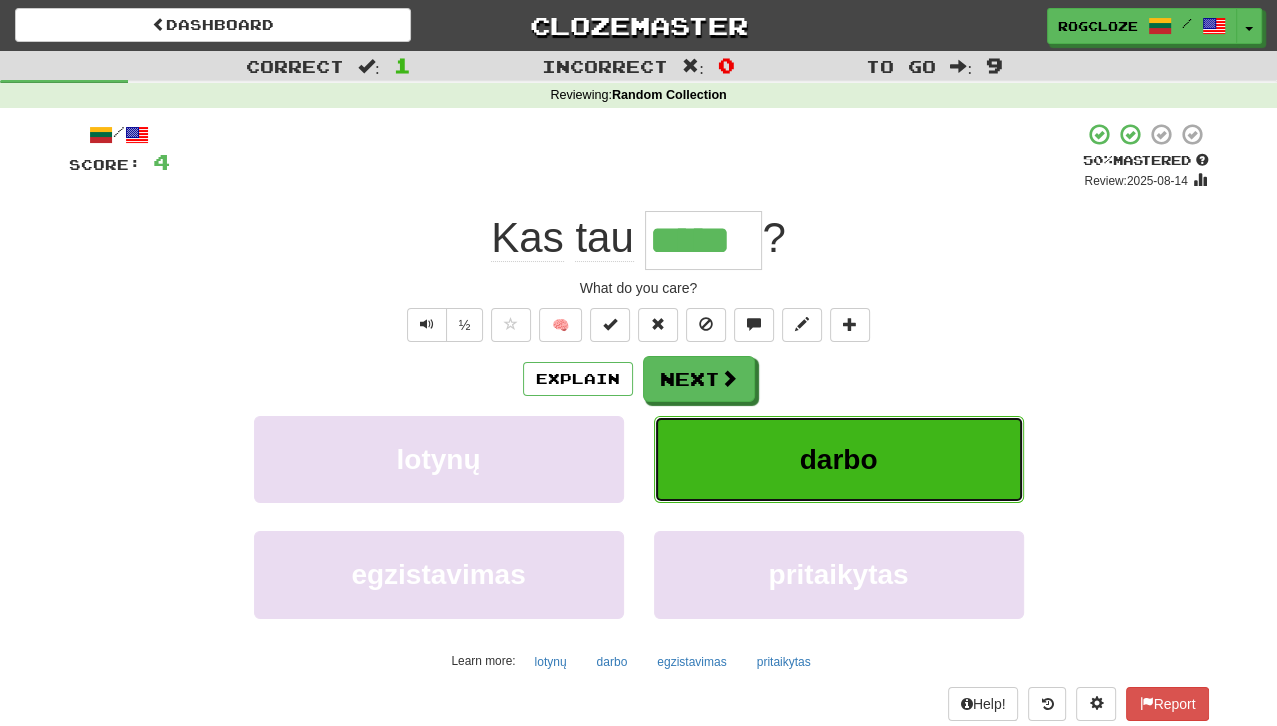 click on "darbo" at bounding box center (839, 459) 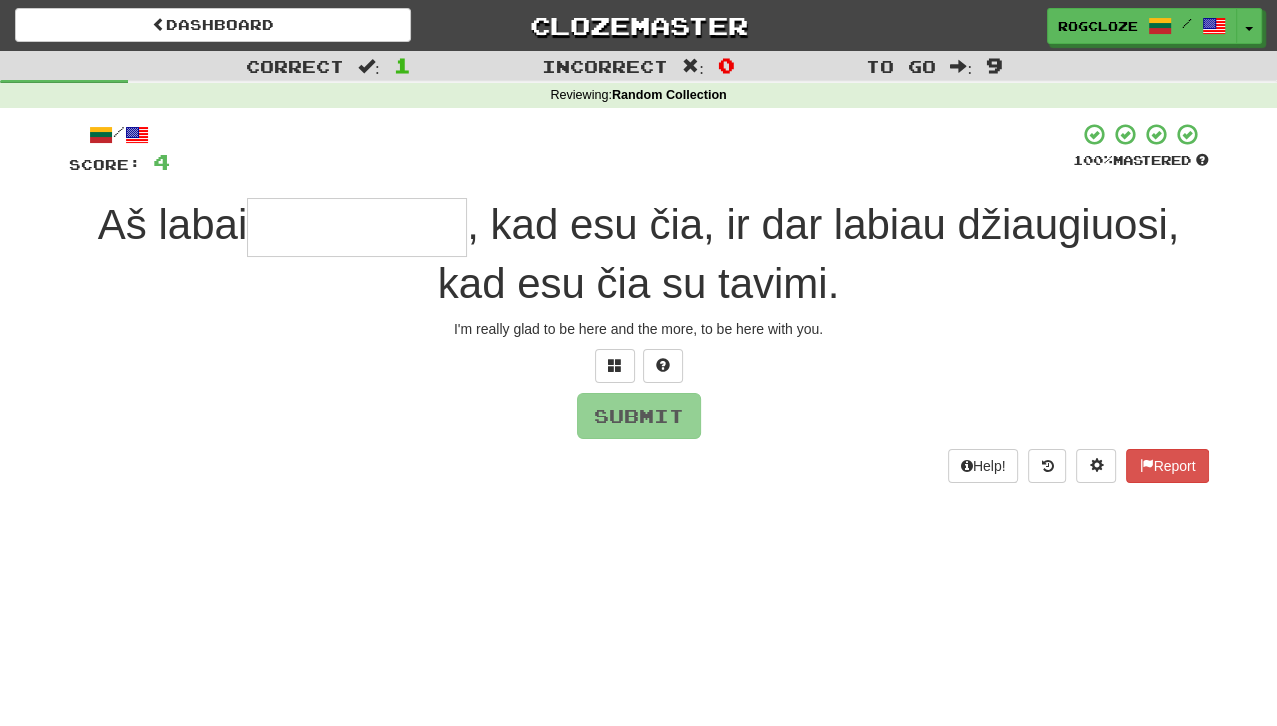type on "*" 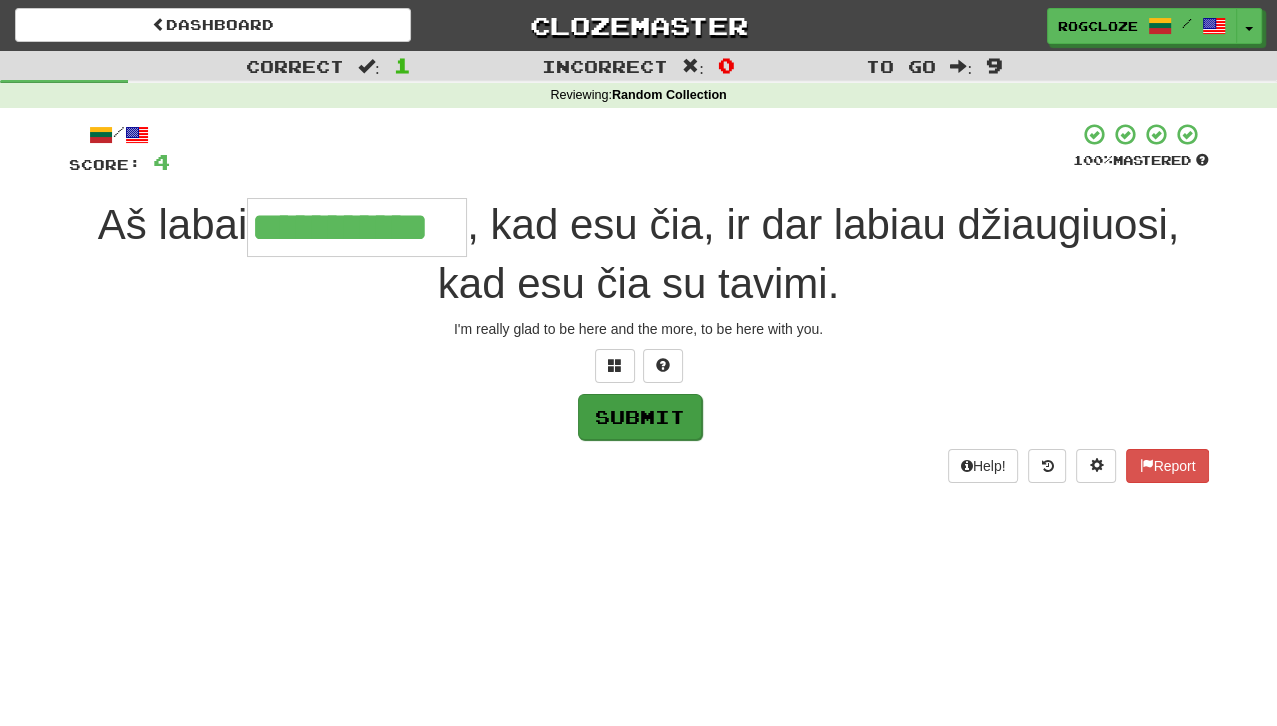 type on "**********" 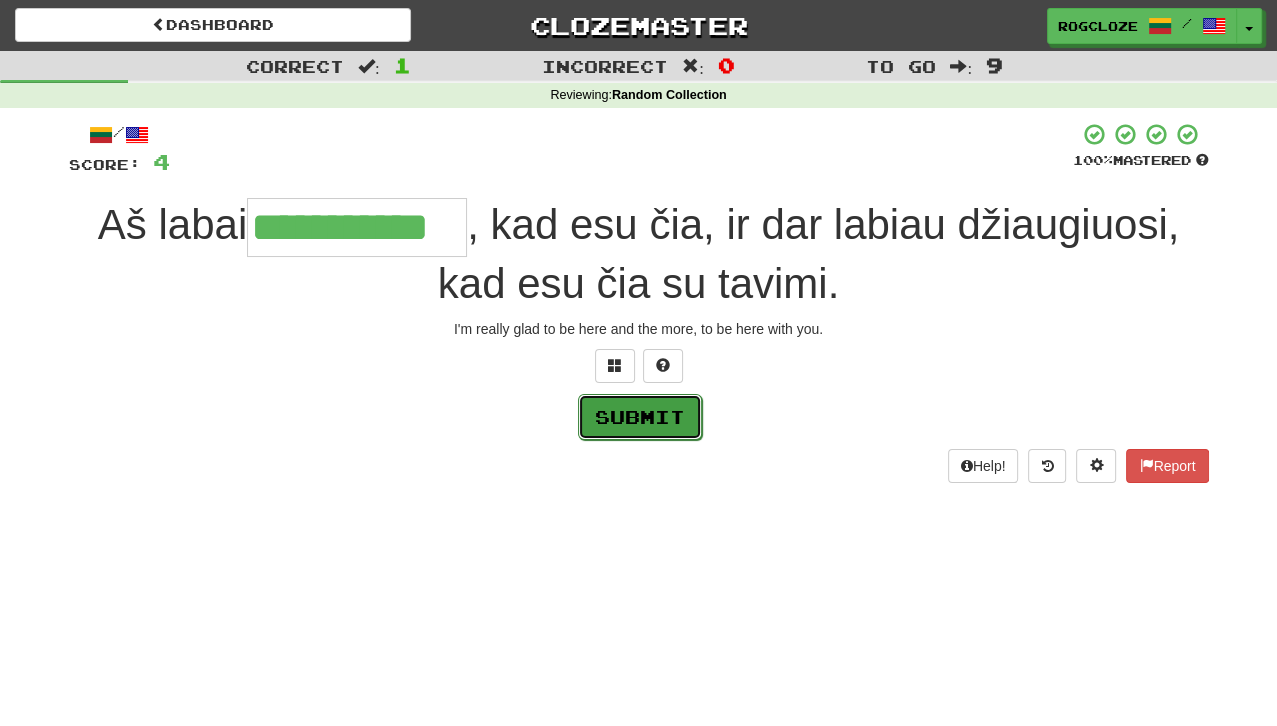 click on "Submit" at bounding box center (640, 417) 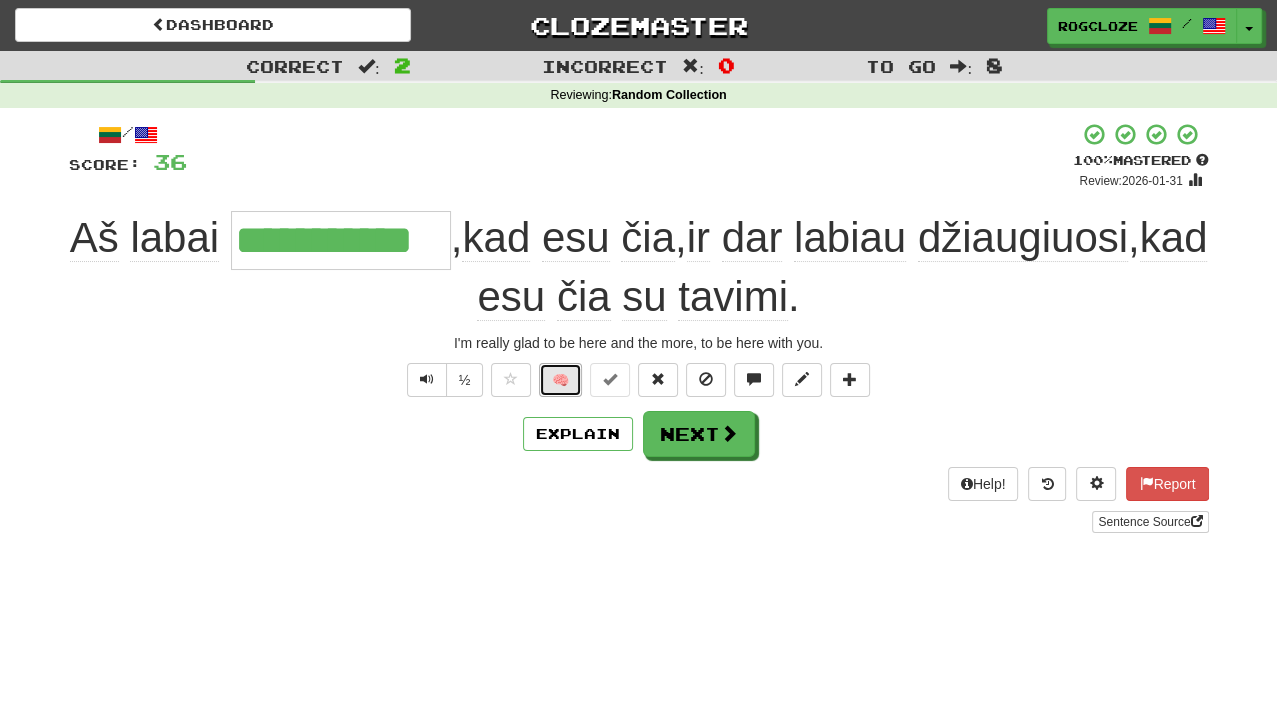 click on "🧠" at bounding box center [560, 380] 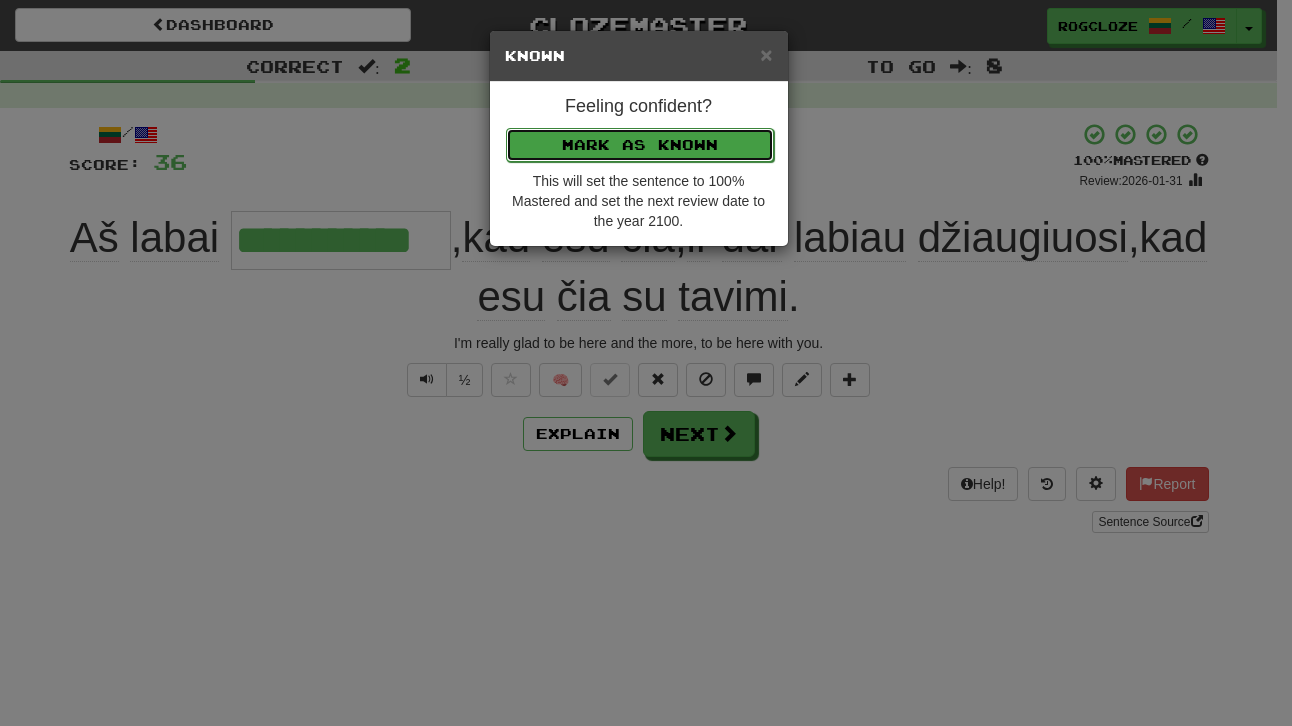 click on "Mark as Known" at bounding box center [640, 145] 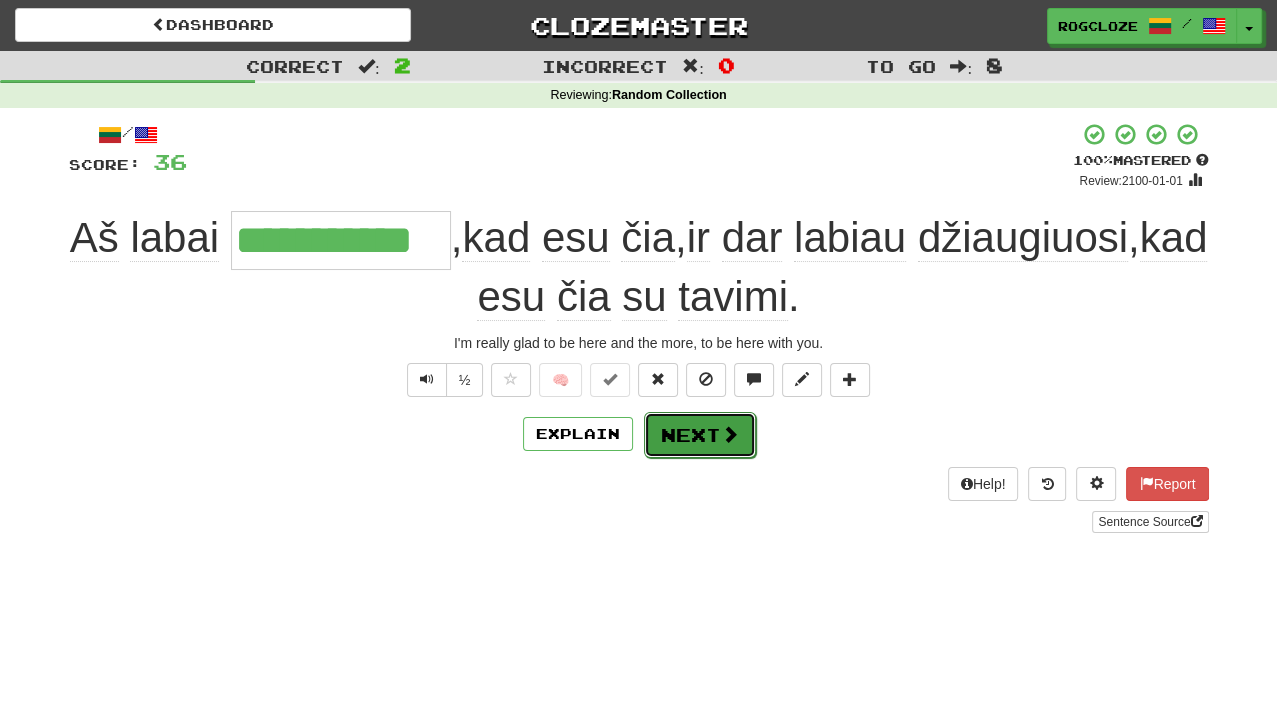 click on "Next" at bounding box center [700, 435] 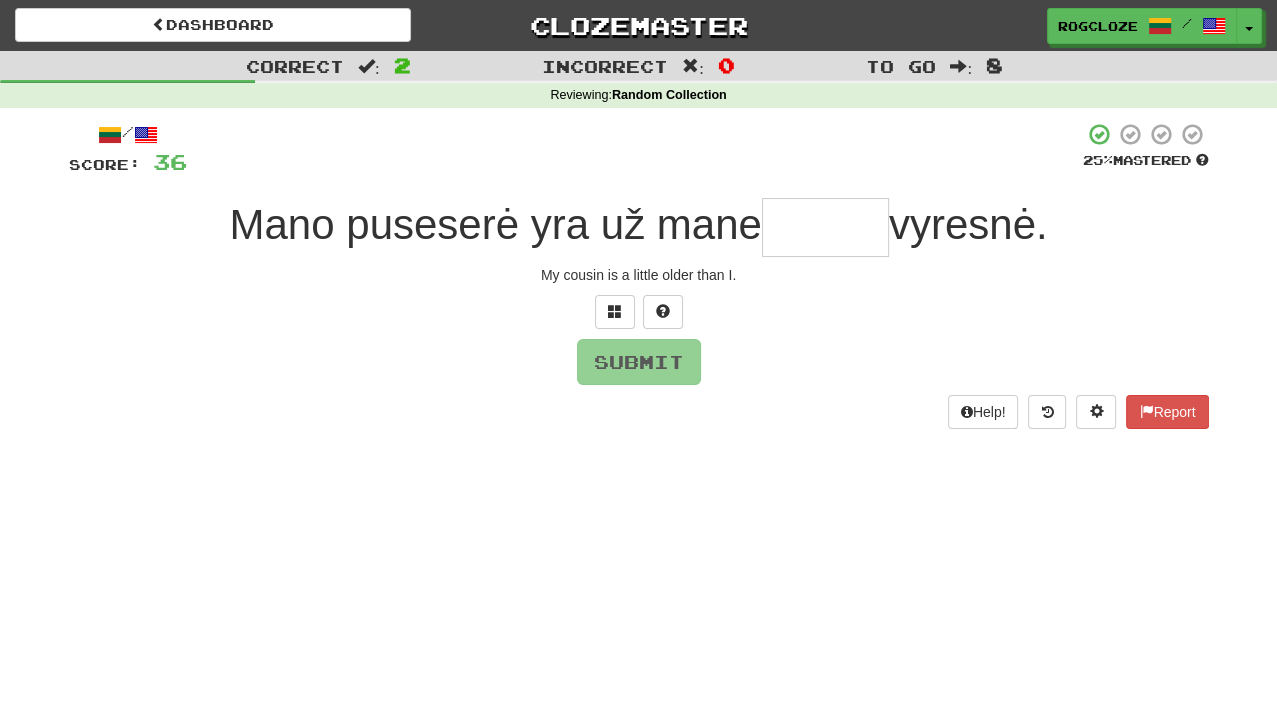 type on "*" 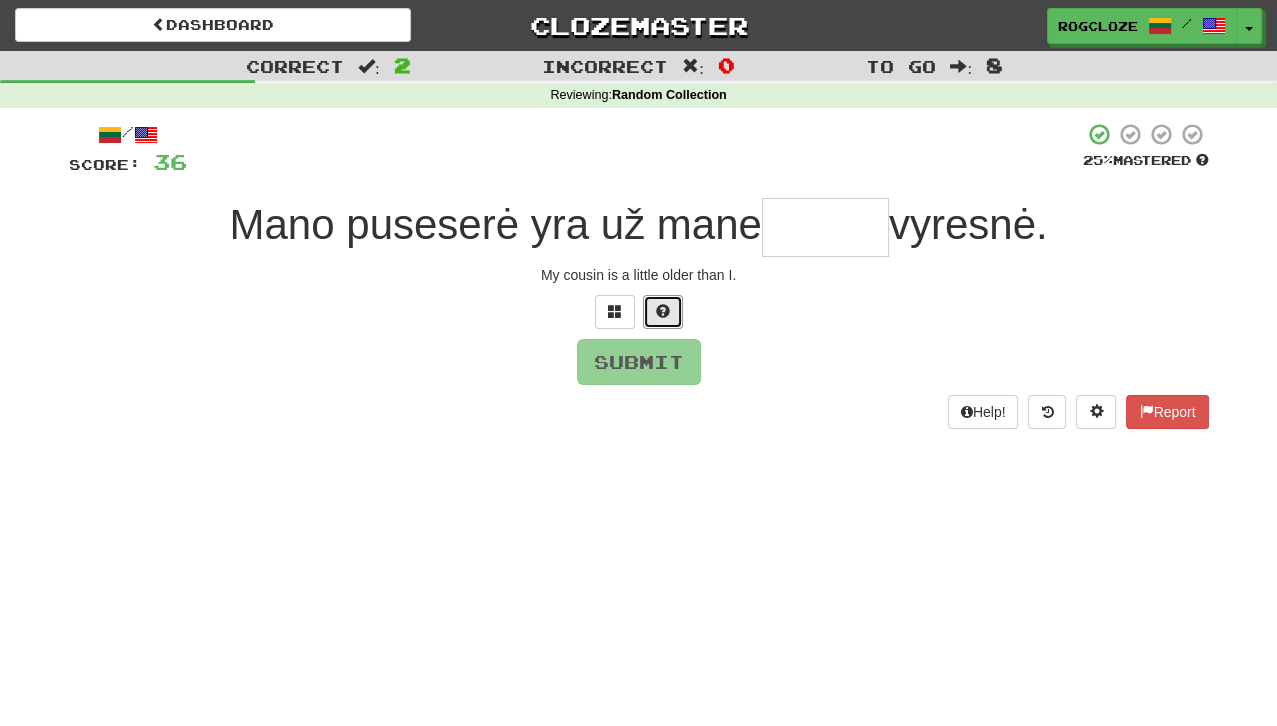 drag, startPoint x: 665, startPoint y: 317, endPoint x: 682, endPoint y: 317, distance: 17 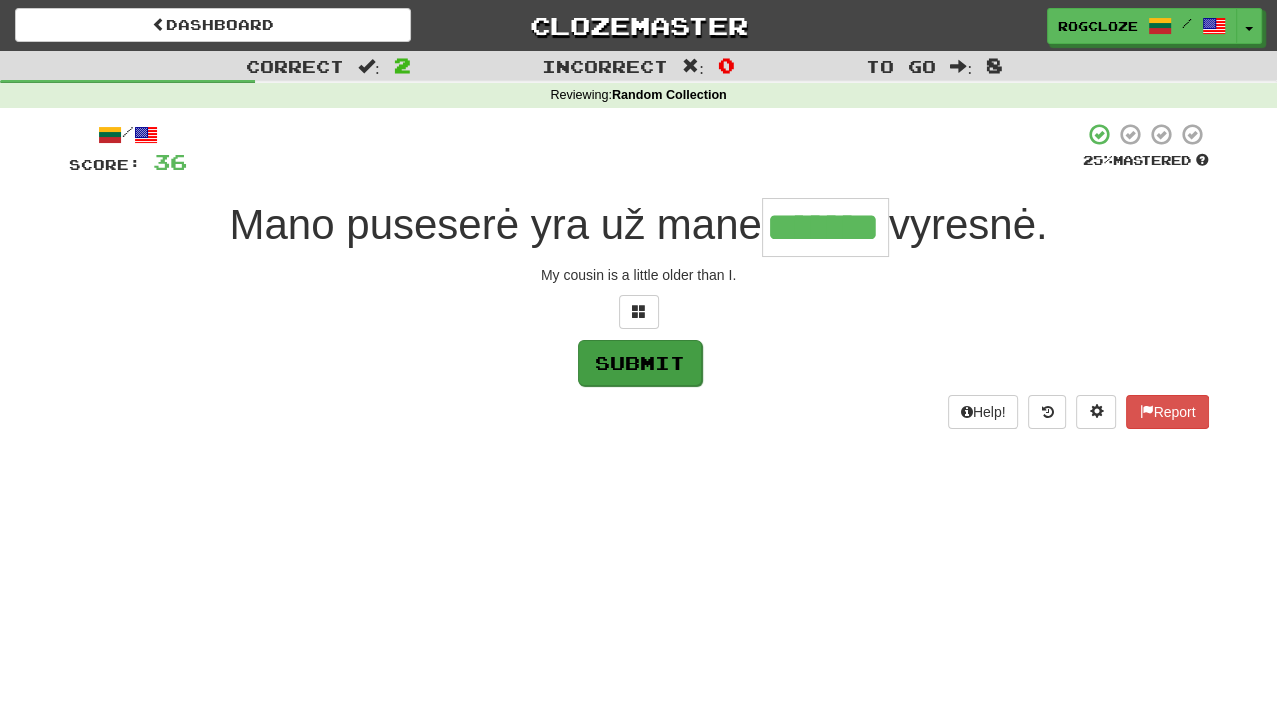 type on "*******" 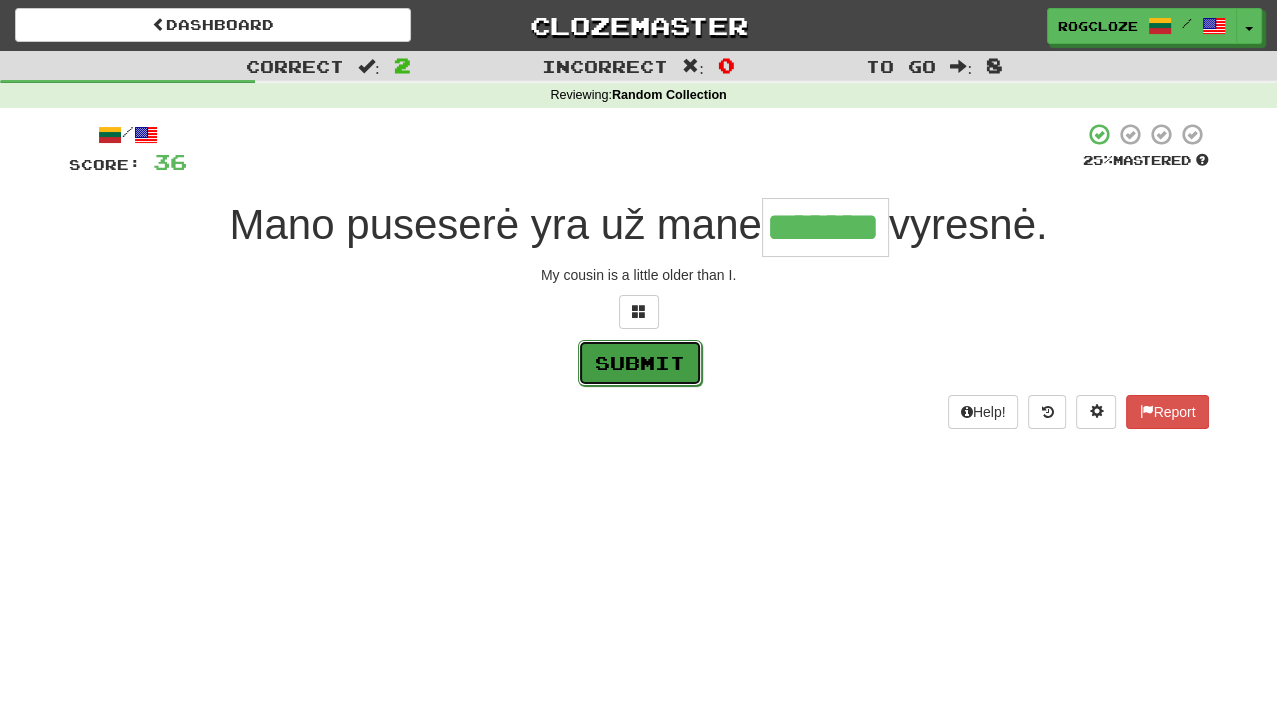 click on "Submit" at bounding box center (640, 363) 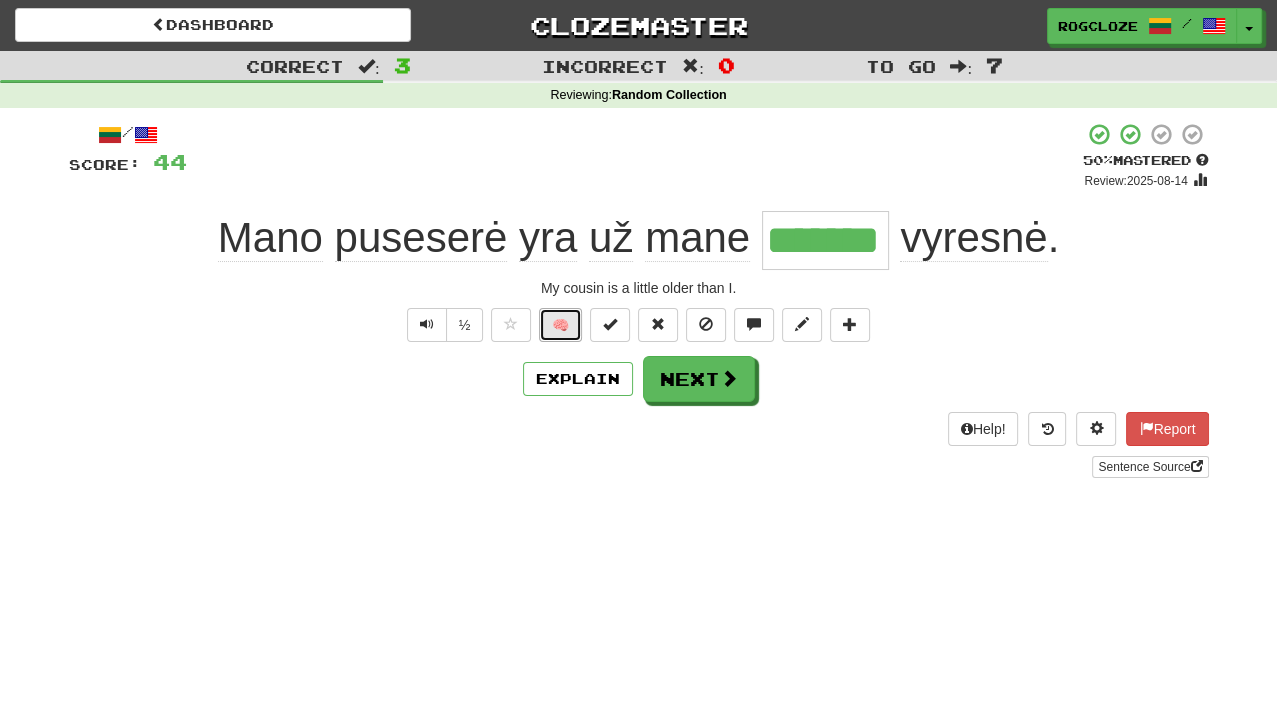 click on "🧠" at bounding box center (560, 325) 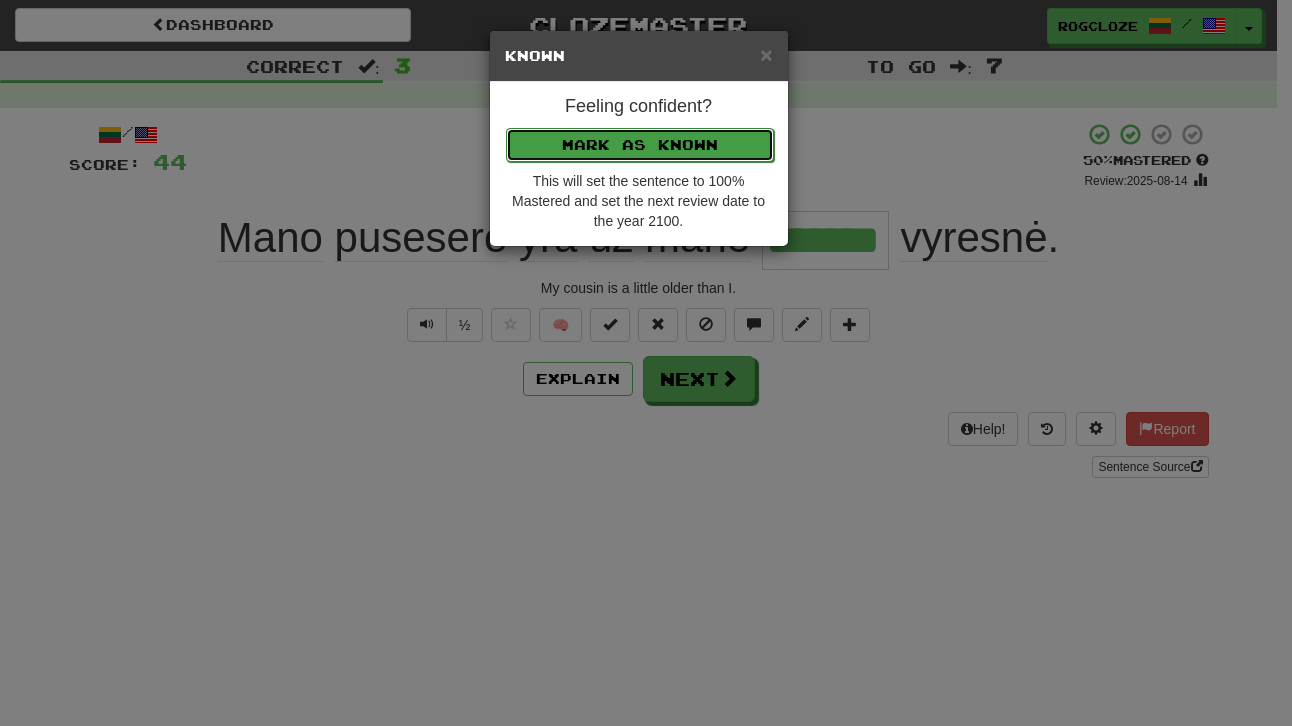 click on "Mark as Known" at bounding box center (640, 145) 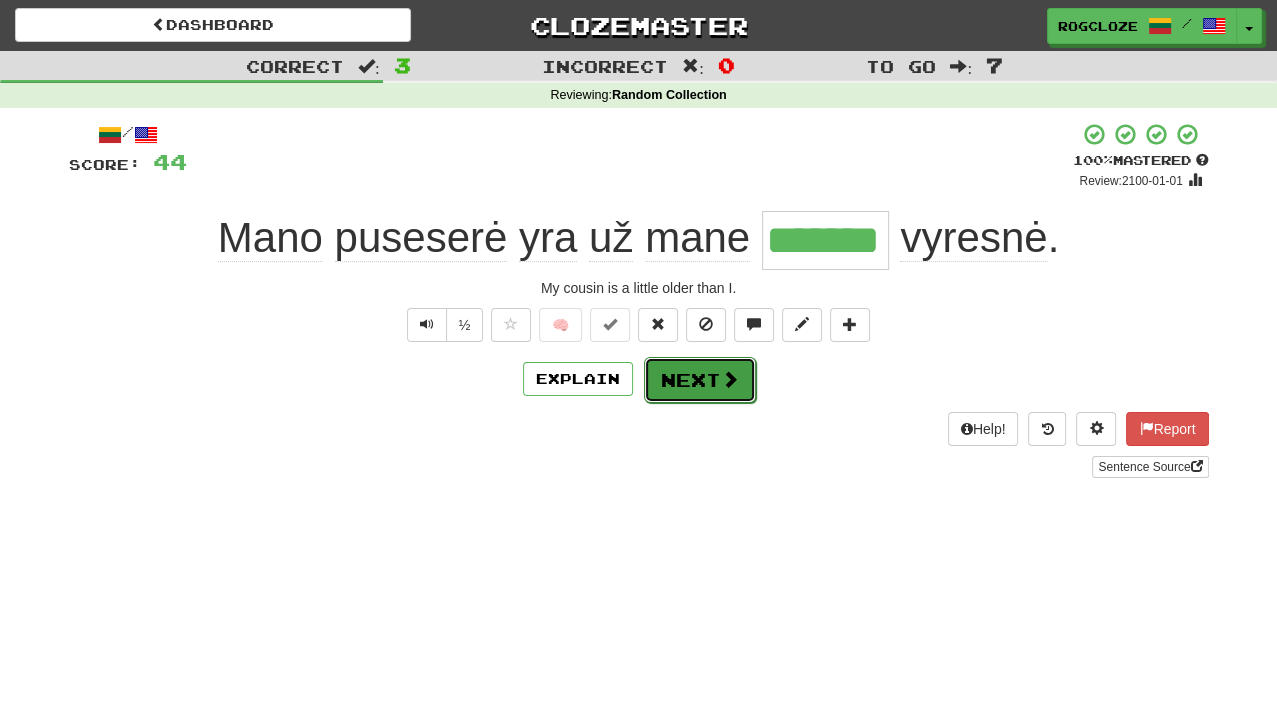 click on "Next" at bounding box center [700, 380] 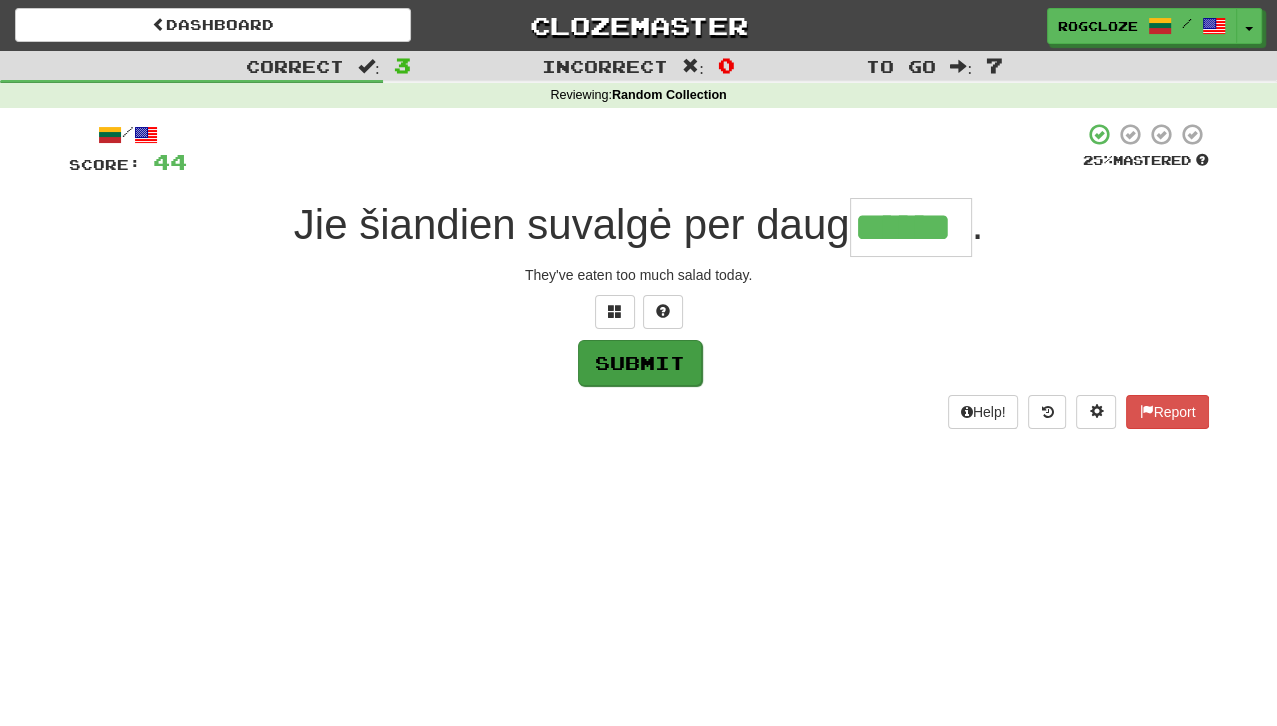 type on "******" 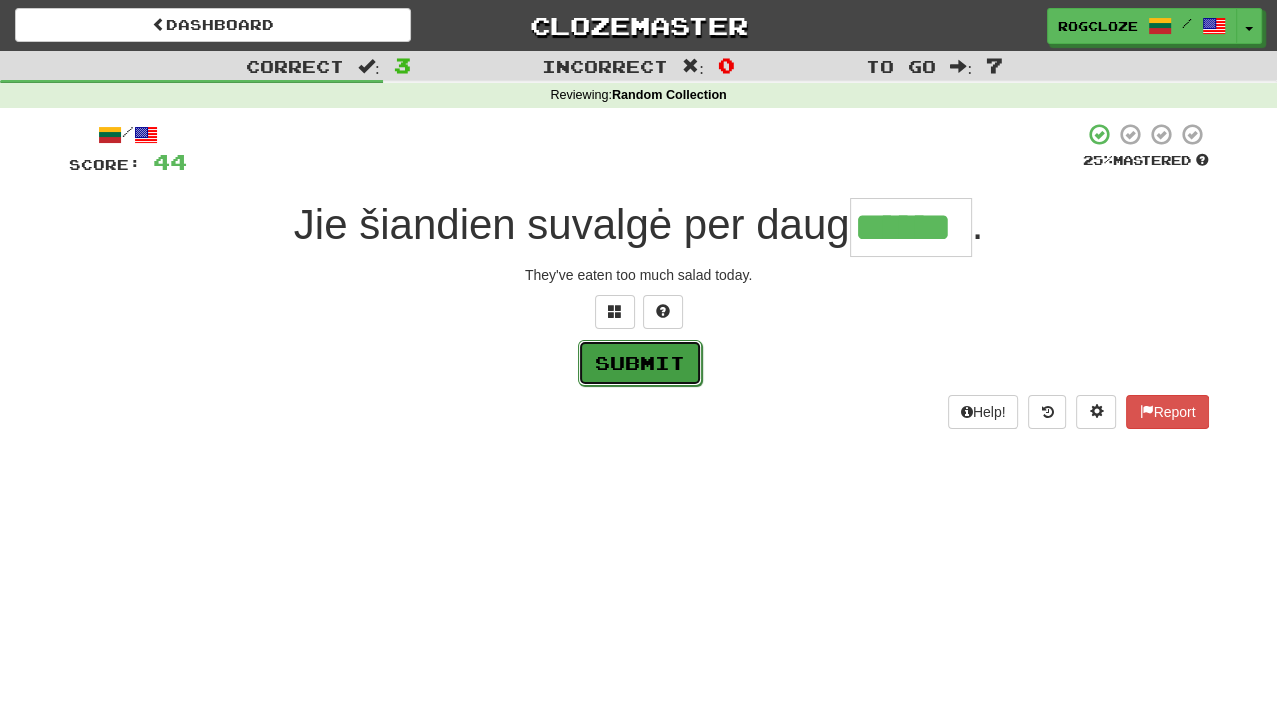 click on "Submit" at bounding box center [640, 363] 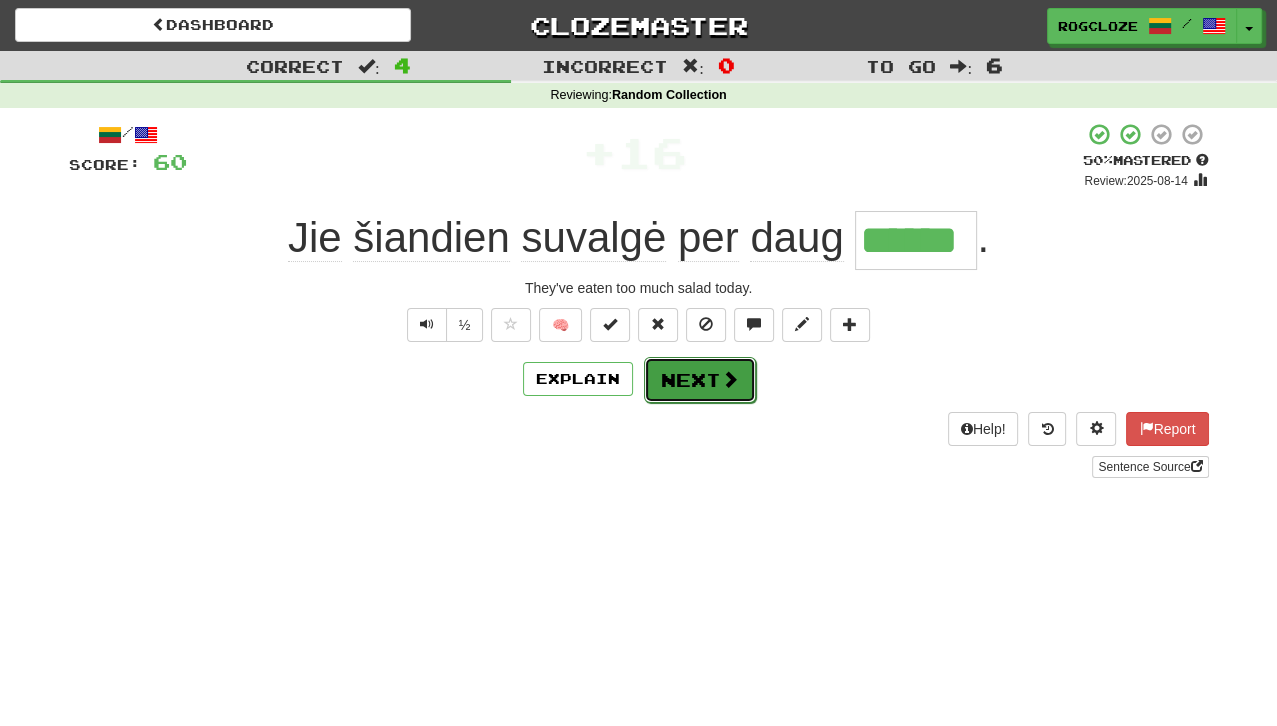 click on "Next" at bounding box center (700, 380) 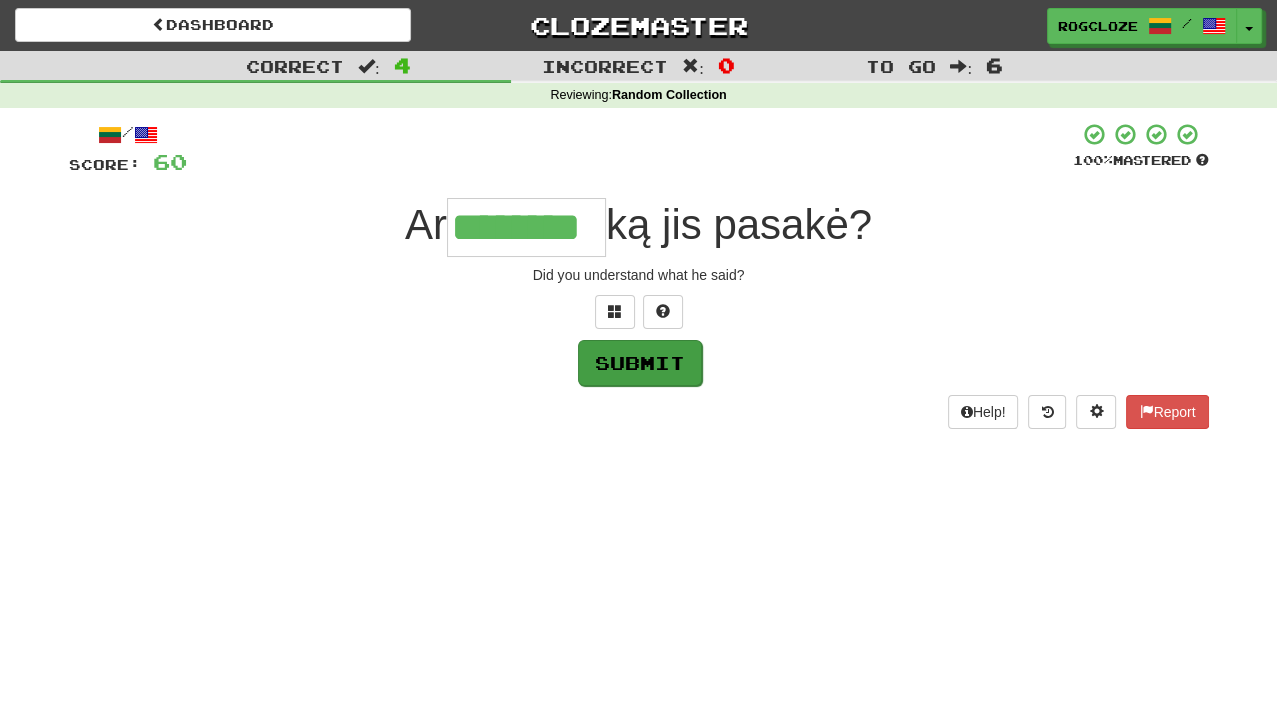 type on "********" 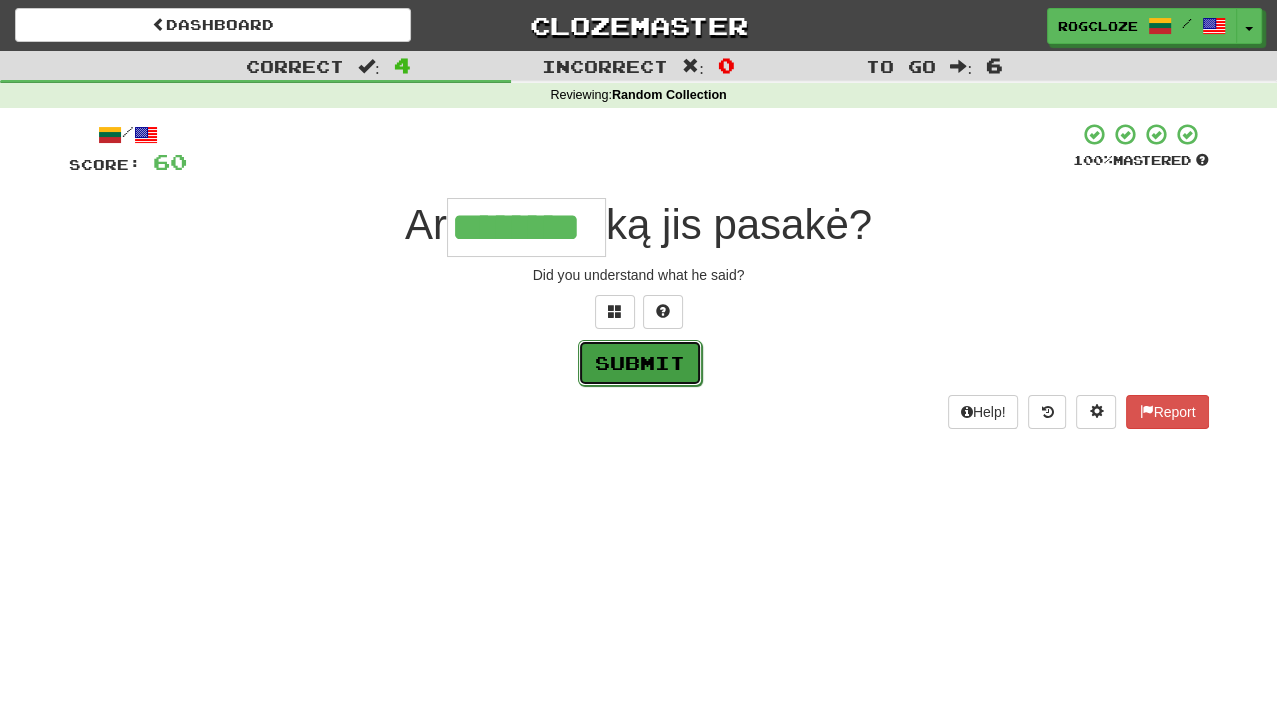click on "Submit" at bounding box center [640, 363] 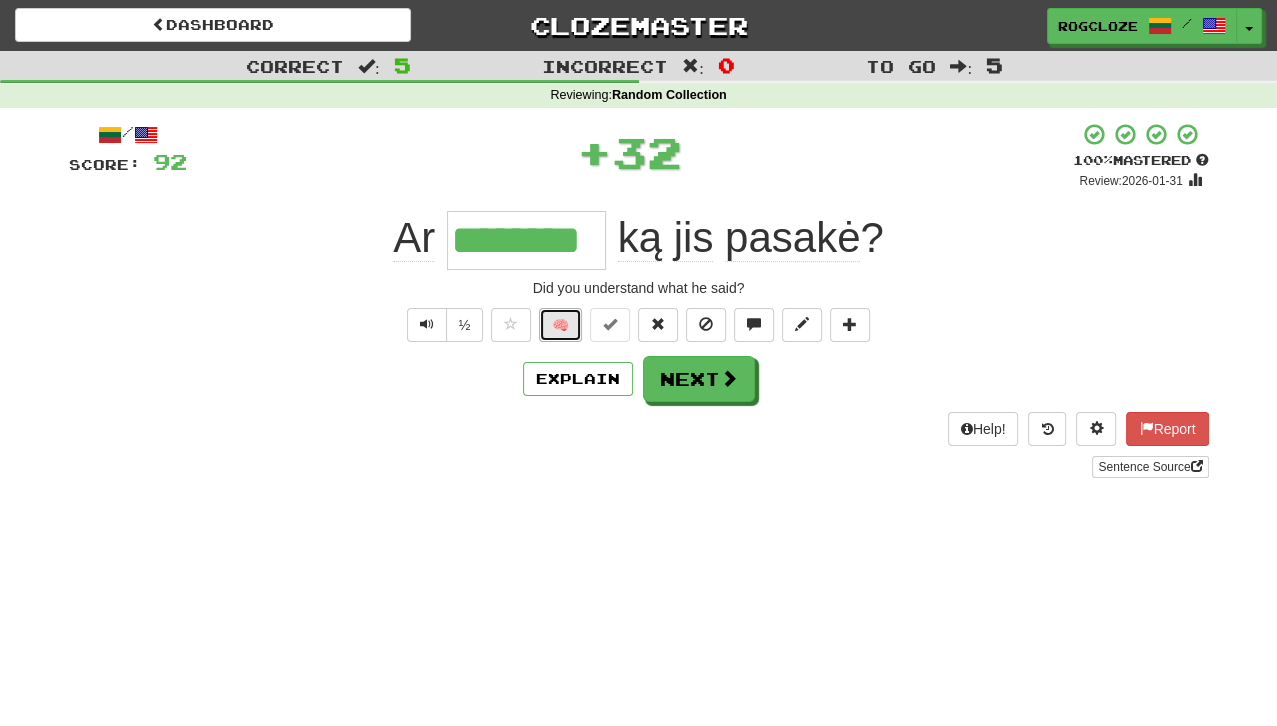 click on "🧠" at bounding box center [560, 325] 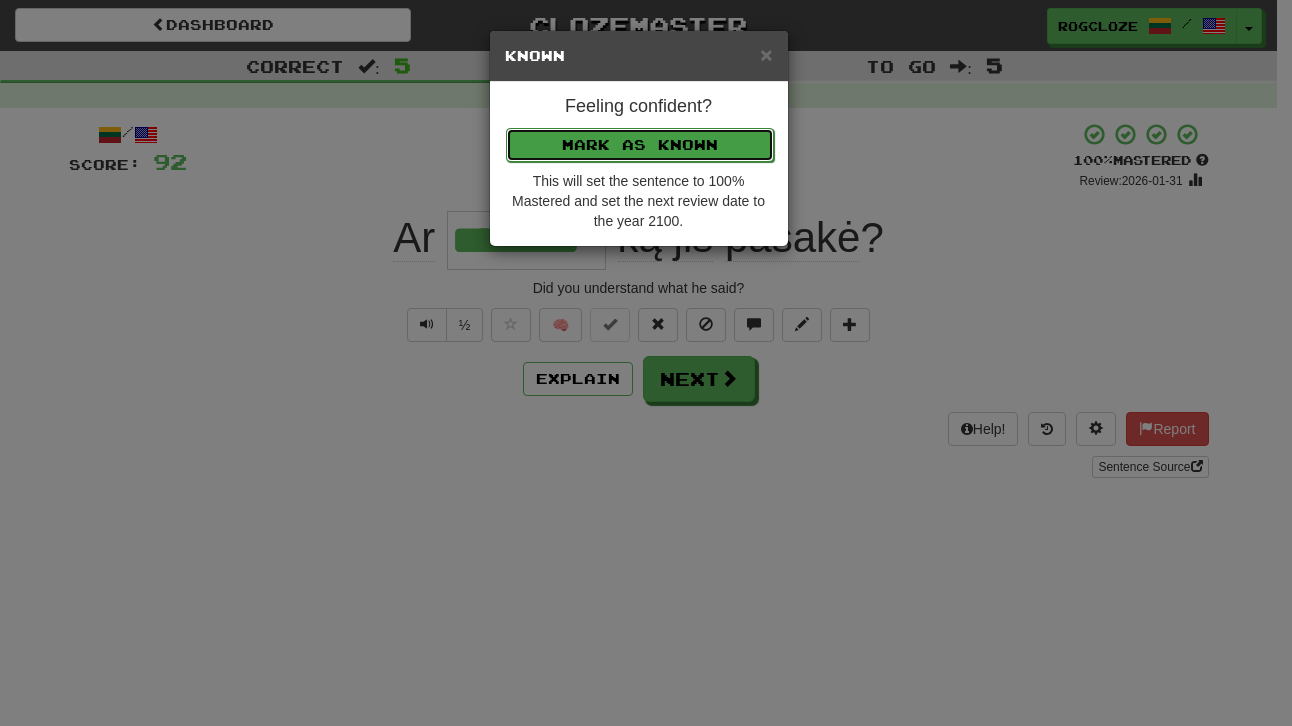 drag, startPoint x: 679, startPoint y: 132, endPoint x: 685, endPoint y: 165, distance: 33.54102 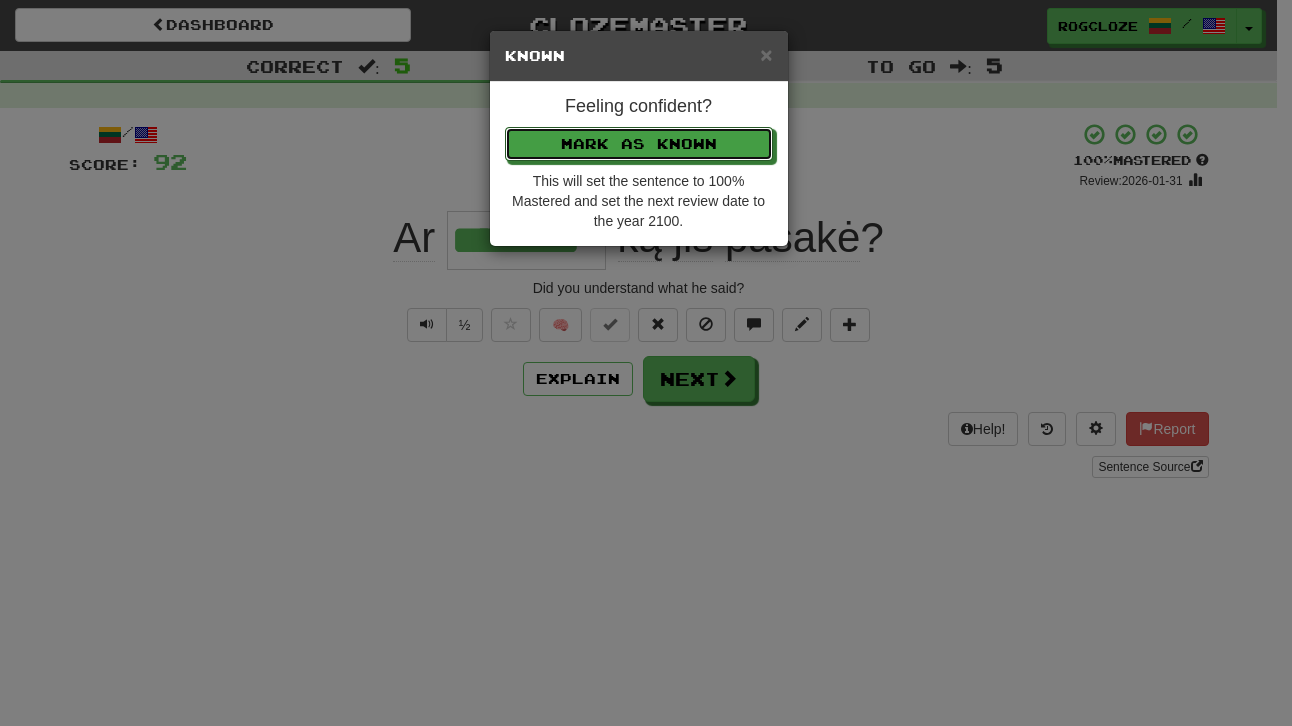 click on "Mark as Known" at bounding box center (639, 144) 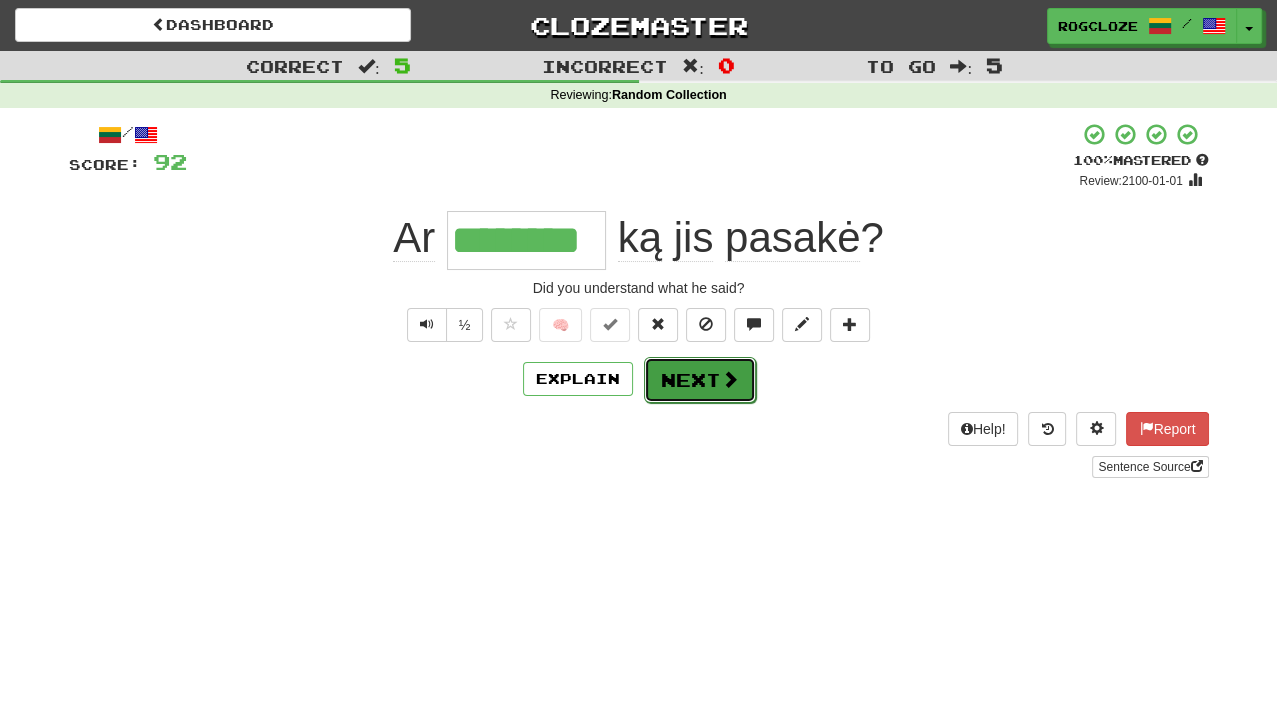 click on "Next" at bounding box center (700, 380) 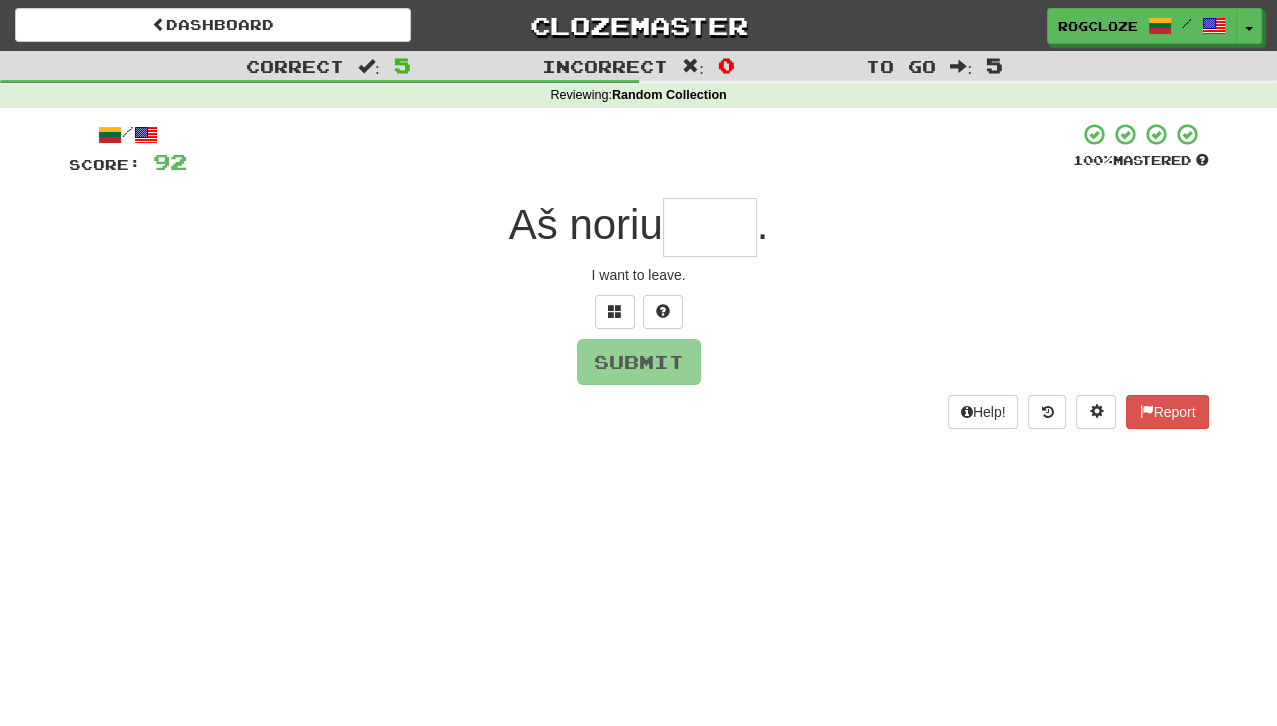 type on "*" 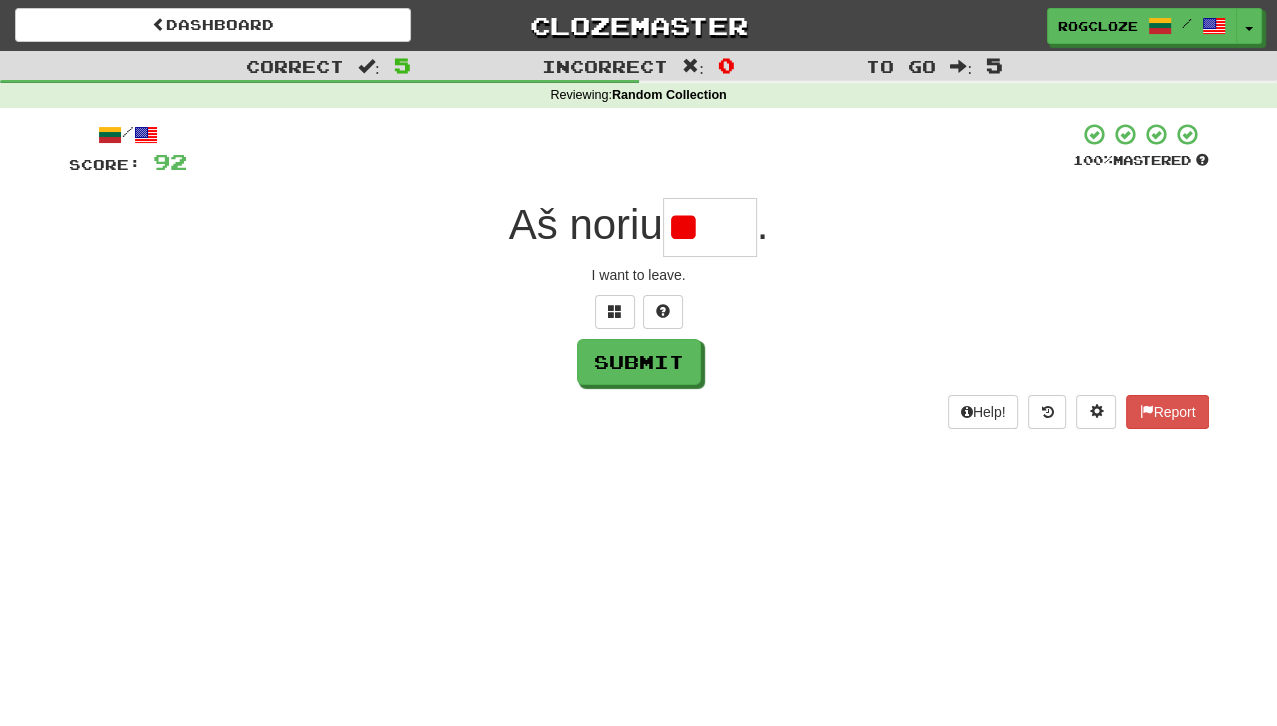 type on "*" 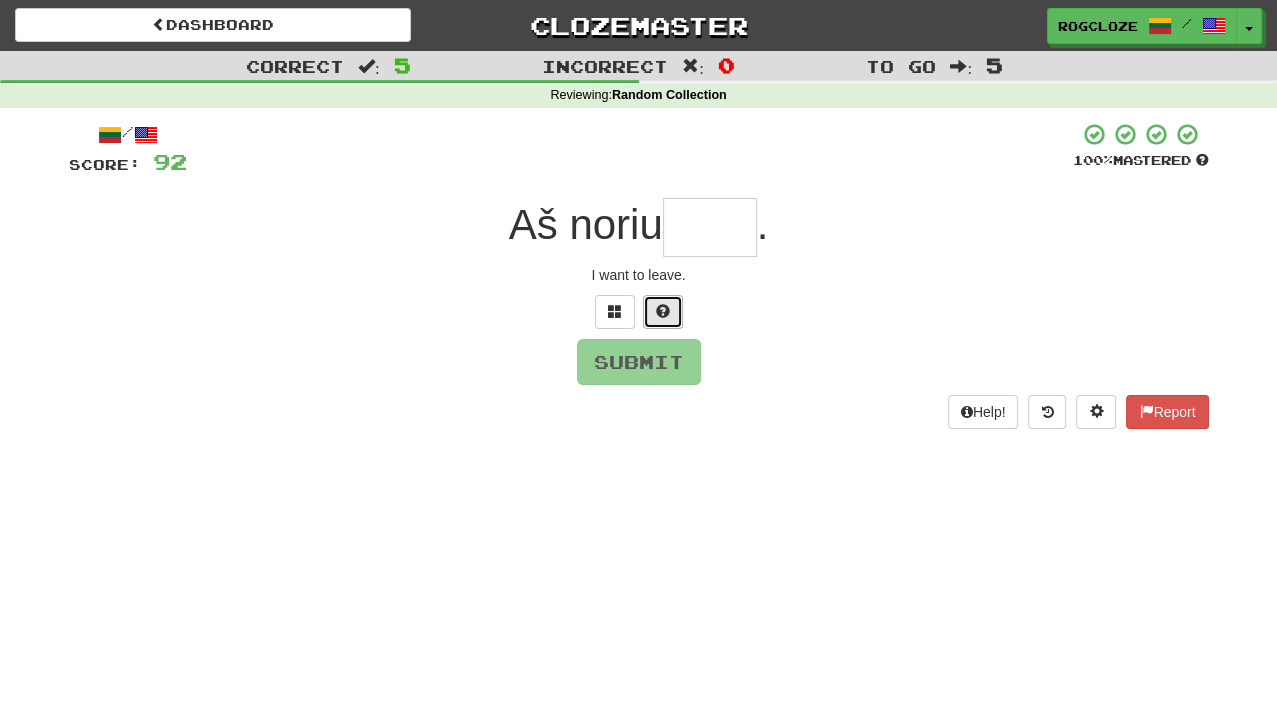 click at bounding box center [663, 311] 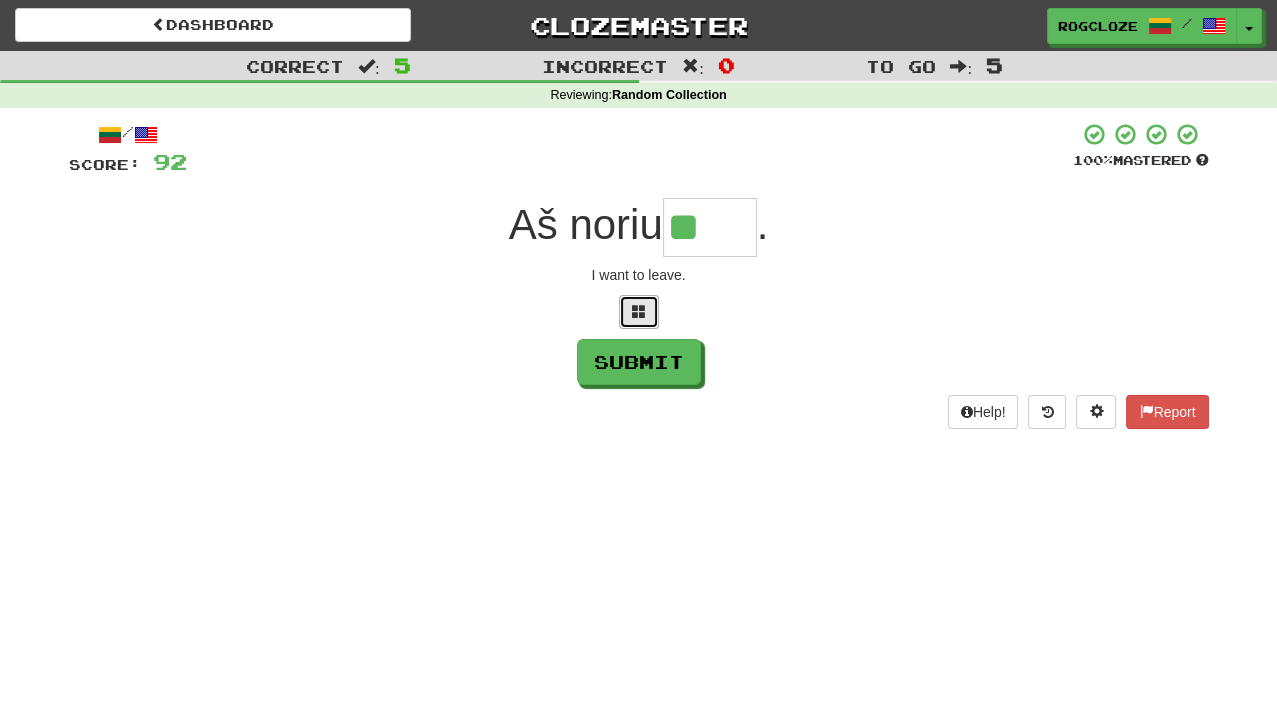 click at bounding box center (639, 312) 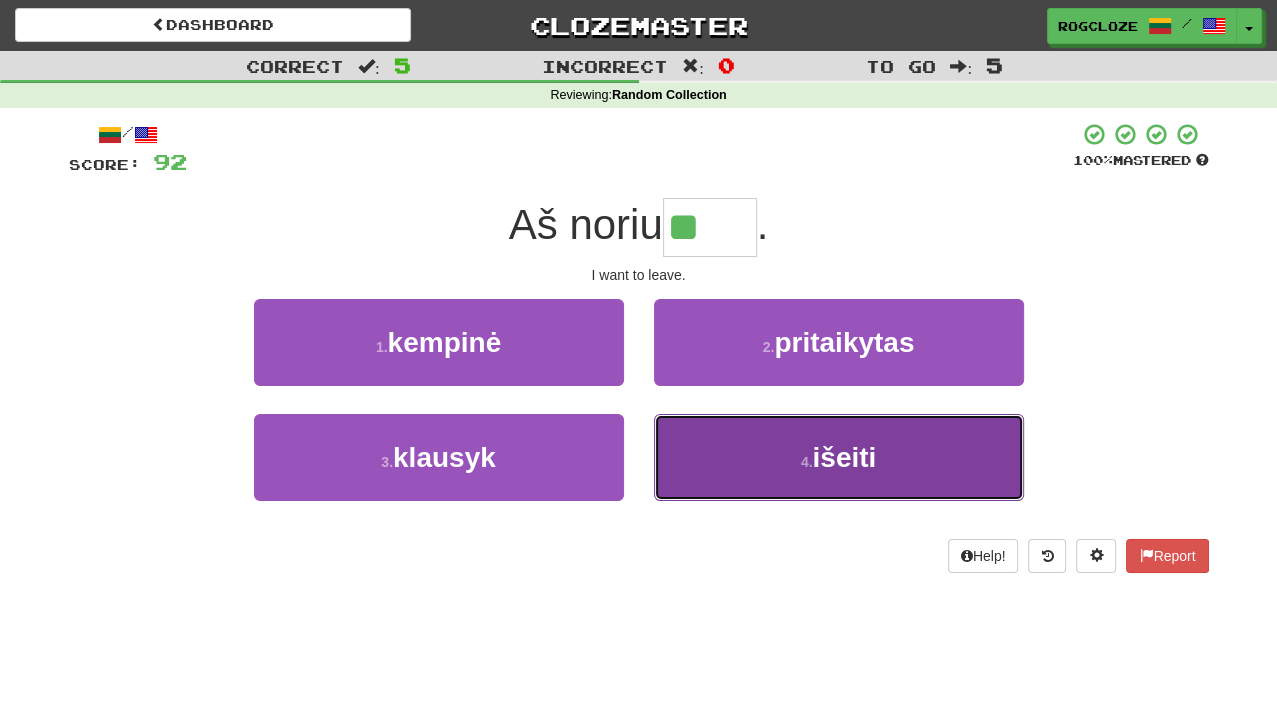 click on "4 . išeiti" at bounding box center (839, 457) 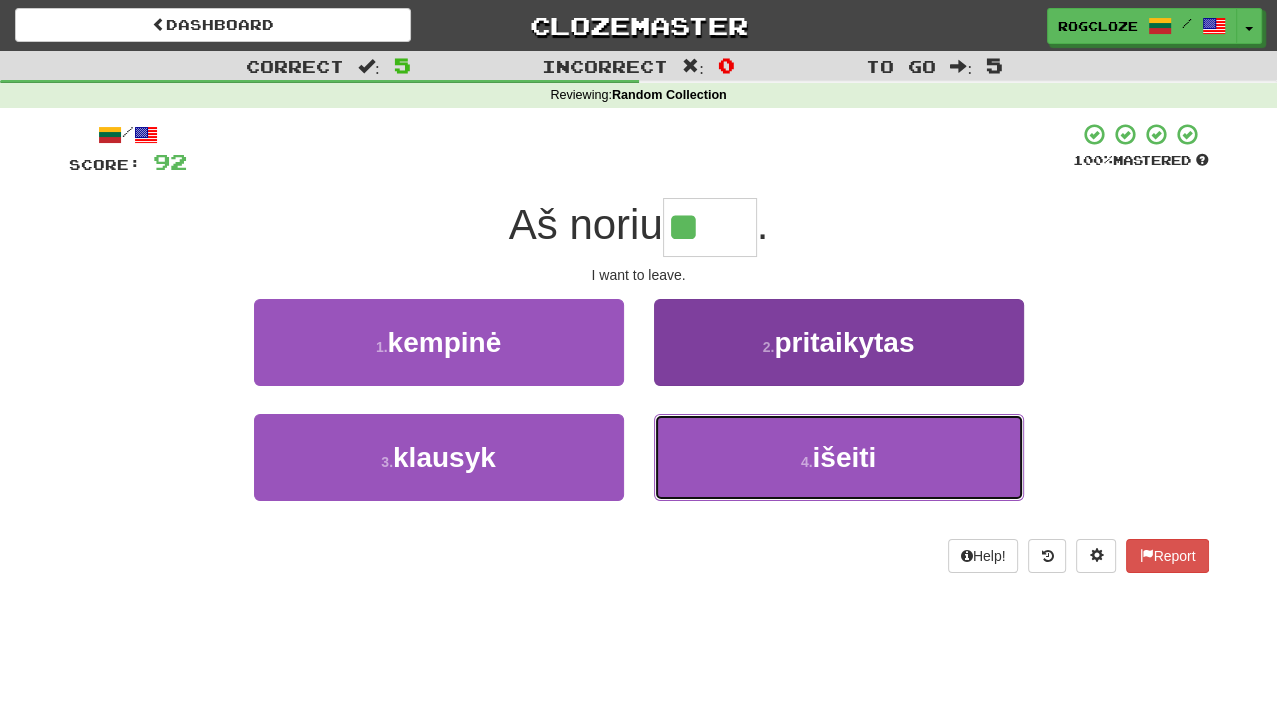 type on "******" 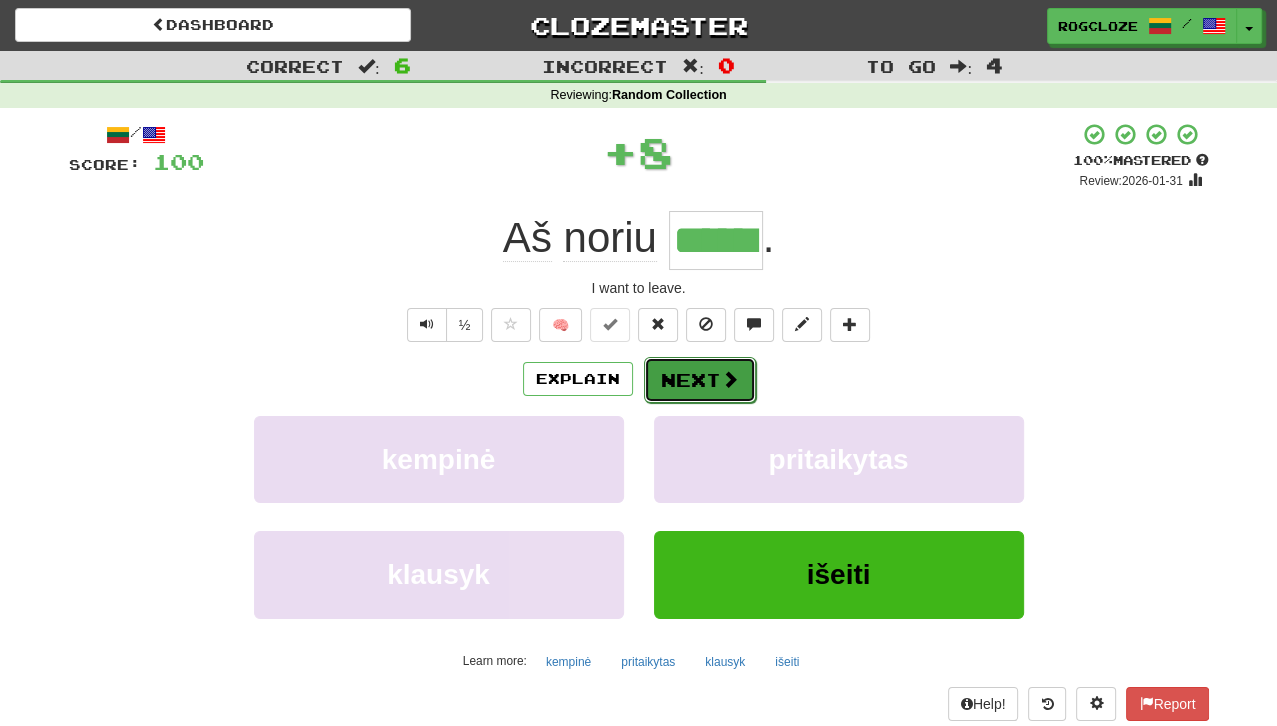 click on "Next" at bounding box center [700, 380] 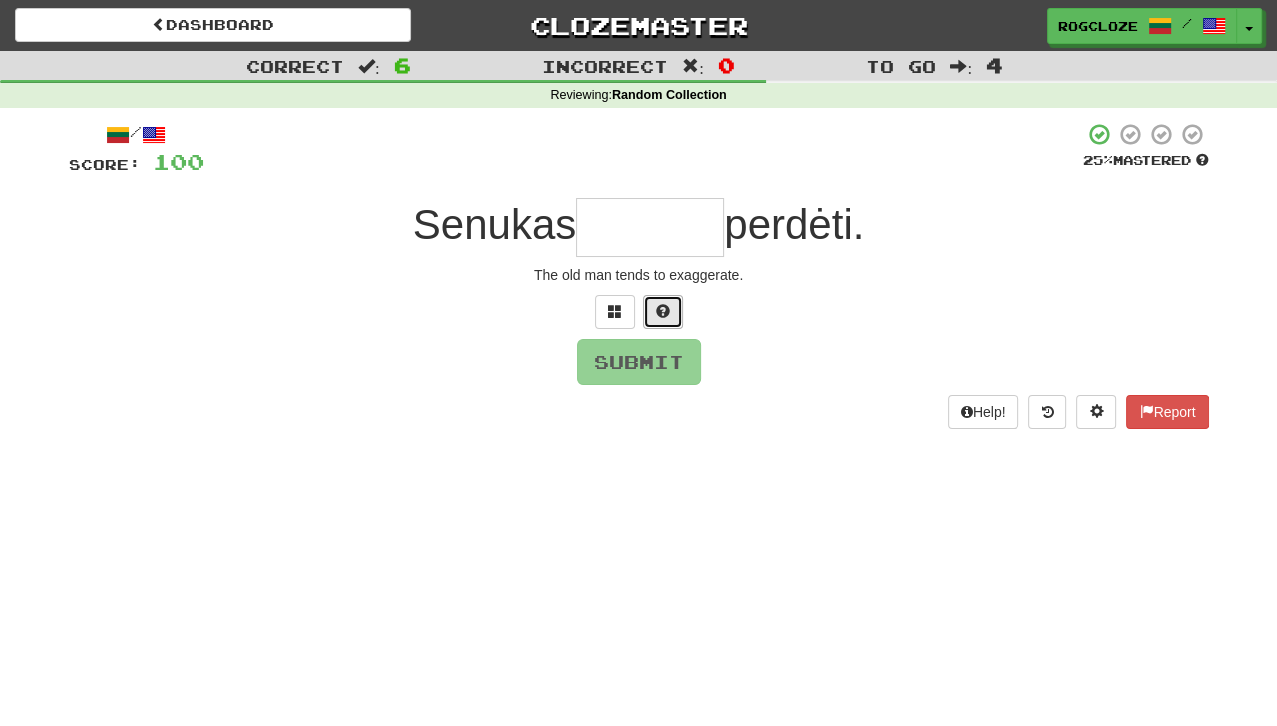 click at bounding box center [663, 312] 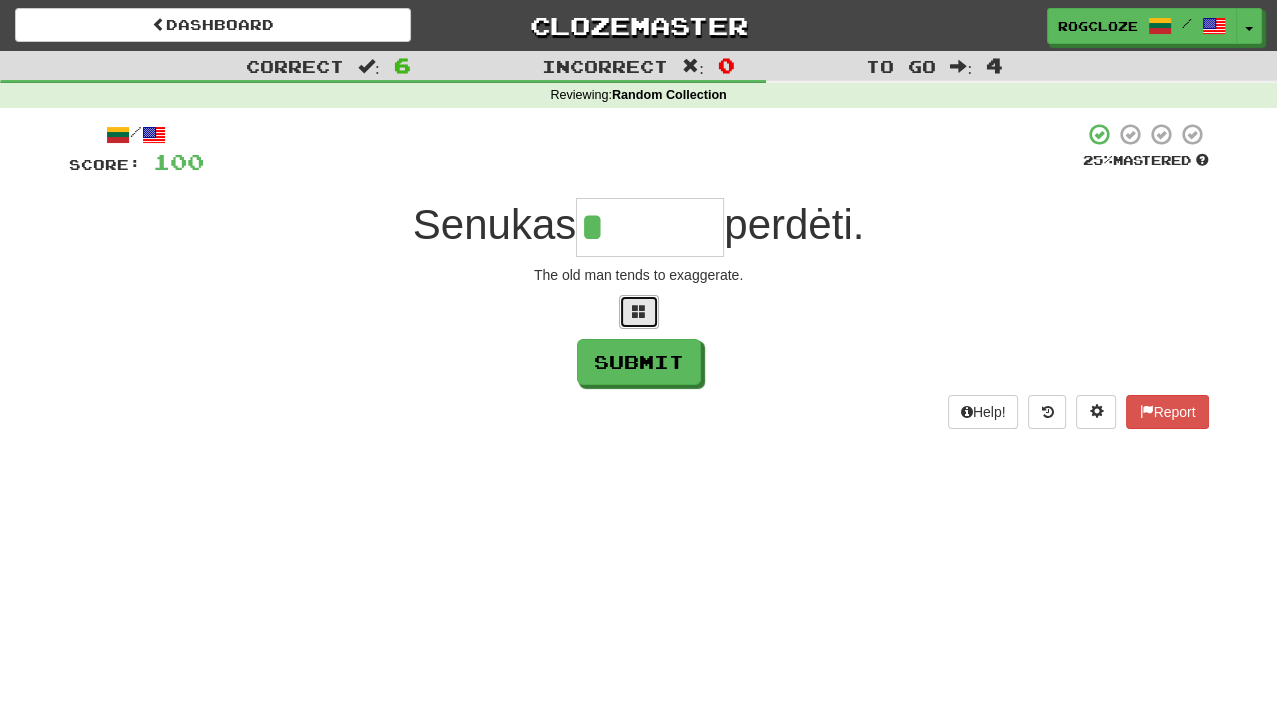 click at bounding box center [639, 311] 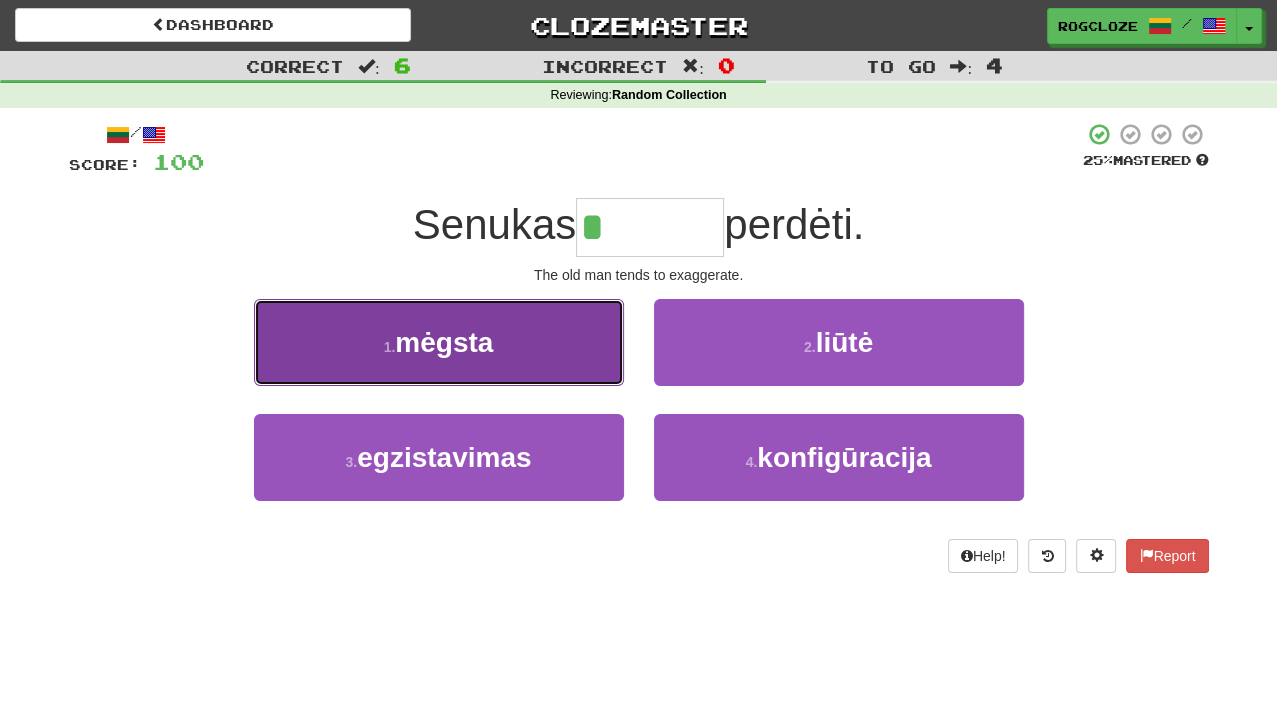 click on "1 . mėgsta" at bounding box center [439, 342] 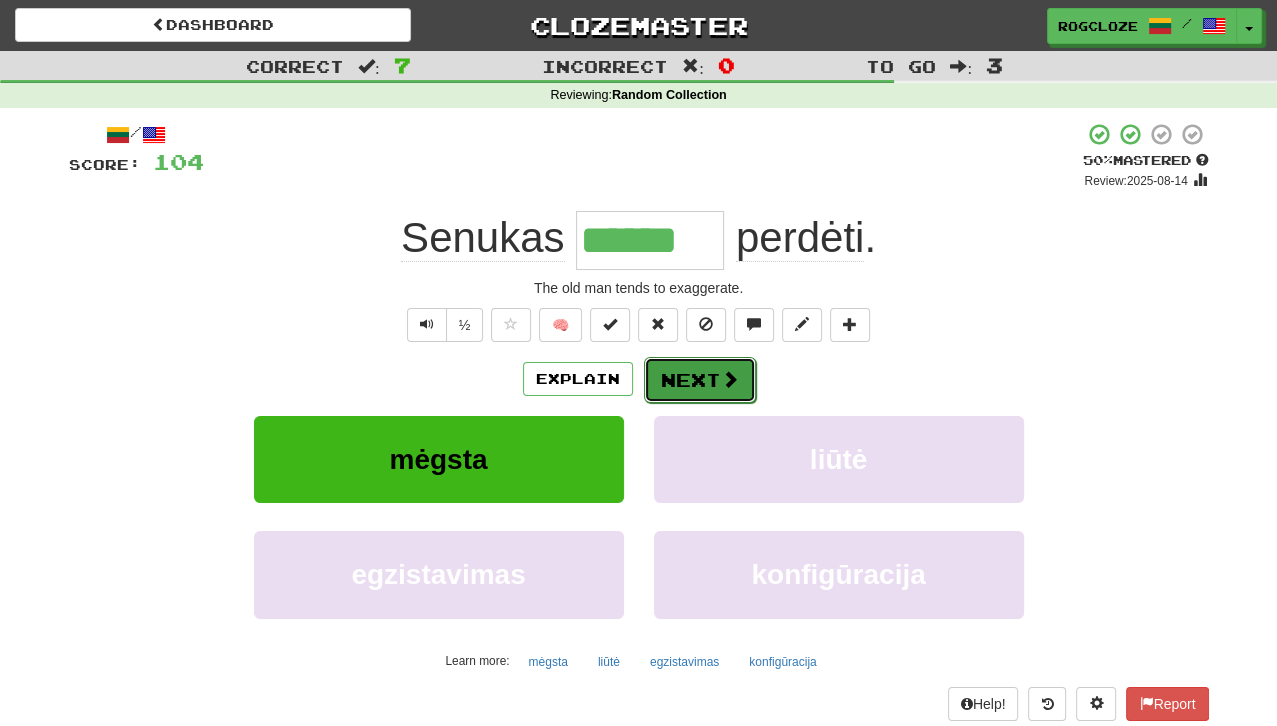 click on "Next" at bounding box center [700, 380] 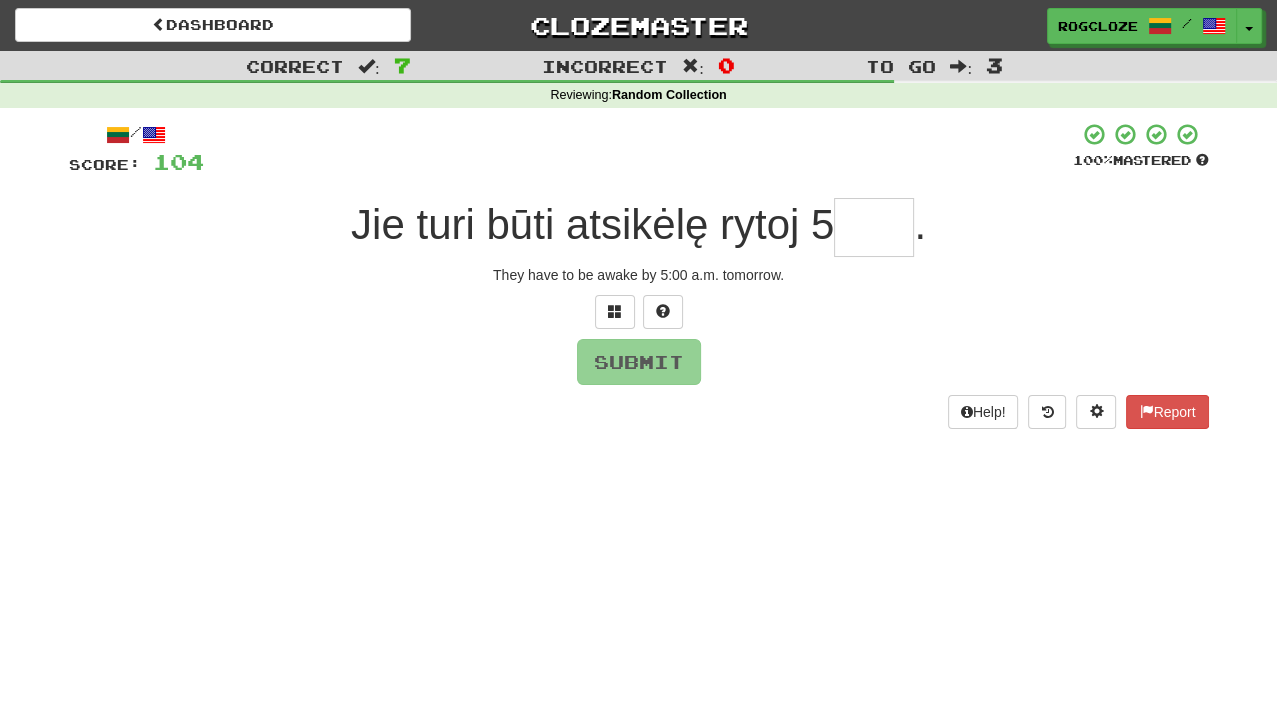 type on "*" 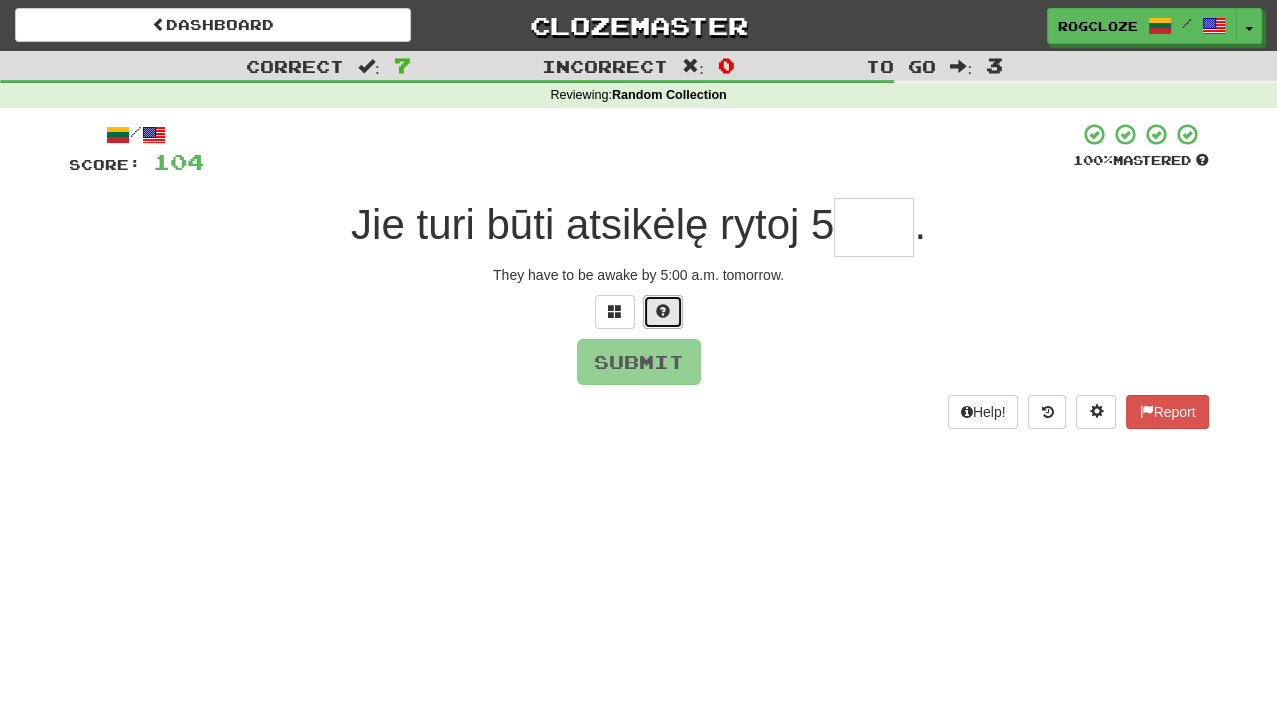 click at bounding box center [663, 311] 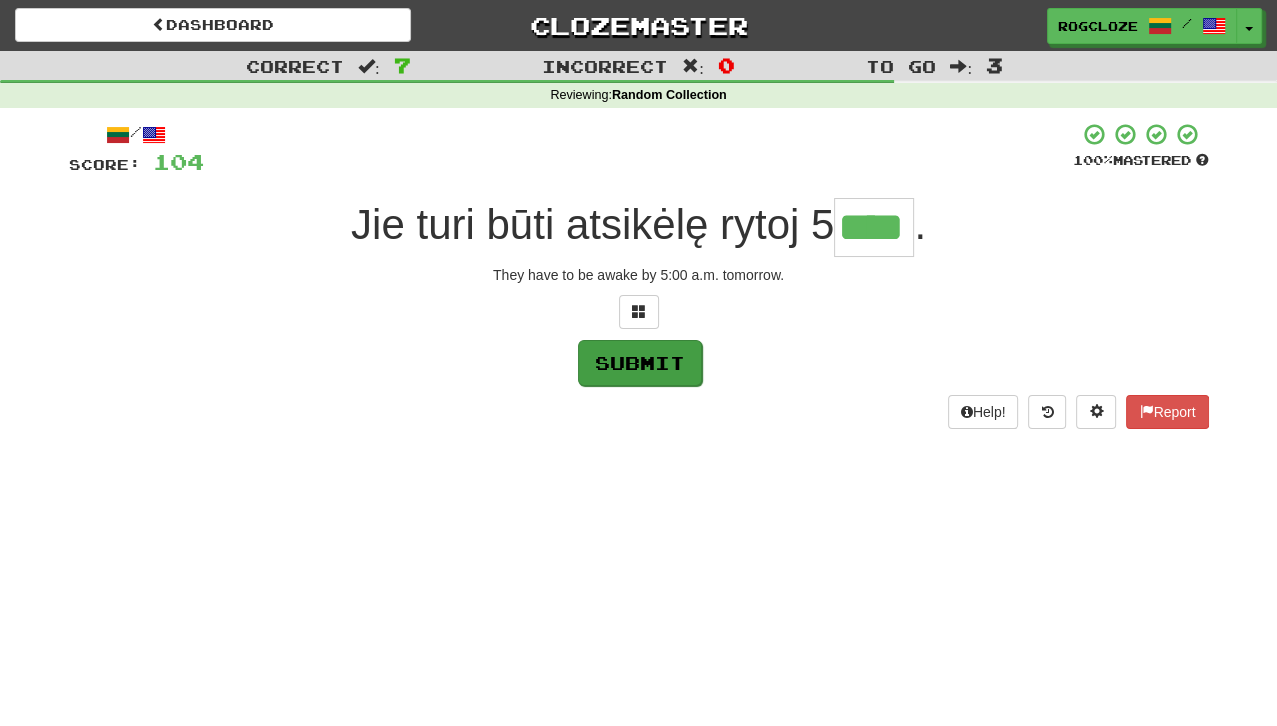 type on "****" 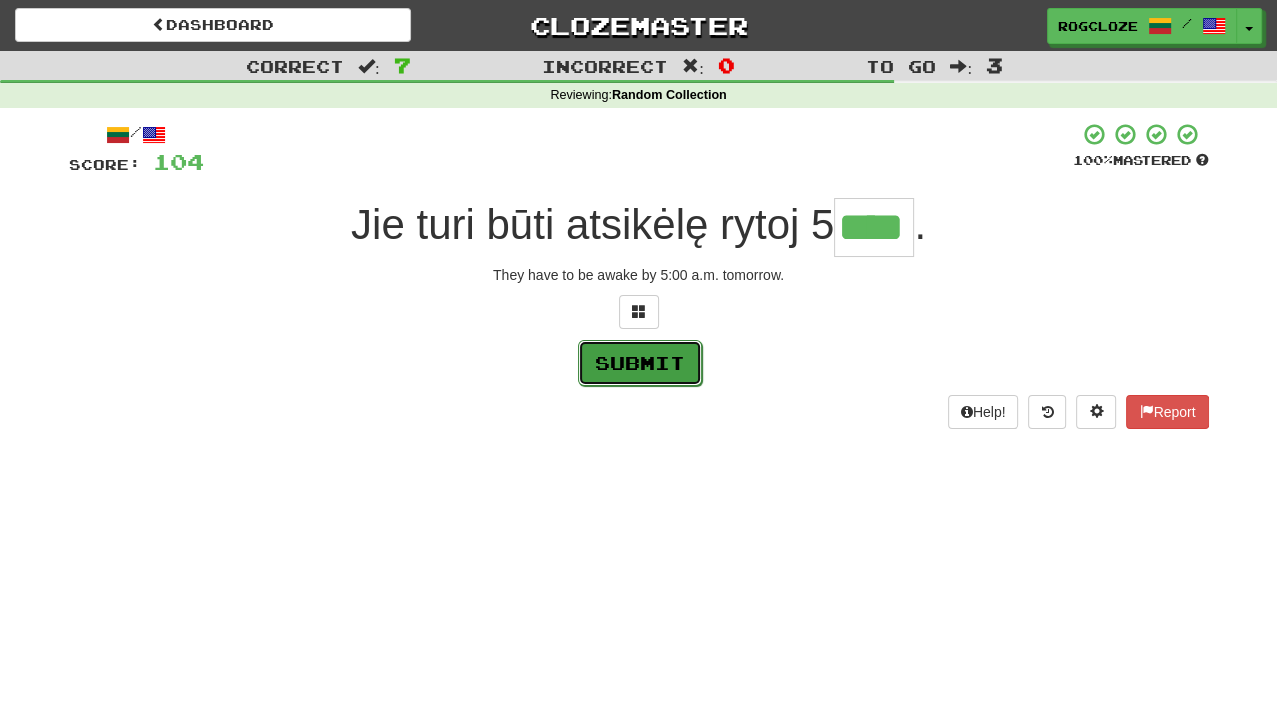 click on "Submit" at bounding box center (640, 363) 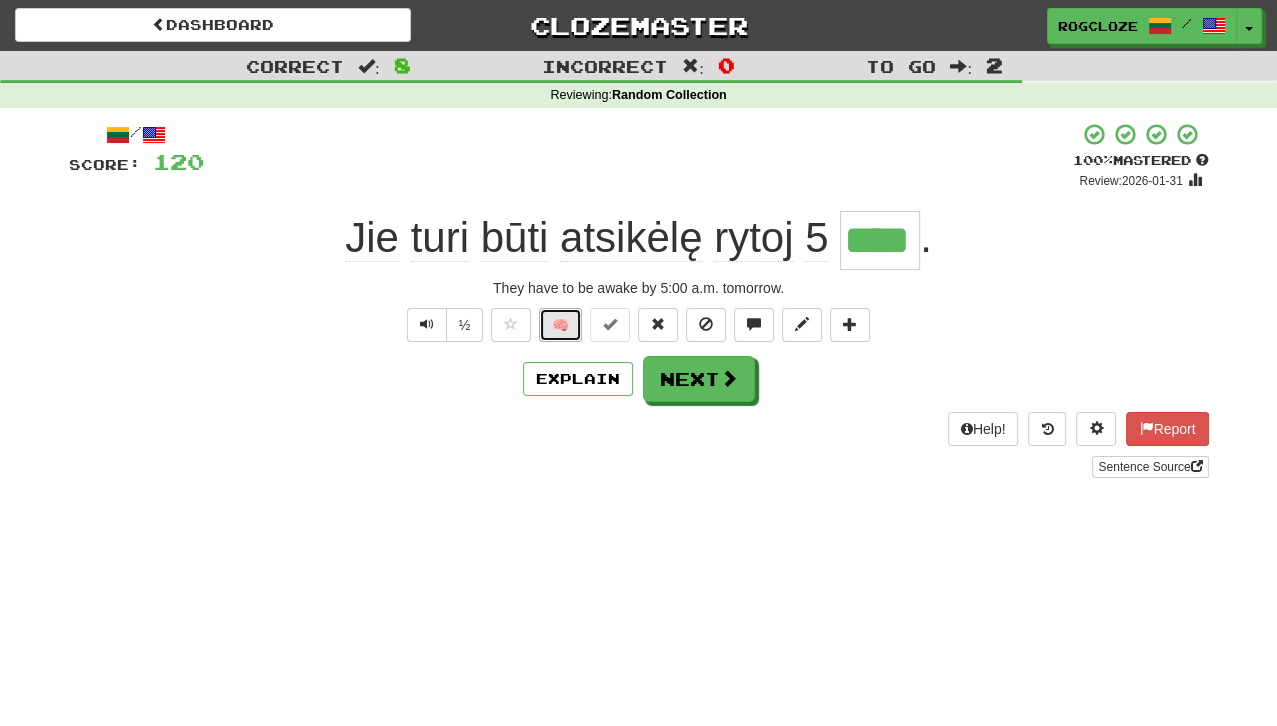 click on "🧠" at bounding box center (560, 325) 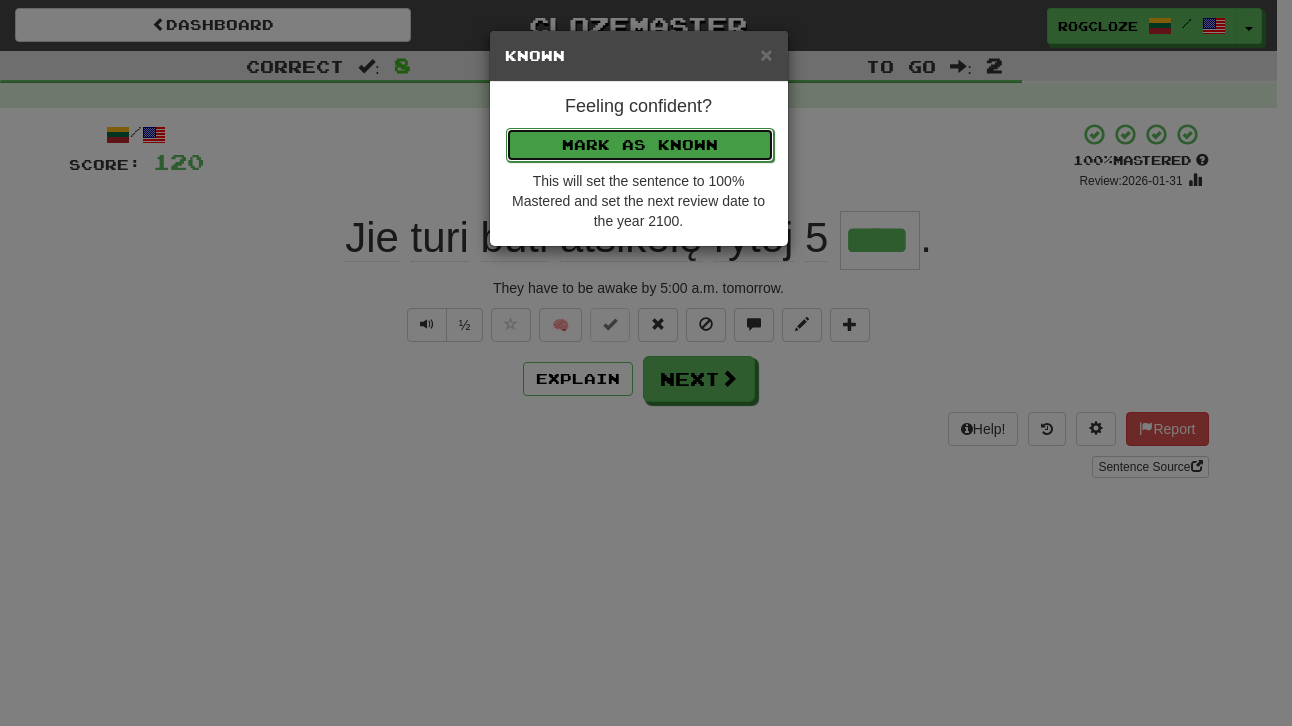 drag, startPoint x: 569, startPoint y: 143, endPoint x: 568, endPoint y: 255, distance: 112.00446 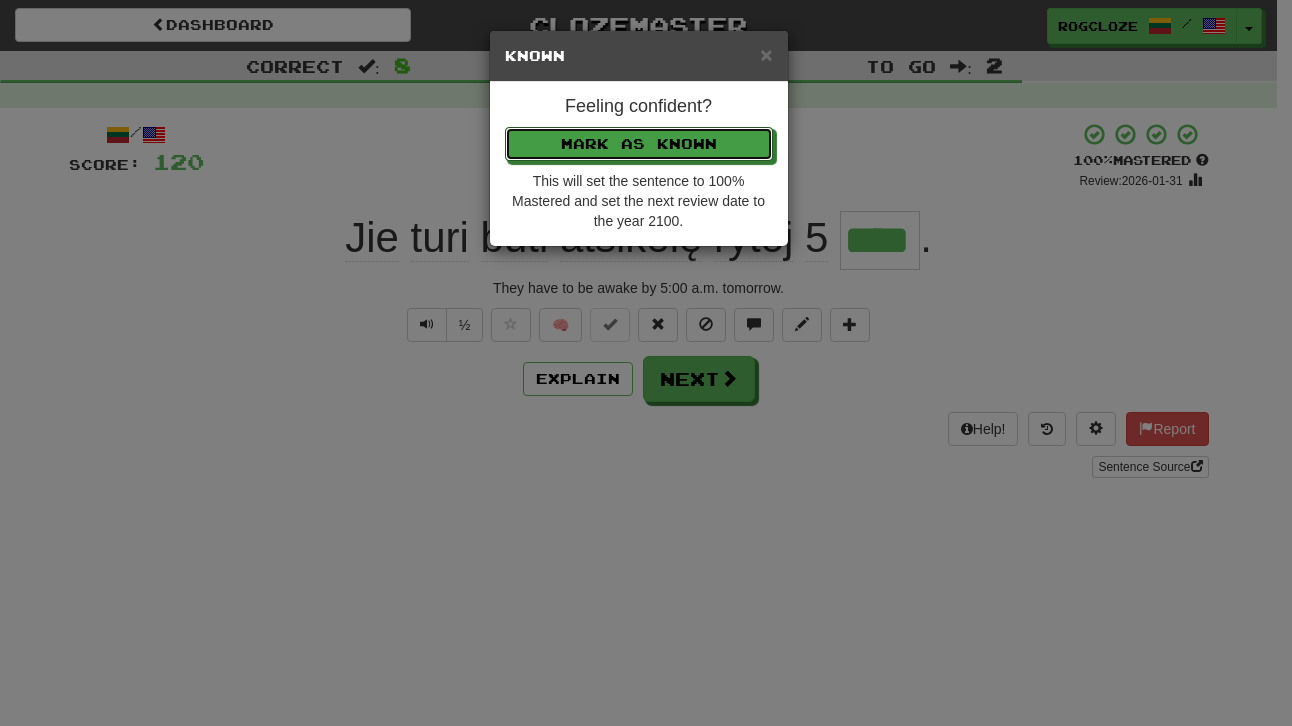 click on "Mark as Known" at bounding box center (639, 144) 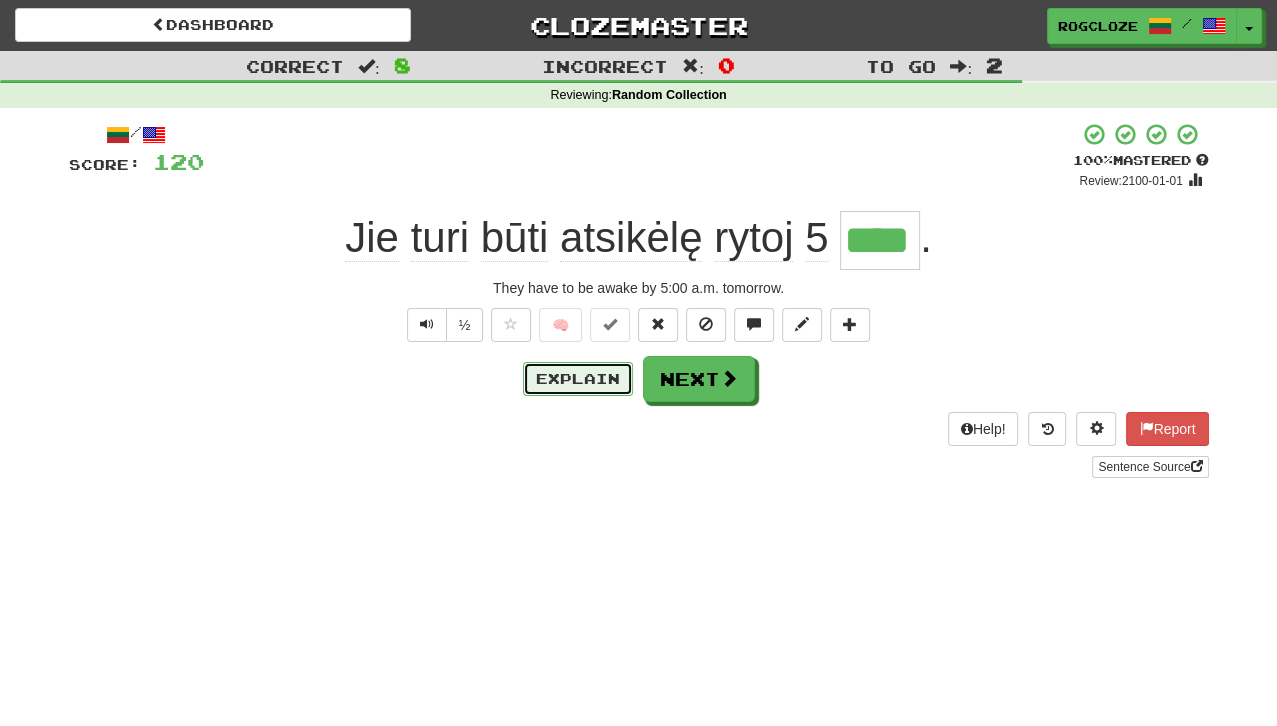 click on "Explain" at bounding box center [578, 379] 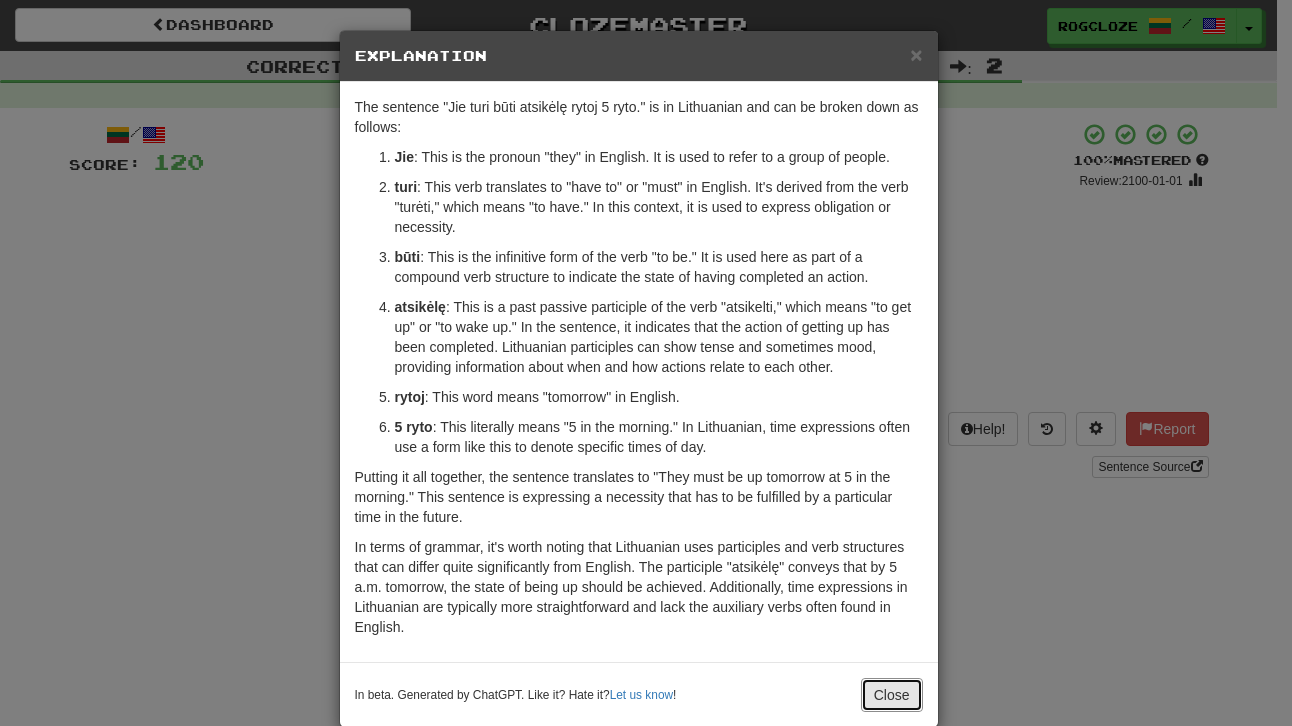 drag, startPoint x: 881, startPoint y: 696, endPoint x: 888, endPoint y: 704, distance: 10.630146 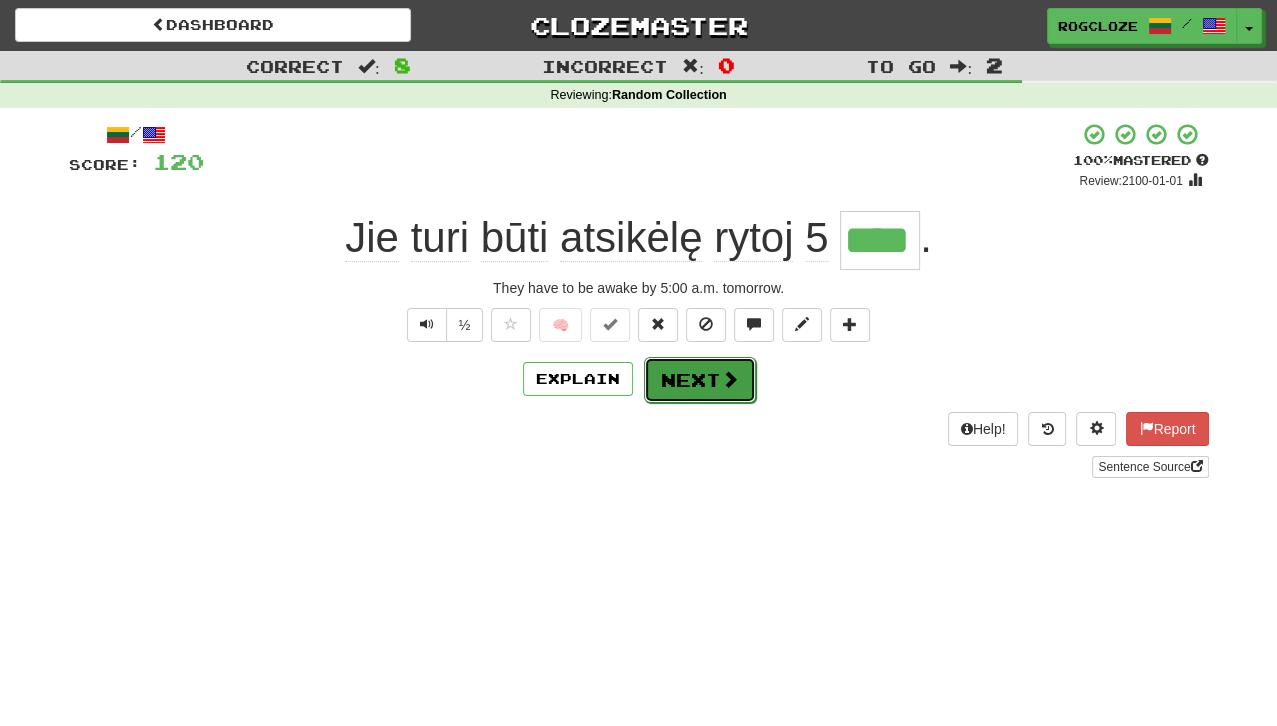 click on "Next" at bounding box center (700, 380) 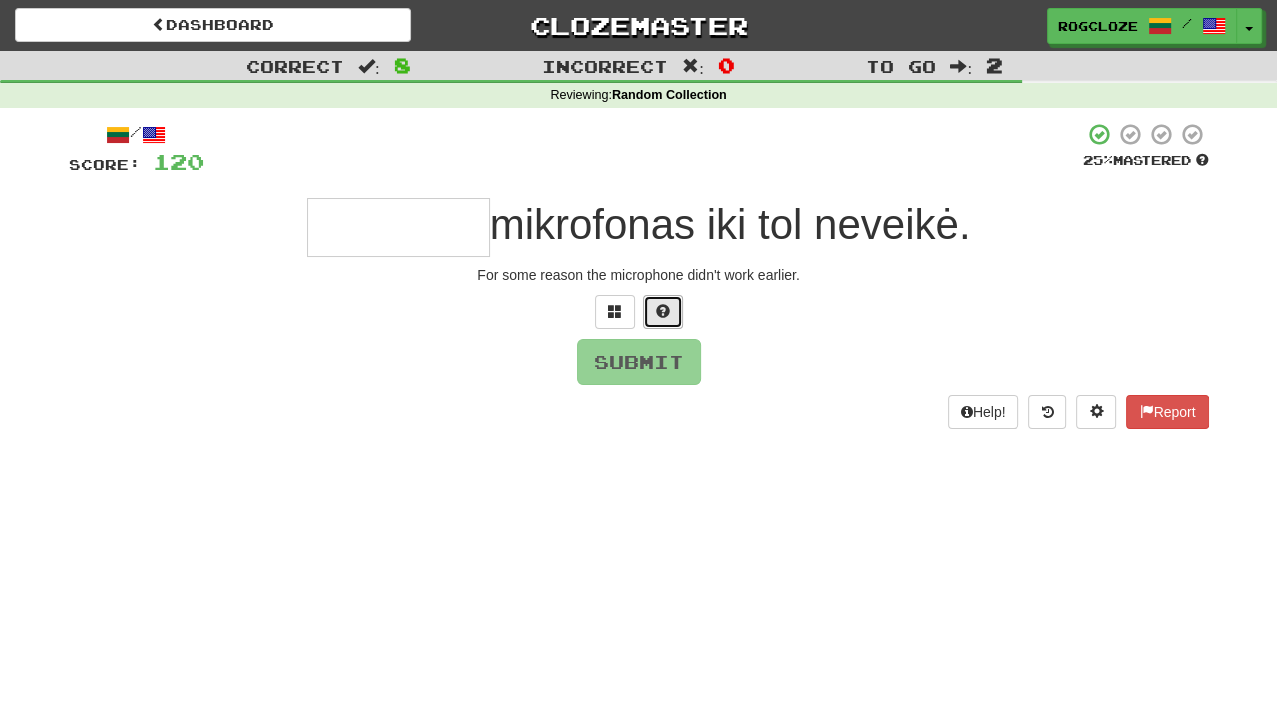 click at bounding box center [663, 311] 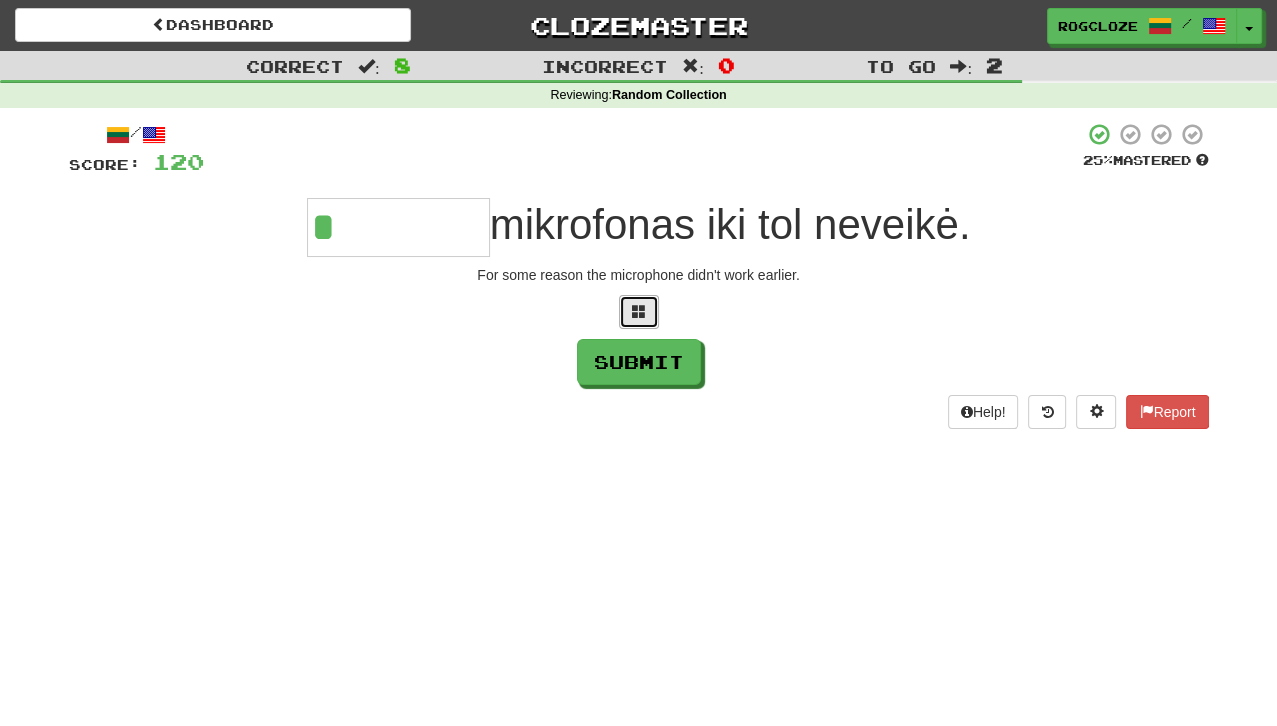click at bounding box center [639, 312] 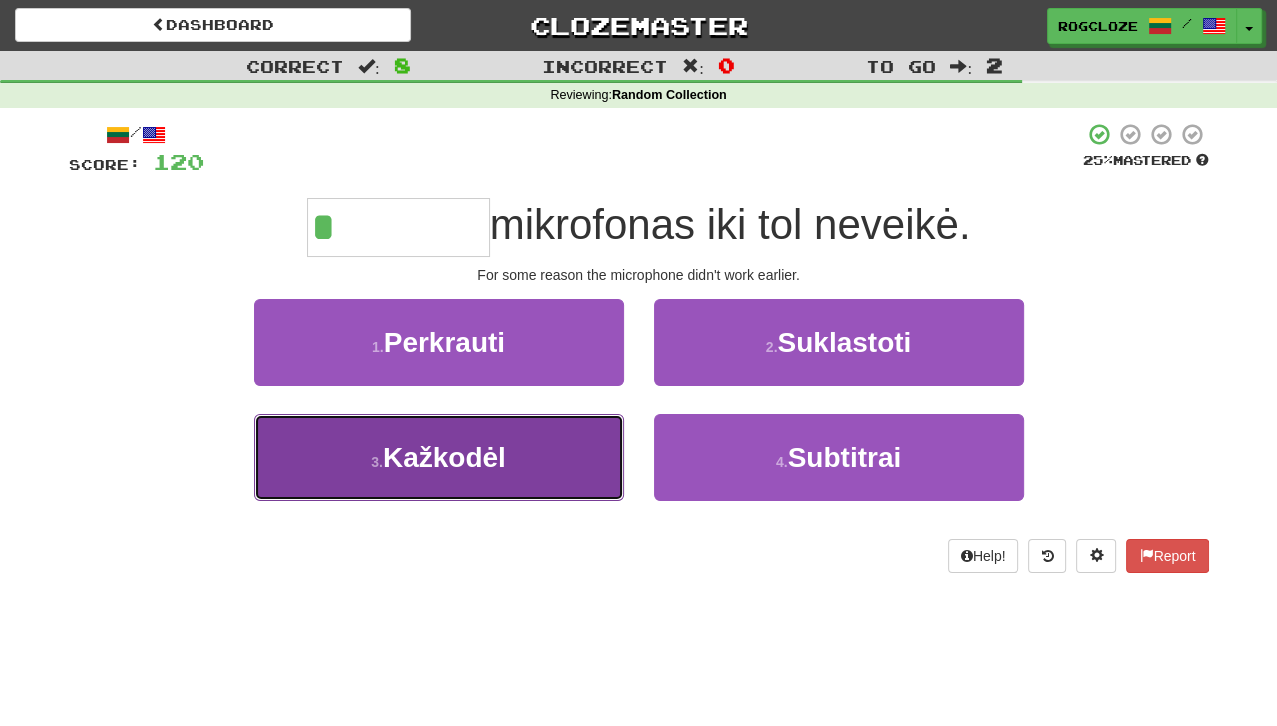 click on "3 .  Kažkodėl" at bounding box center [439, 457] 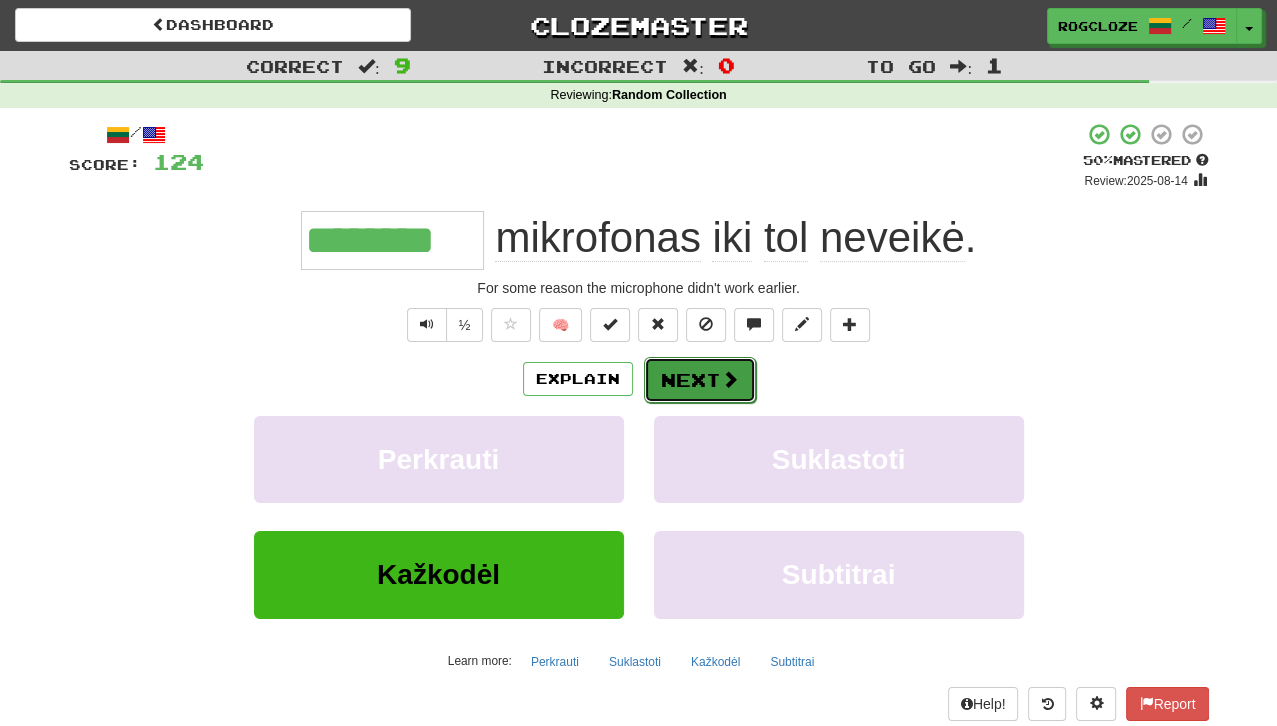 click on "Next" at bounding box center [700, 380] 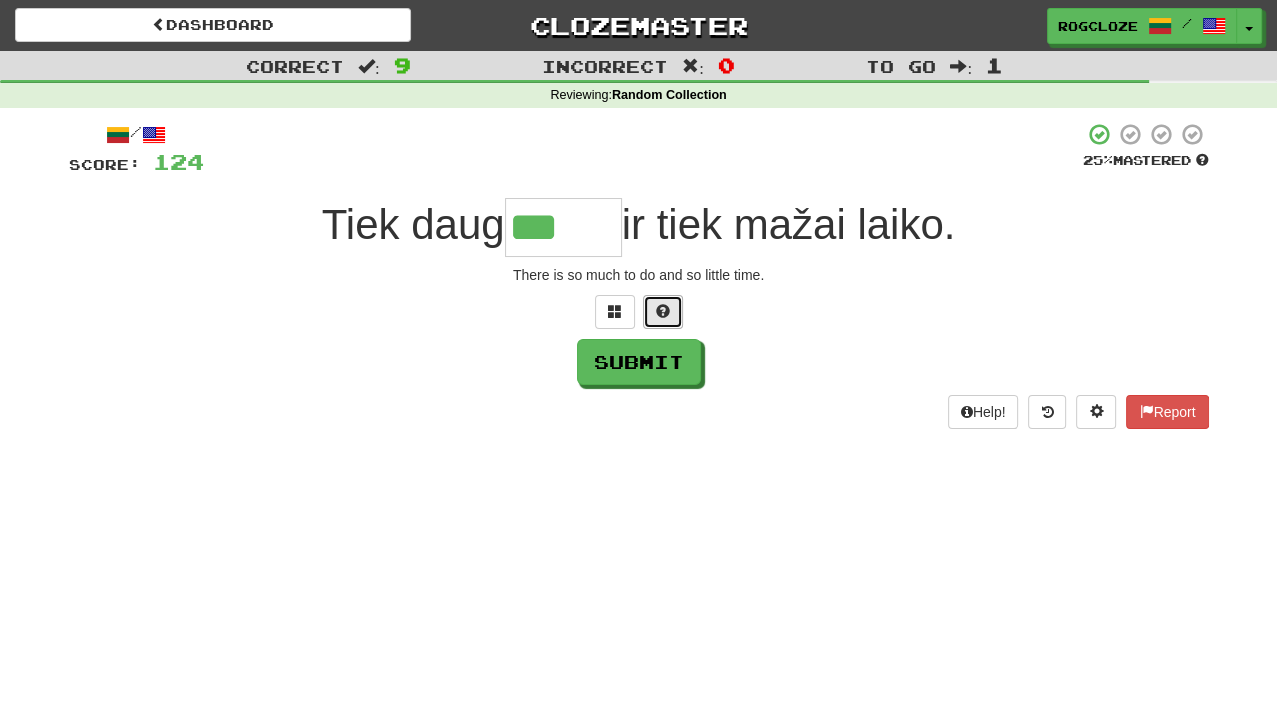 click at bounding box center [663, 312] 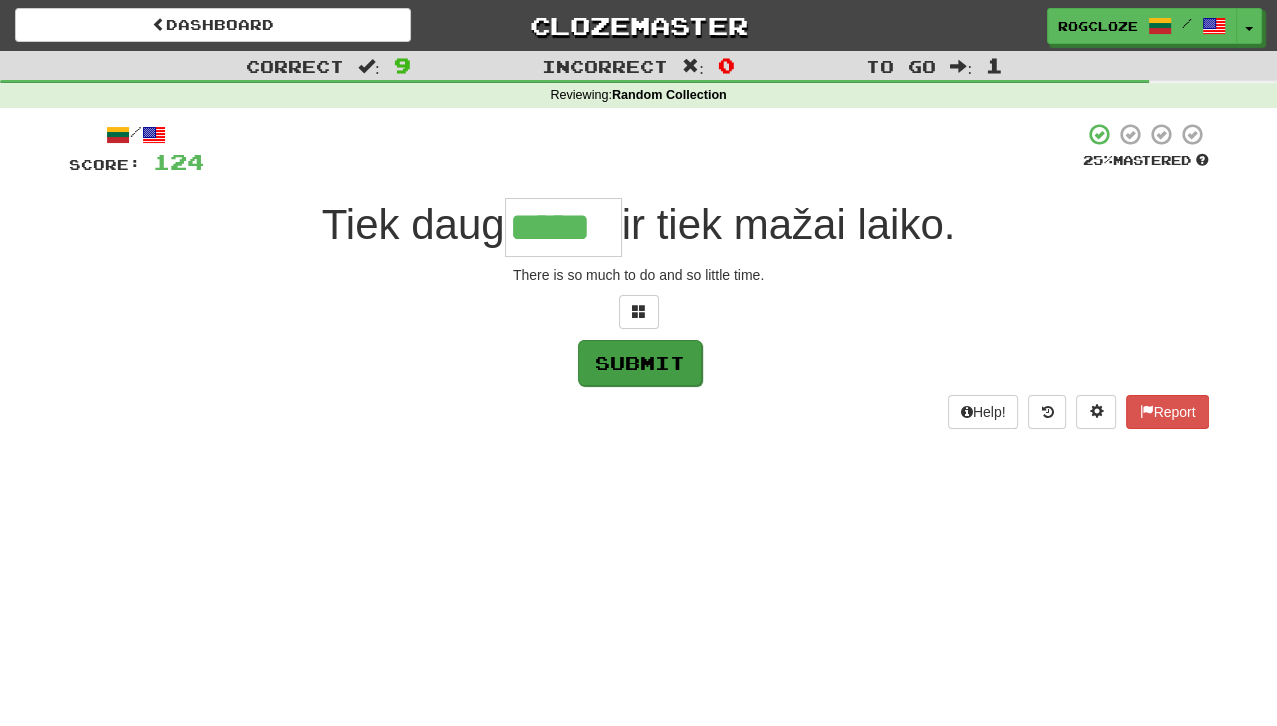 type on "*****" 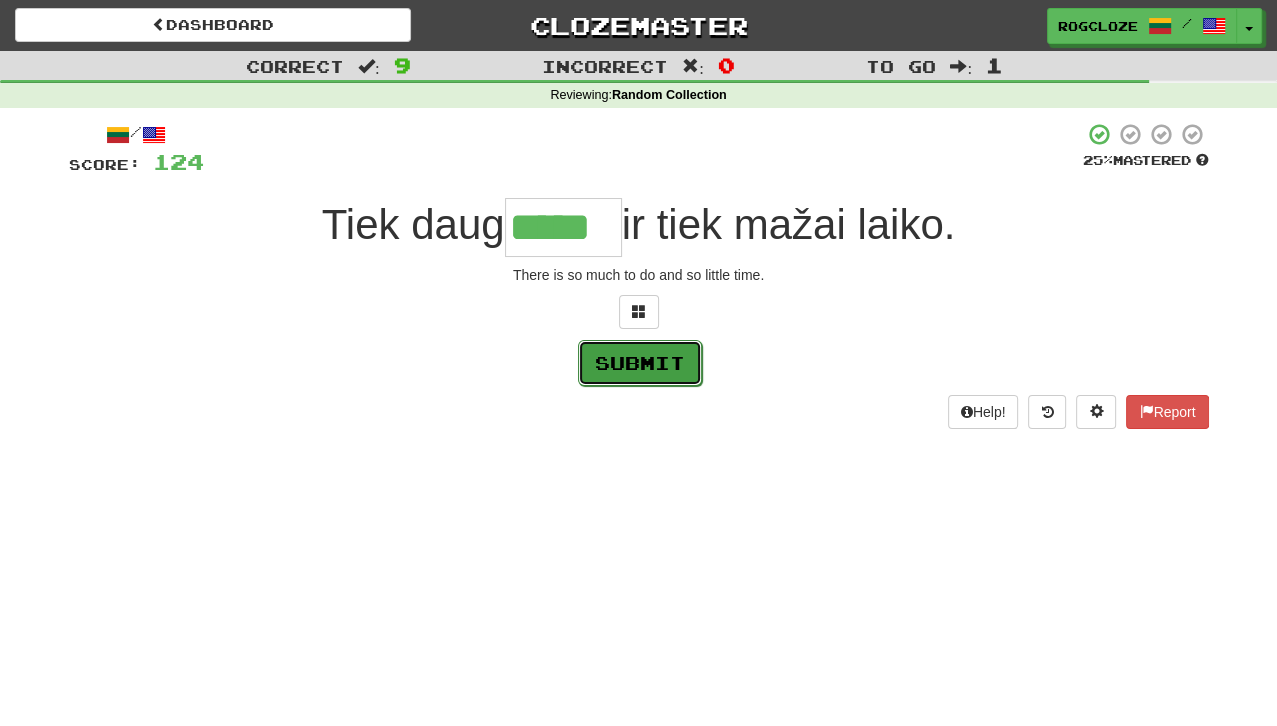 click on "Submit" at bounding box center [640, 363] 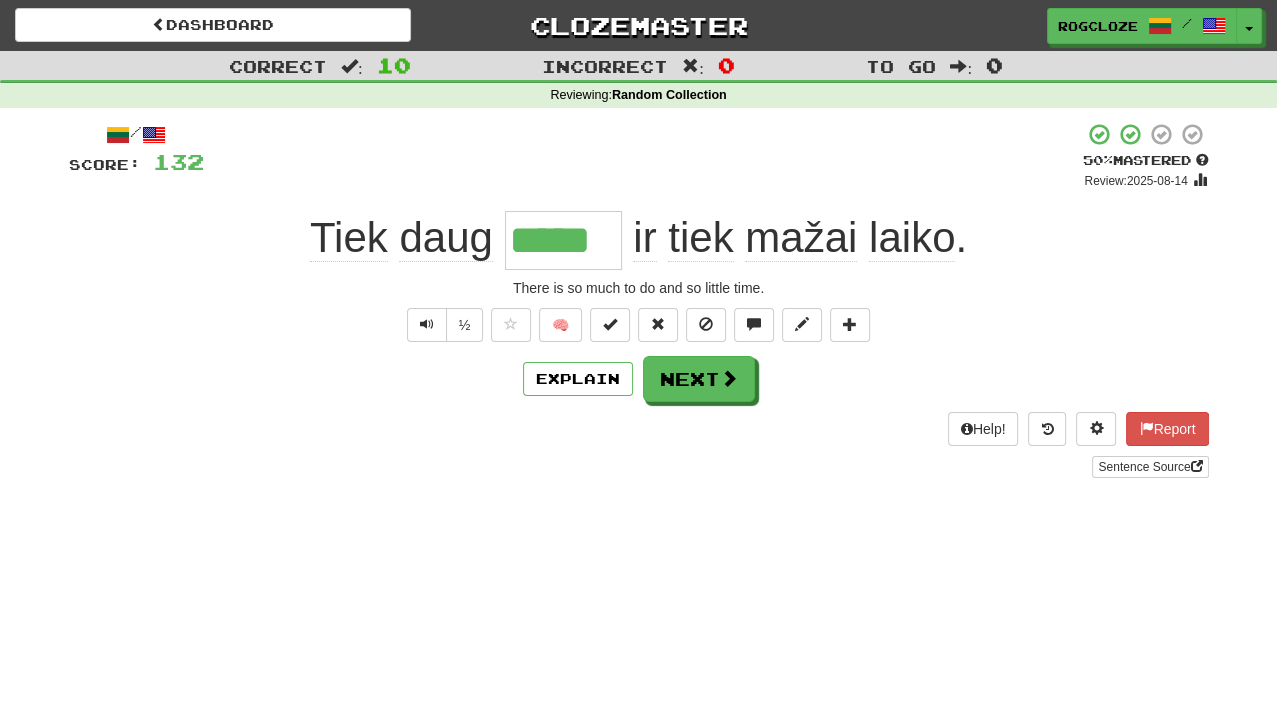 drag, startPoint x: 675, startPoint y: 380, endPoint x: 636, endPoint y: 455, distance: 84.53402 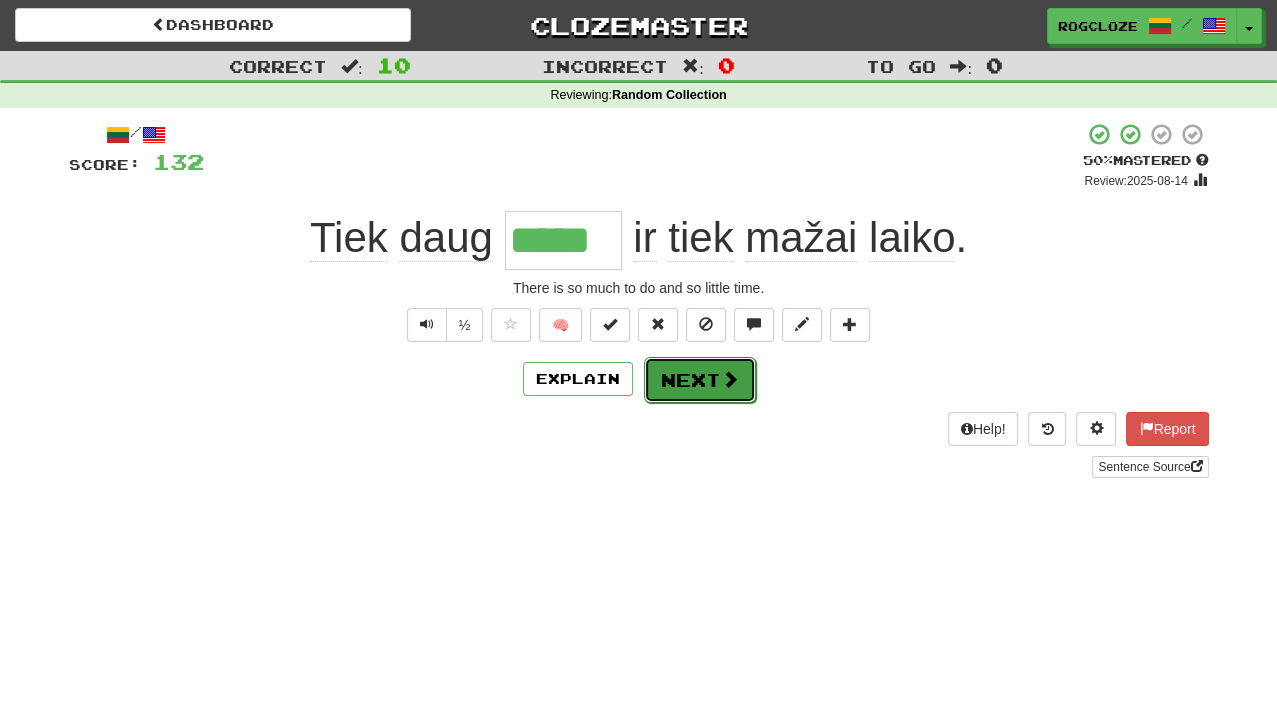 click on "Next" at bounding box center [700, 380] 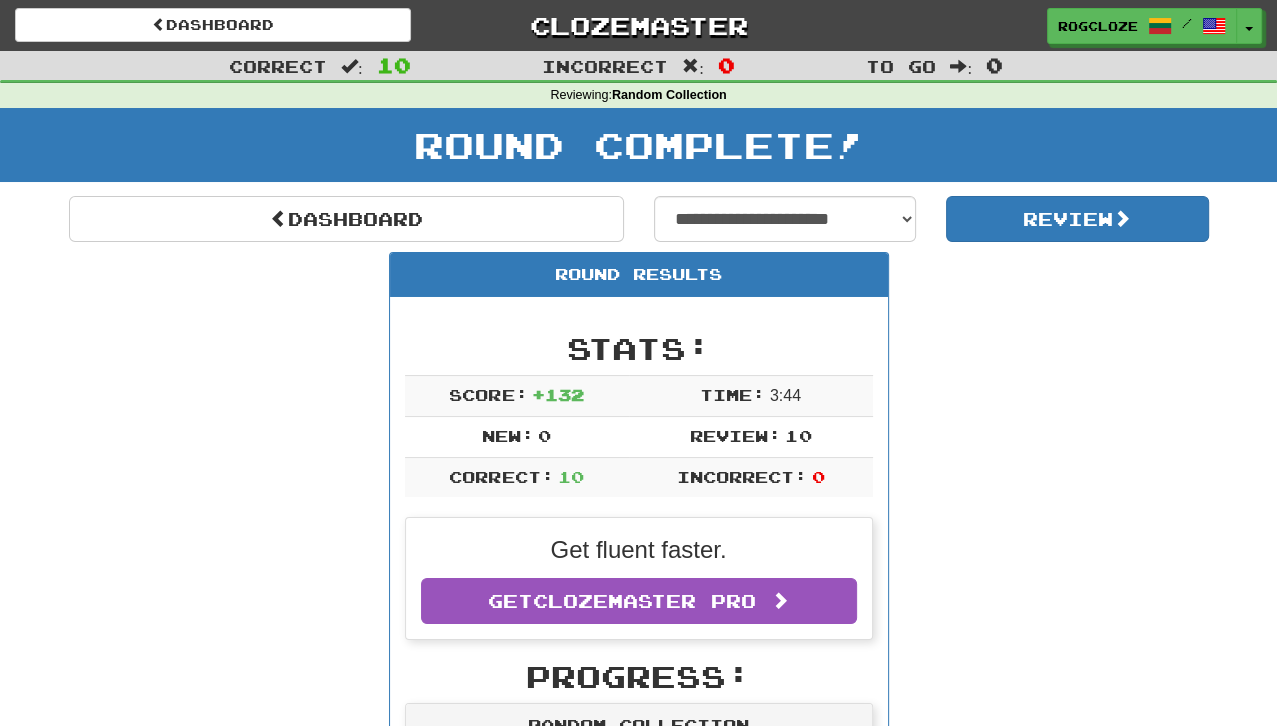 scroll, scrollTop: 26, scrollLeft: 0, axis: vertical 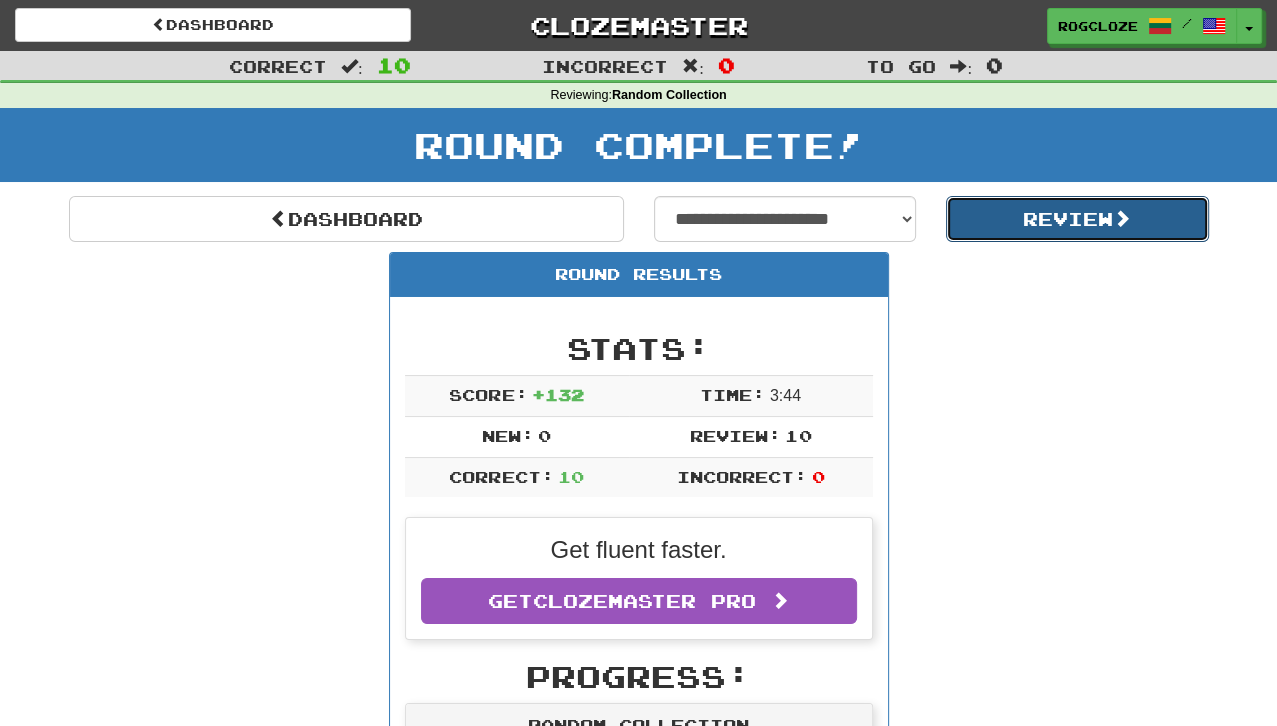 click on "Review" at bounding box center [1077, 219] 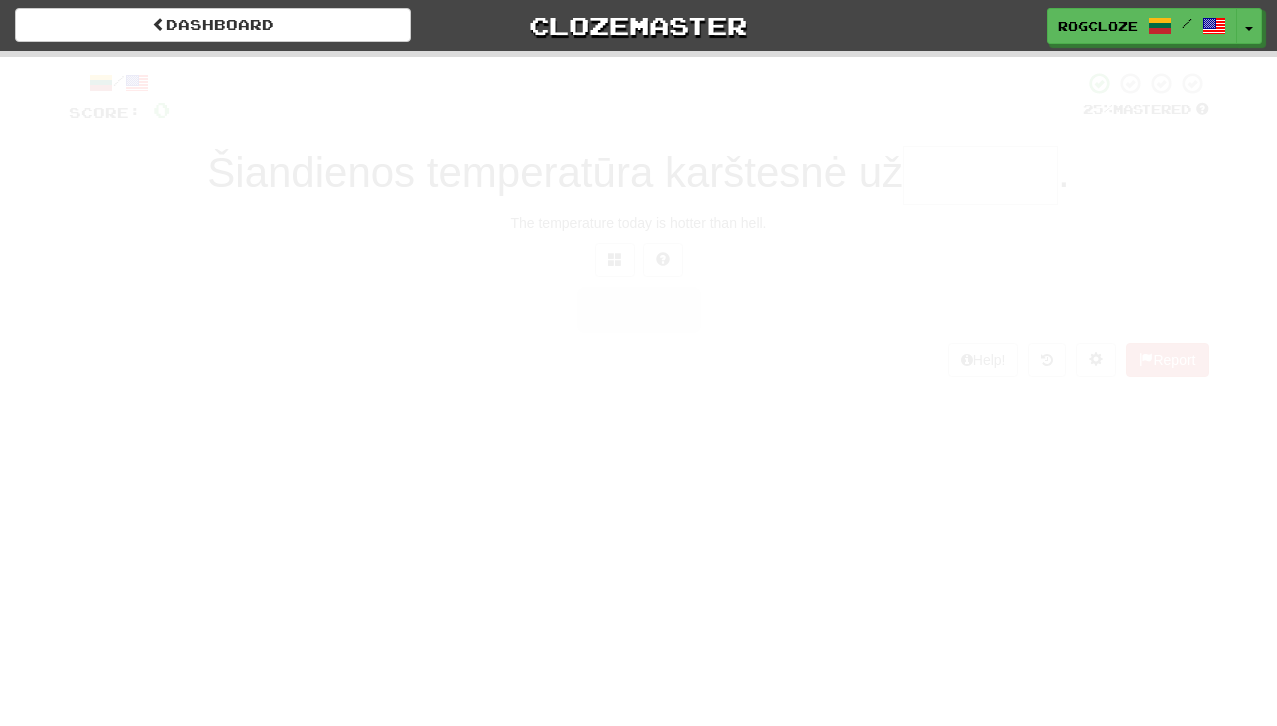 scroll, scrollTop: 0, scrollLeft: 0, axis: both 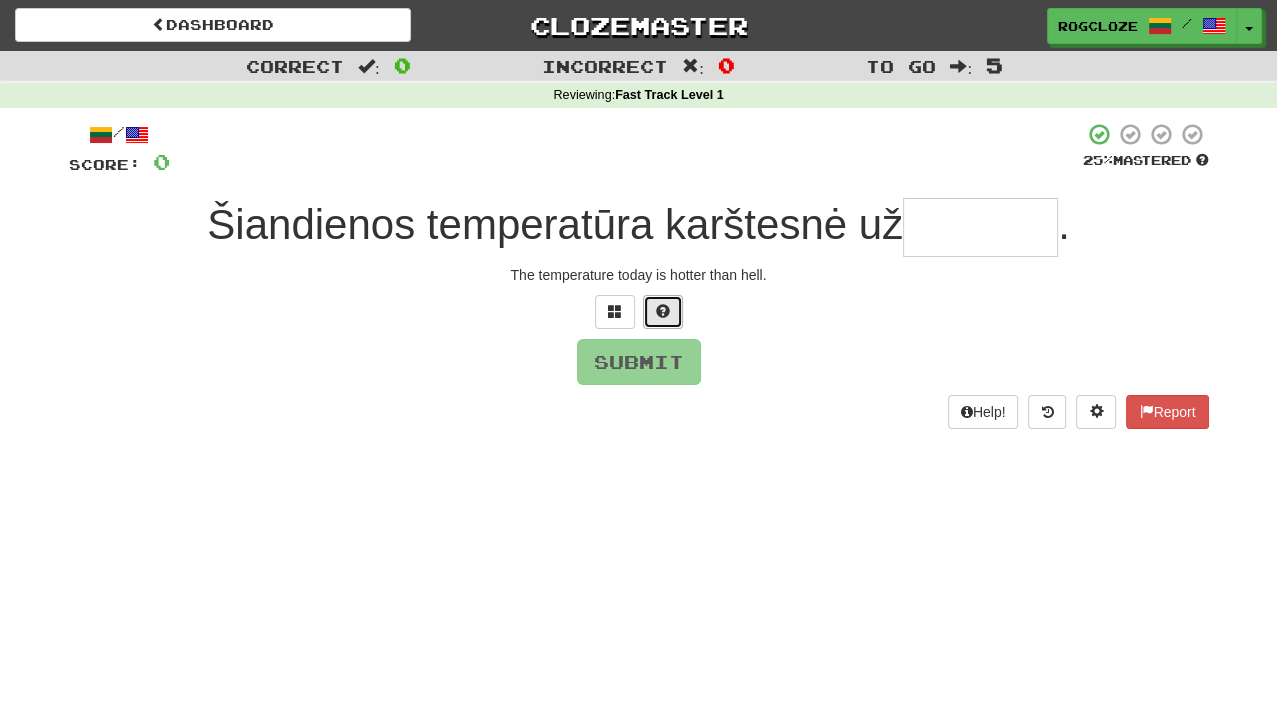 click at bounding box center [663, 312] 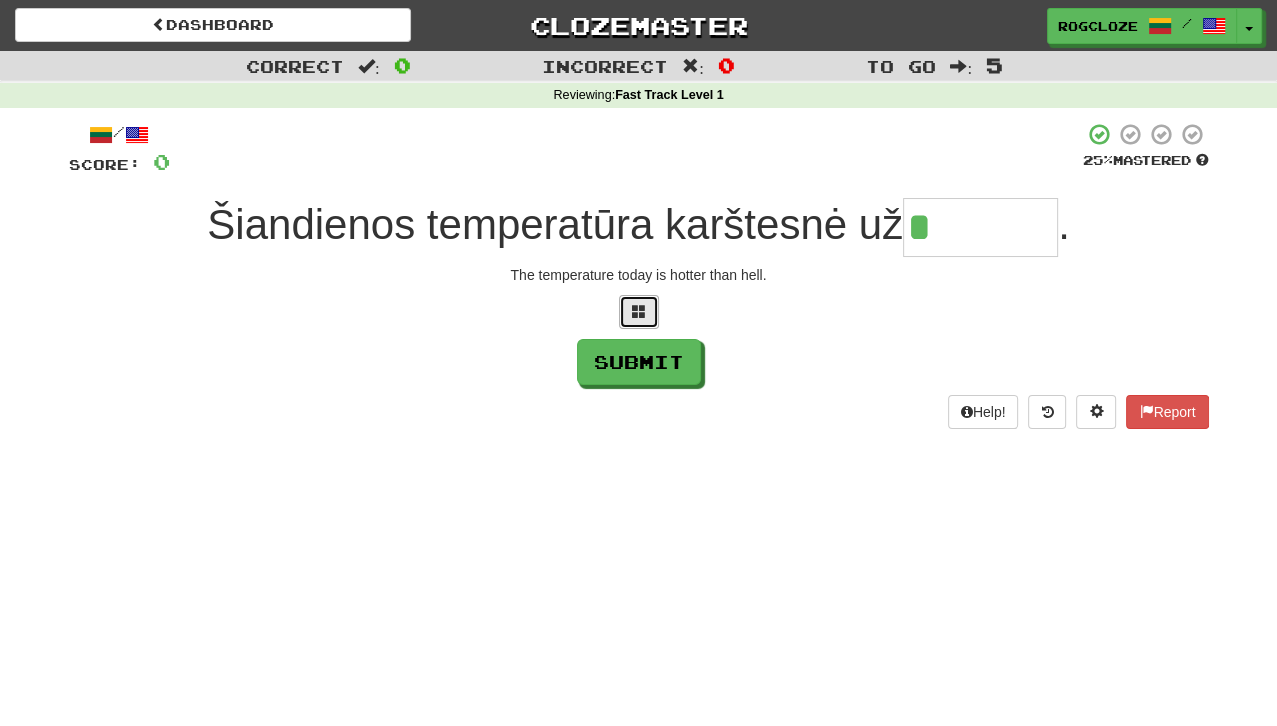 click at bounding box center (639, 312) 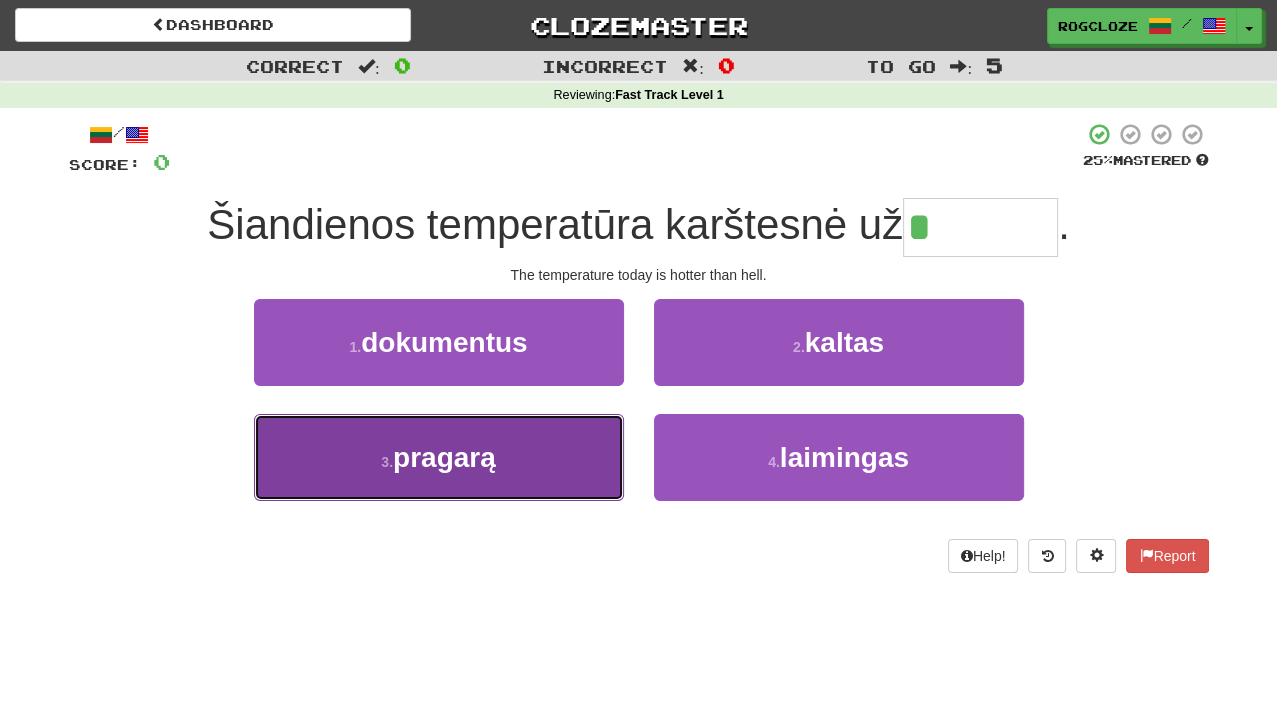 click on "pragarą" at bounding box center (444, 457) 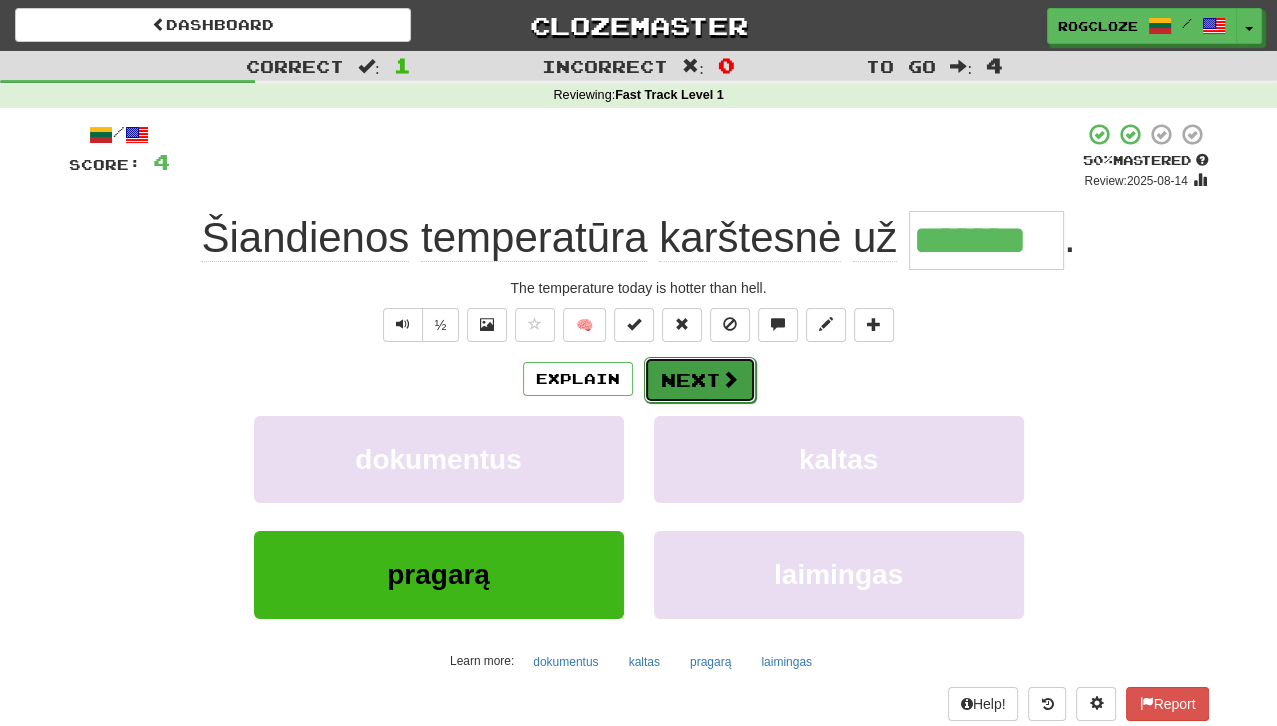 click on "Next" at bounding box center (700, 380) 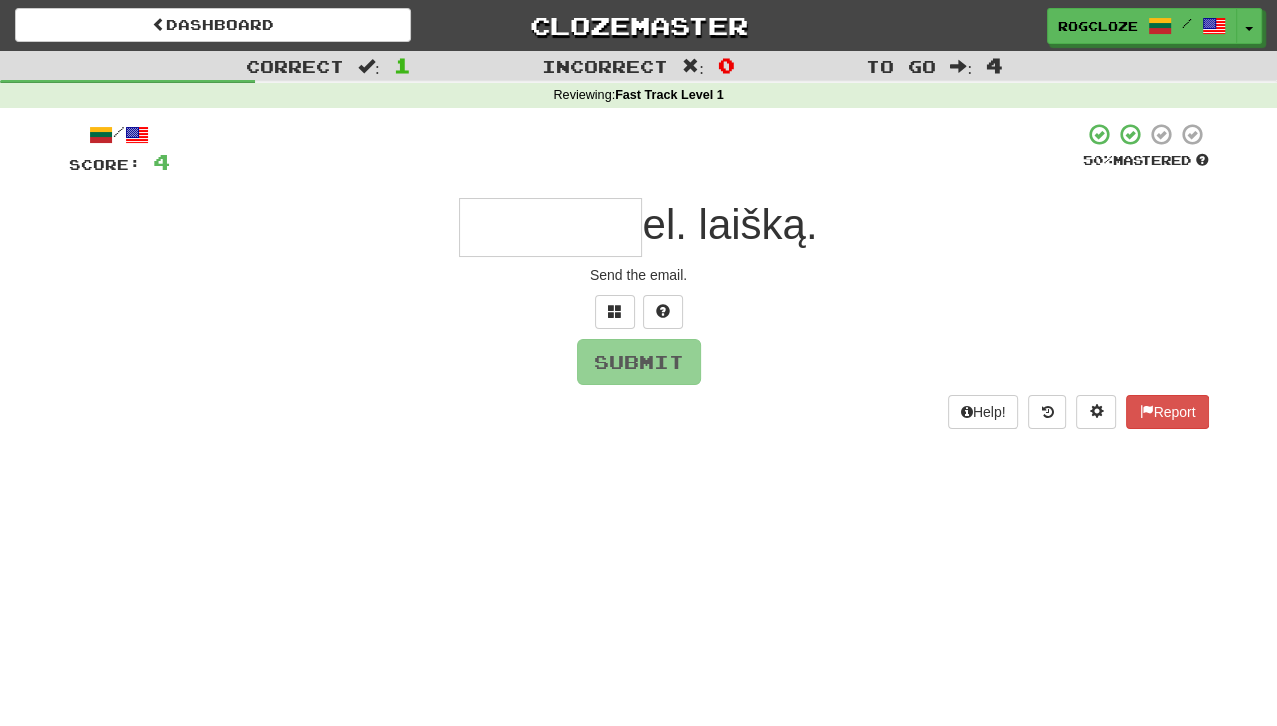 type on "*" 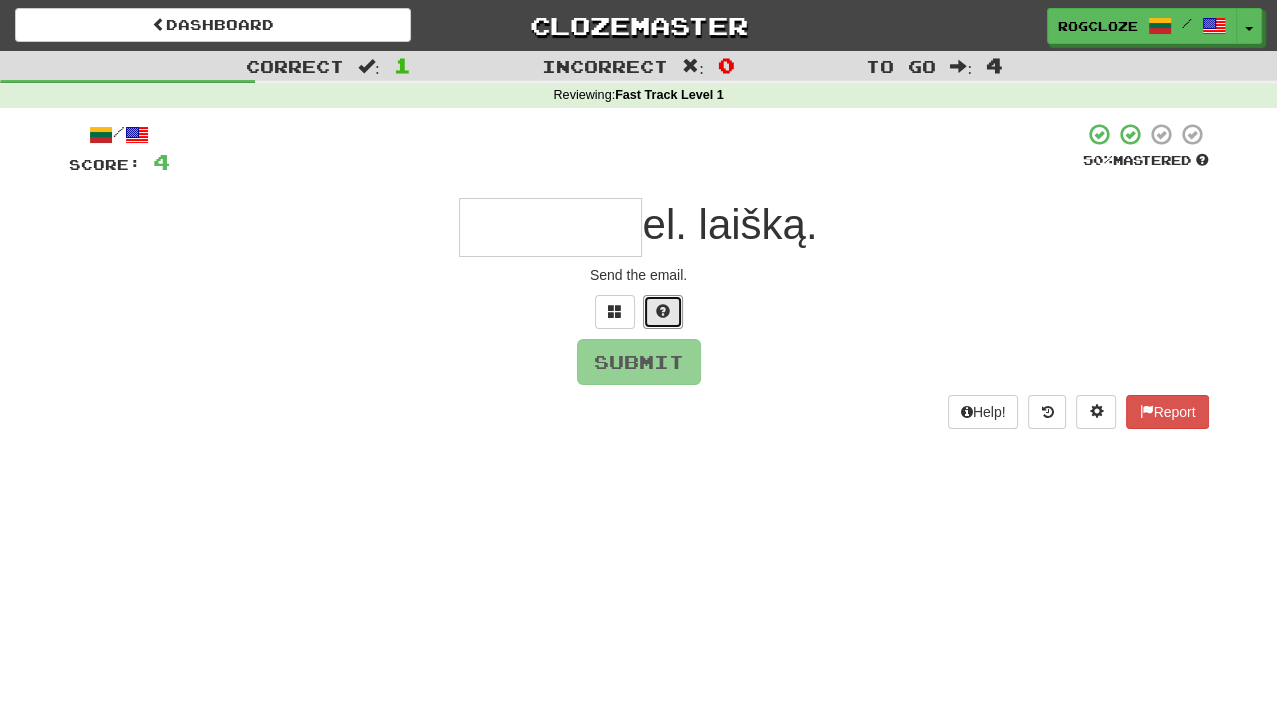 click at bounding box center [663, 312] 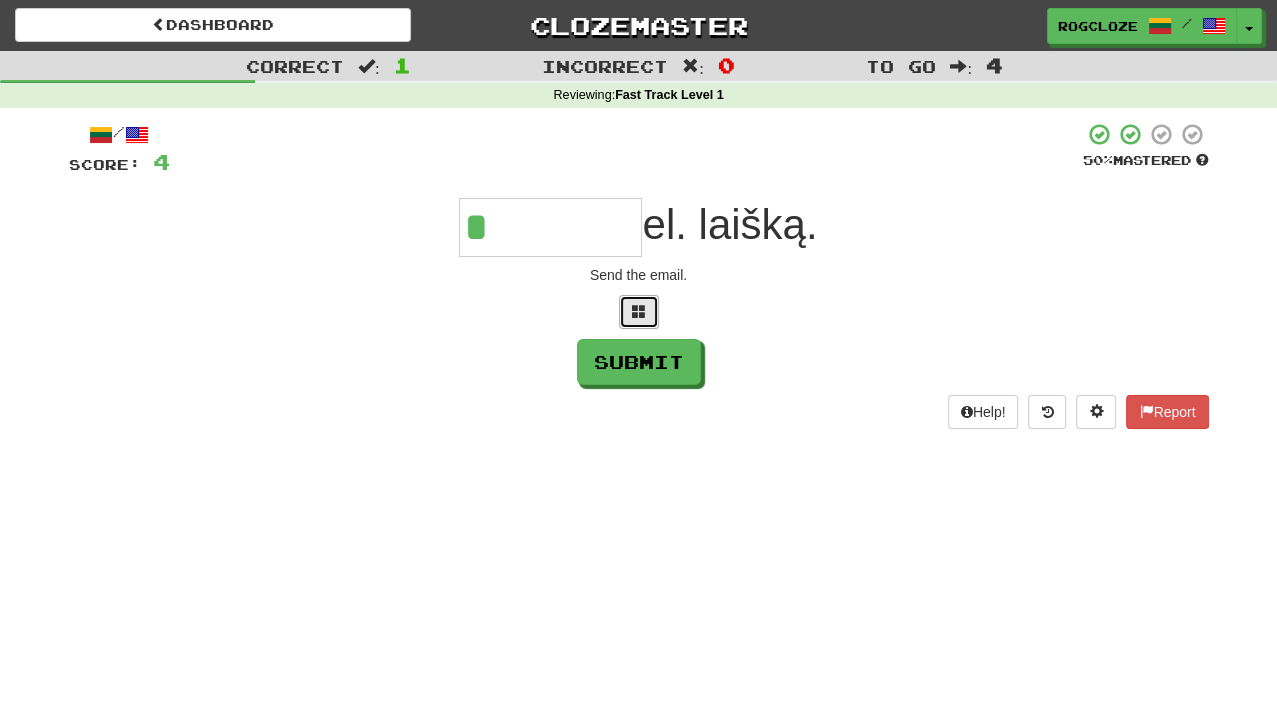 click at bounding box center (639, 312) 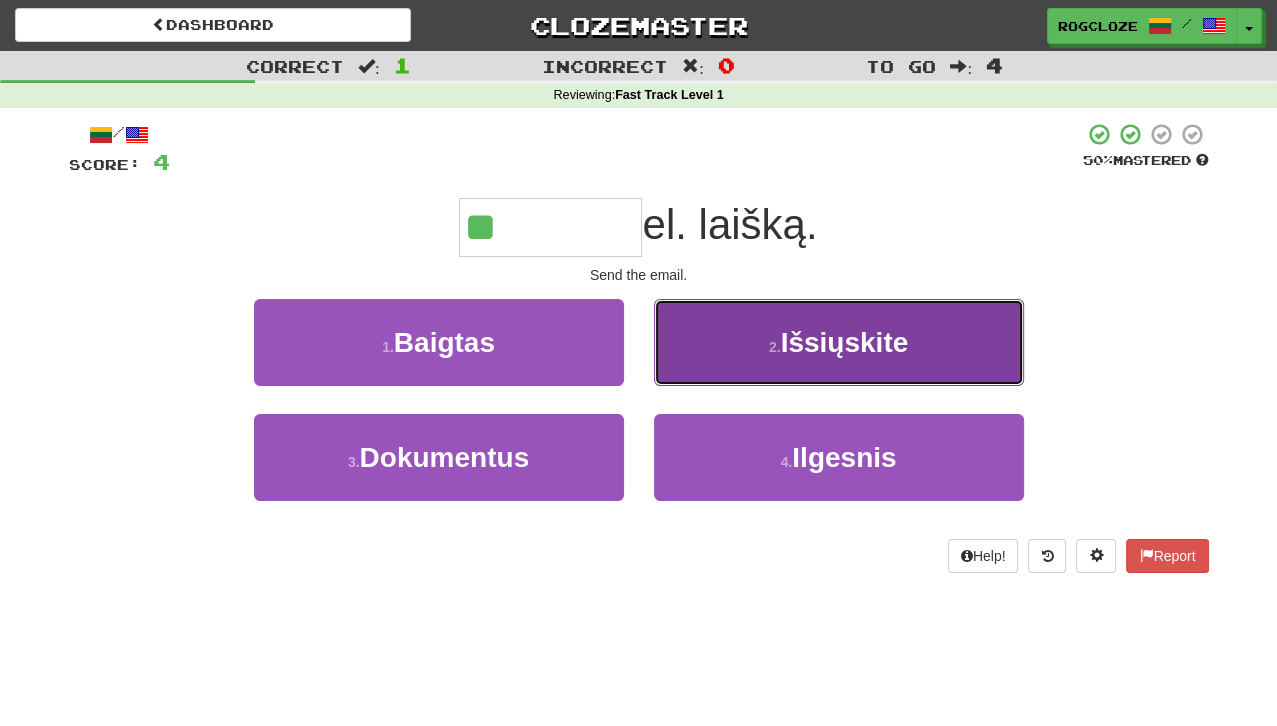 click on "2 ." at bounding box center (775, 347) 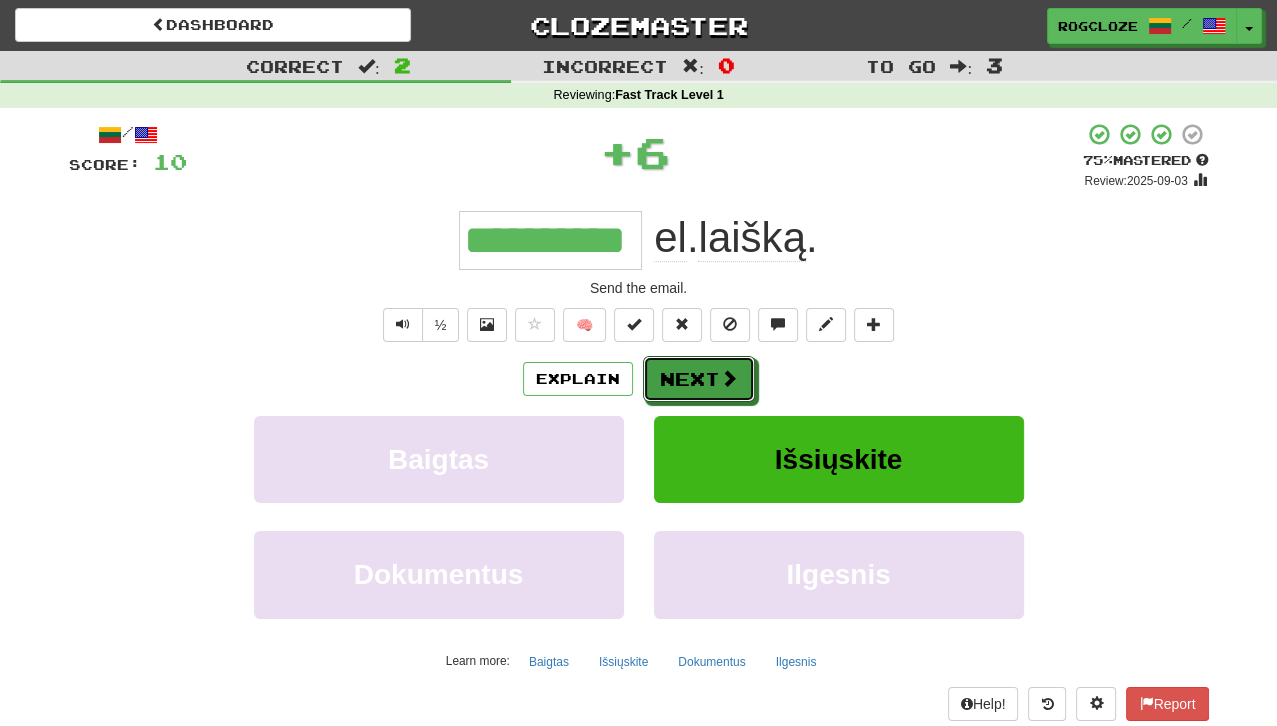 drag, startPoint x: 664, startPoint y: 390, endPoint x: 674, endPoint y: 401, distance: 14.866069 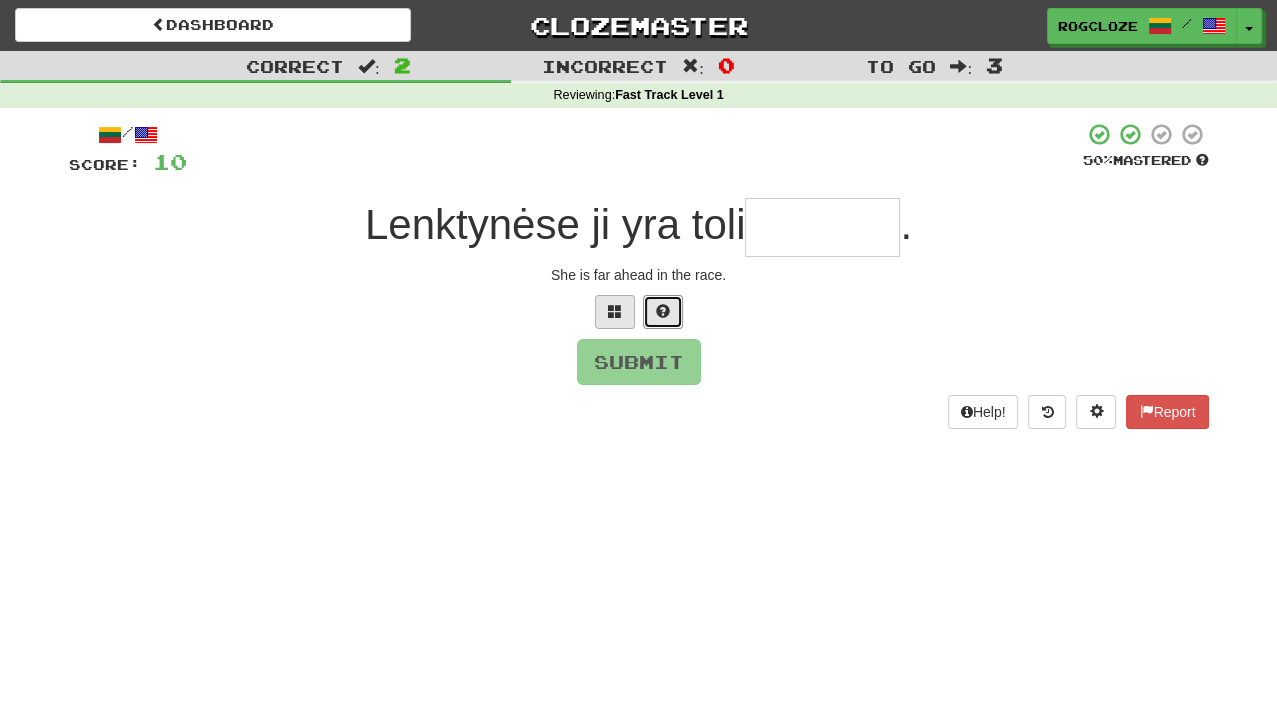 drag, startPoint x: 651, startPoint y: 306, endPoint x: 657, endPoint y: 321, distance: 16.155495 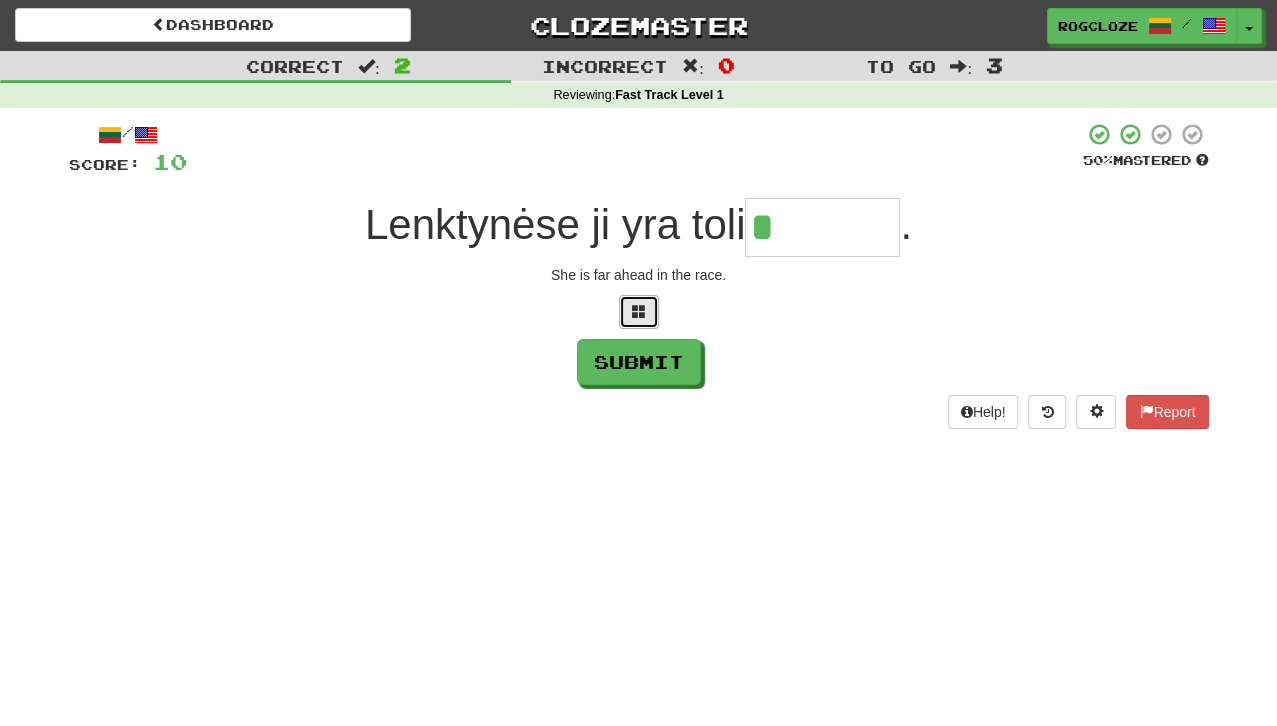 click at bounding box center (639, 311) 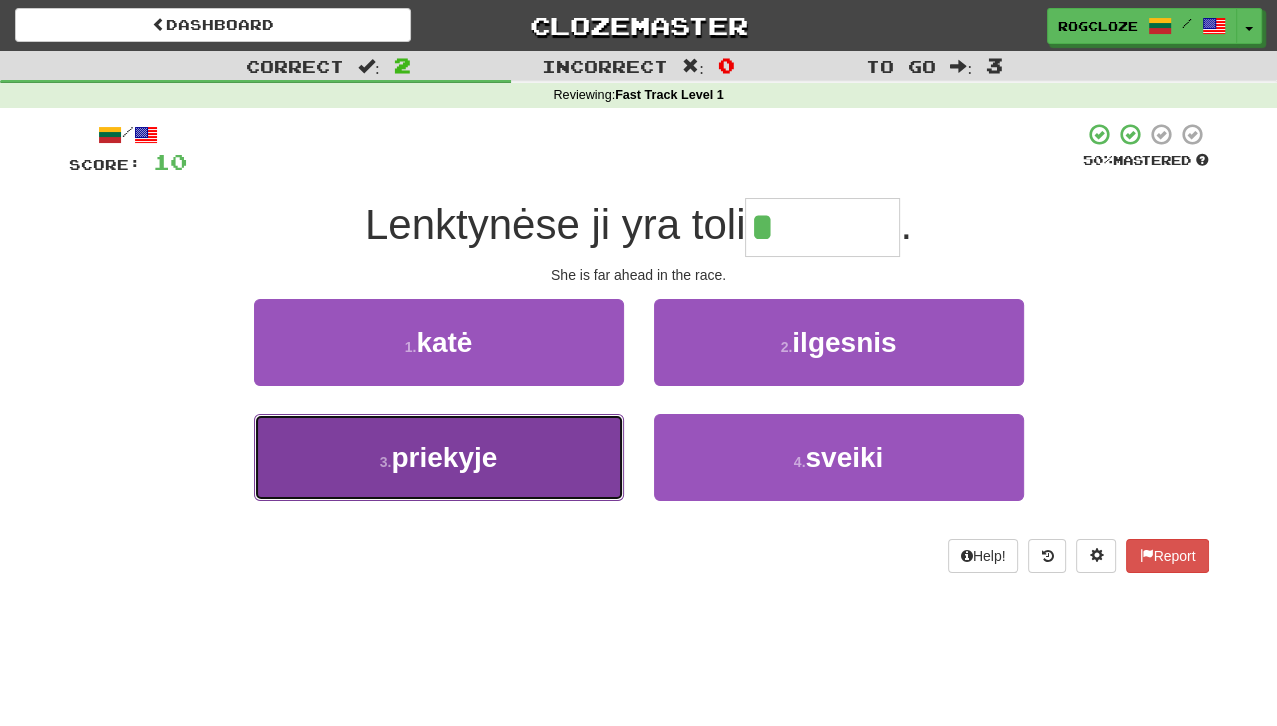 click on "3 .  priekyje" at bounding box center (439, 457) 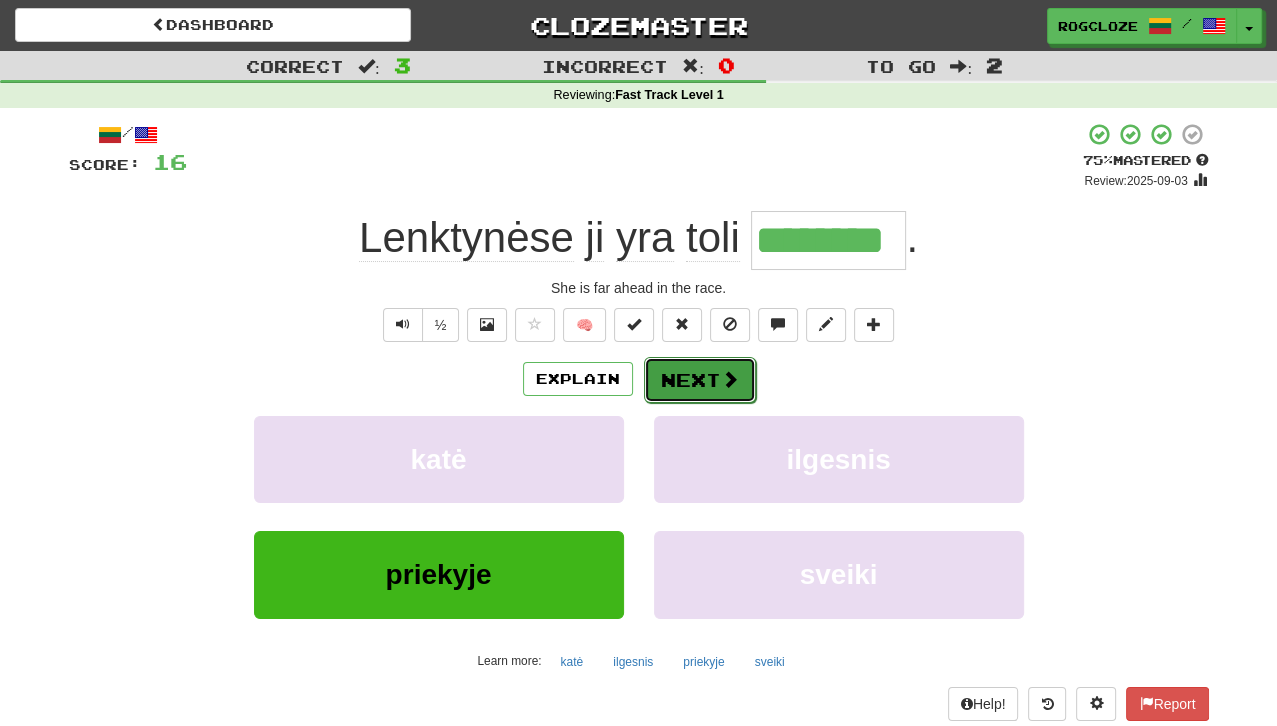 click on "Next" at bounding box center [700, 380] 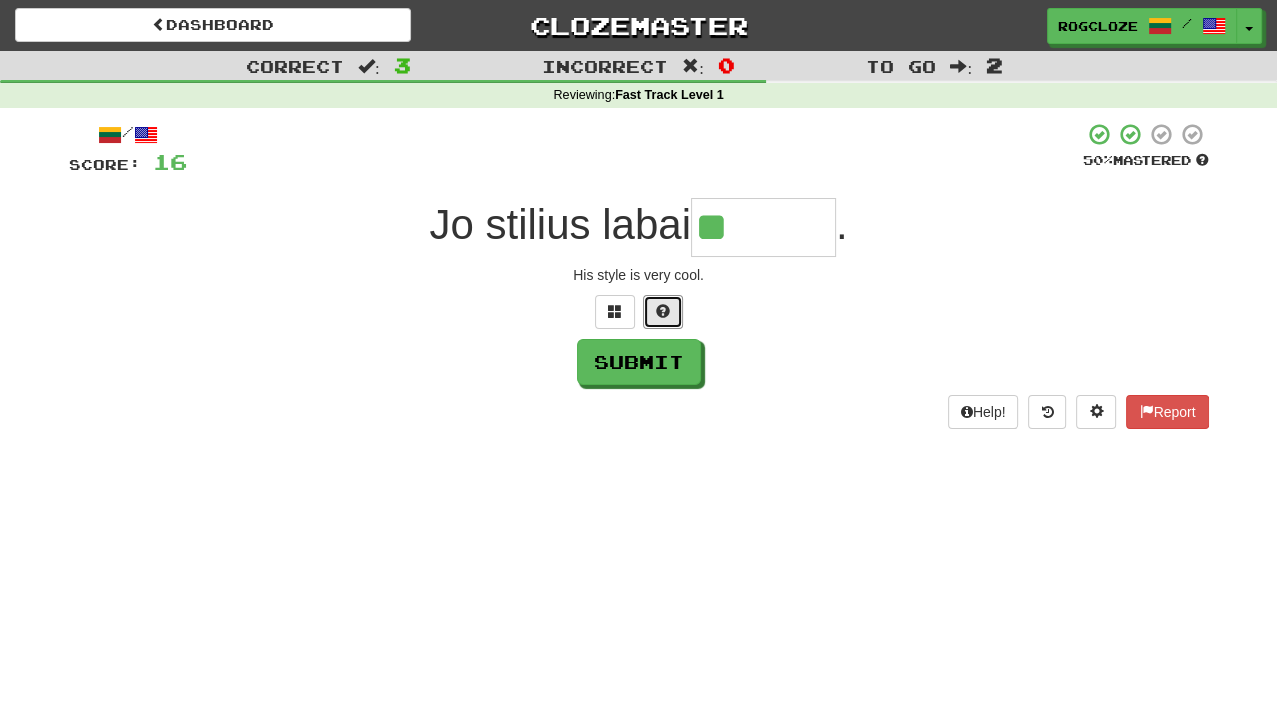 drag, startPoint x: 661, startPoint y: 306, endPoint x: 664, endPoint y: 325, distance: 19.235384 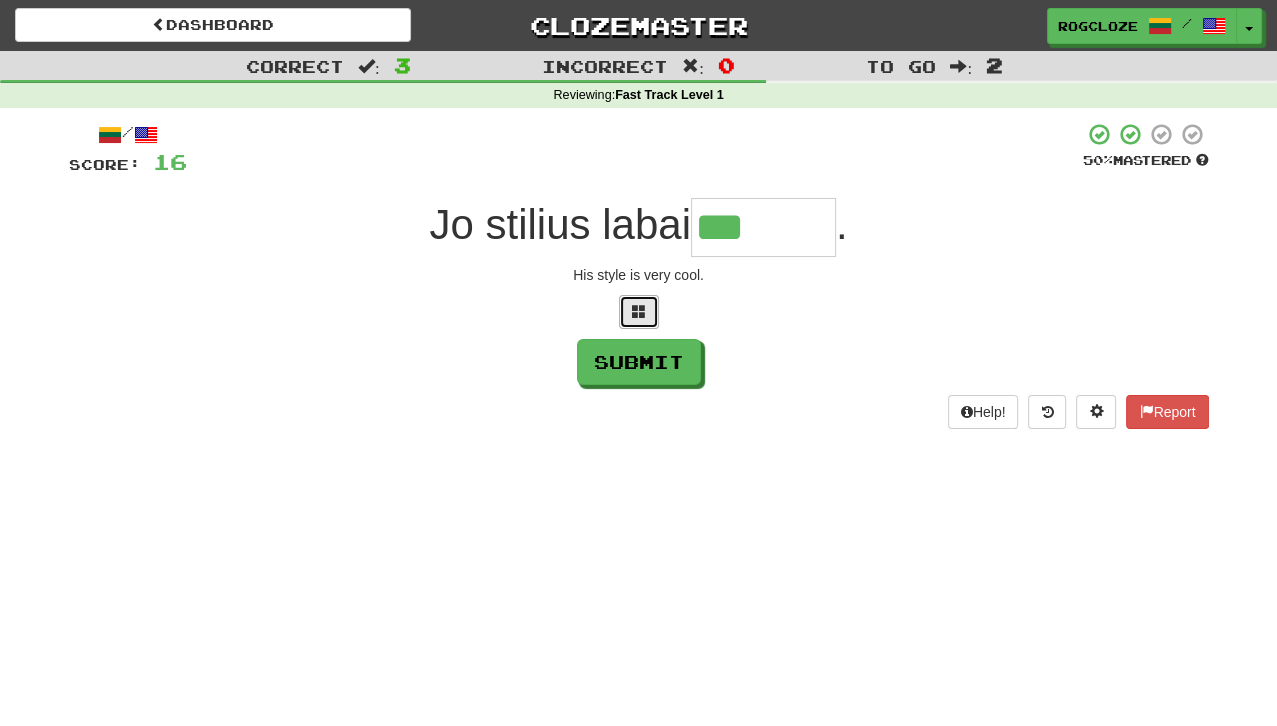 click at bounding box center [639, 312] 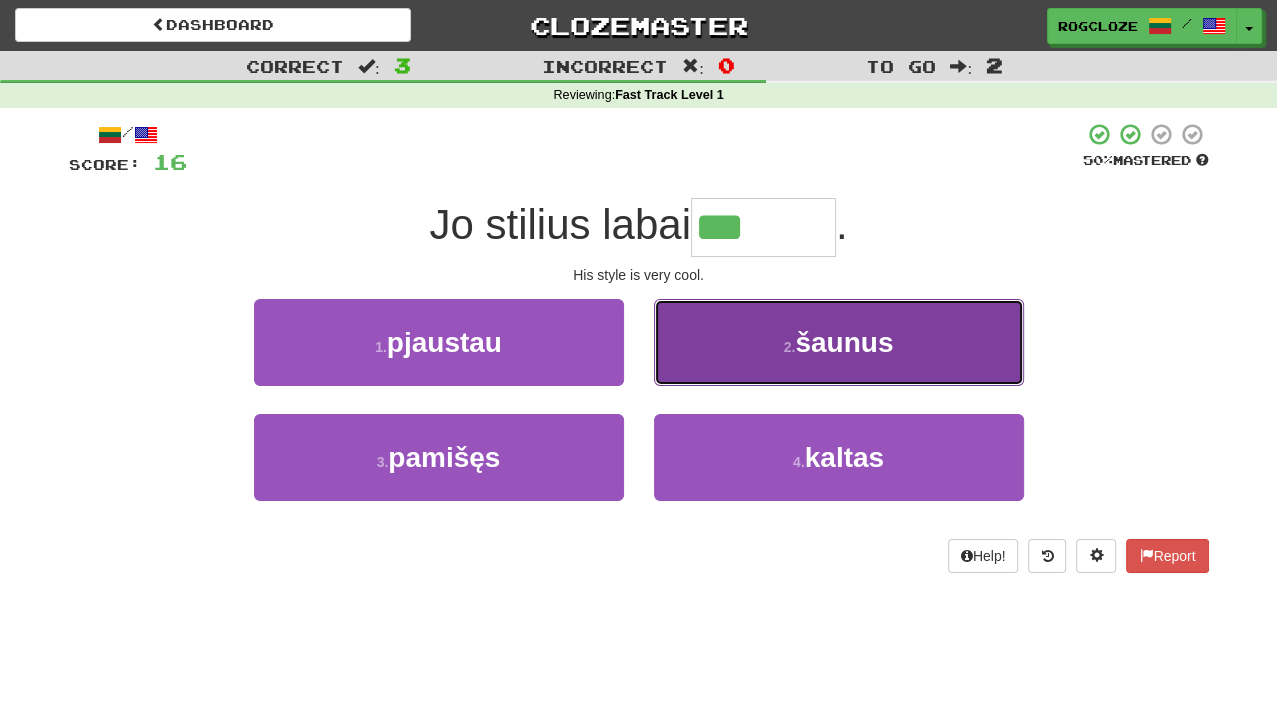 click on "2 .  šaunus" at bounding box center (839, 342) 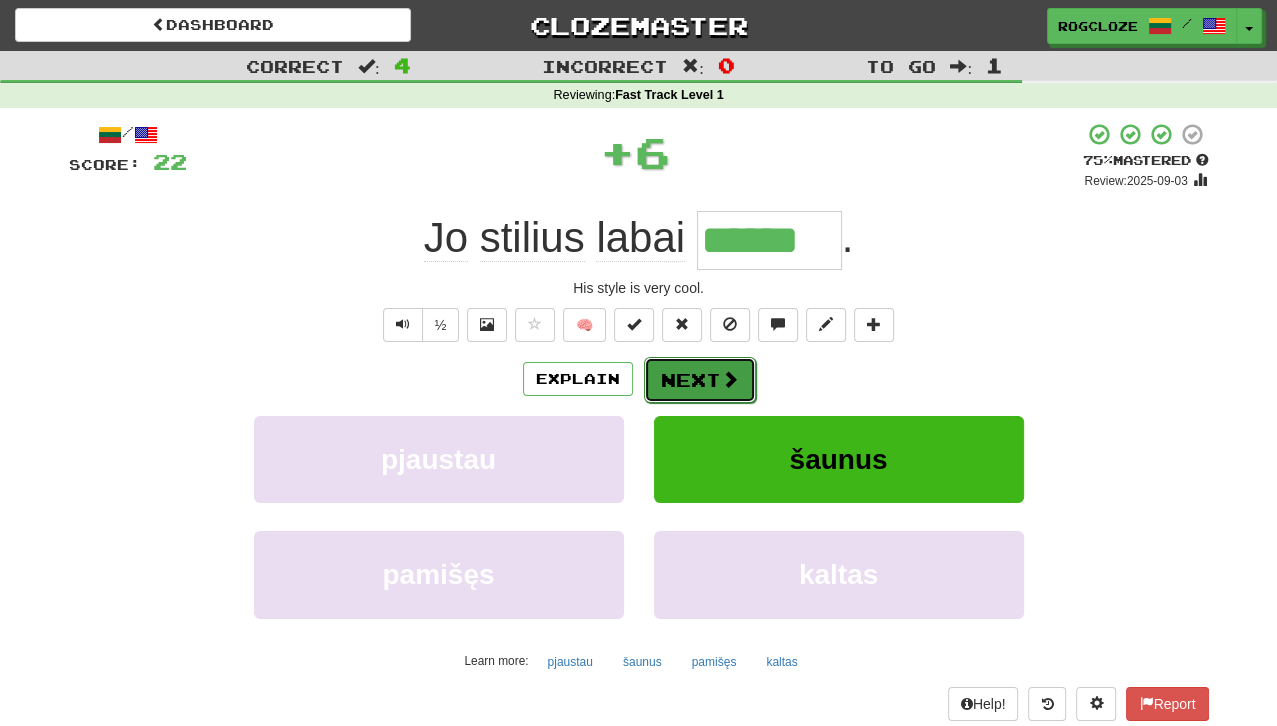 click on "Next" at bounding box center (700, 380) 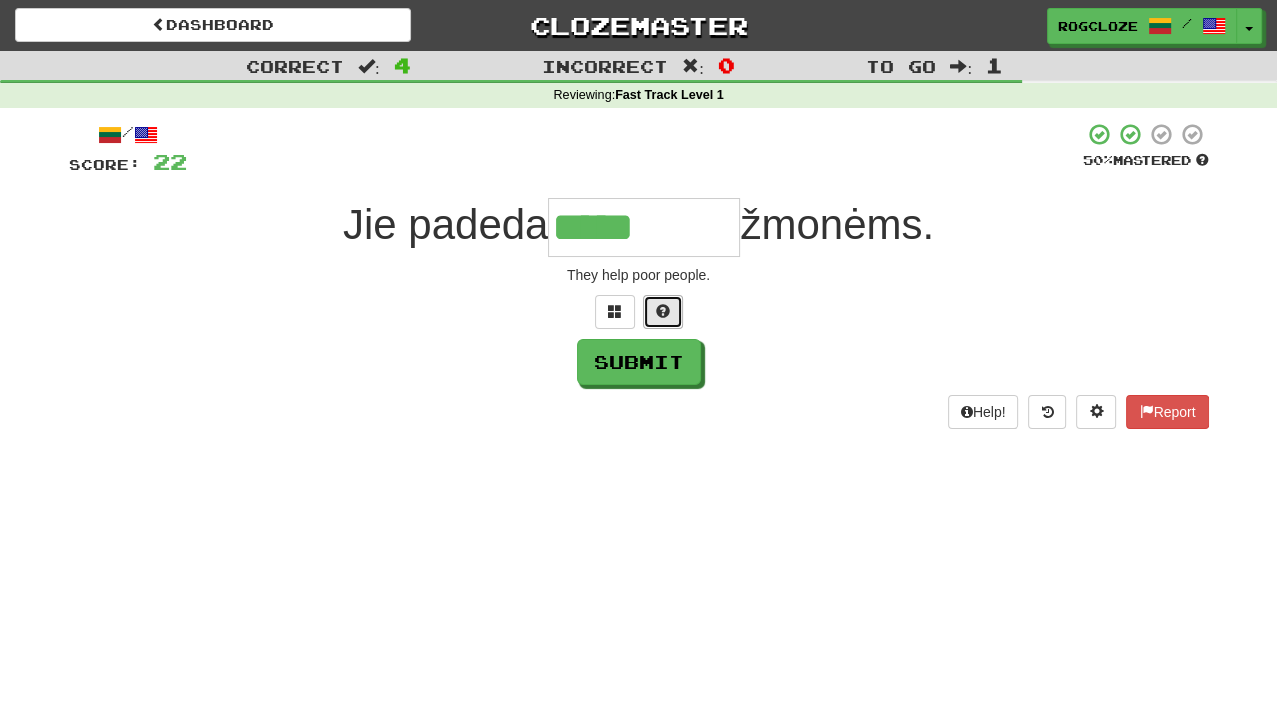 click at bounding box center (663, 312) 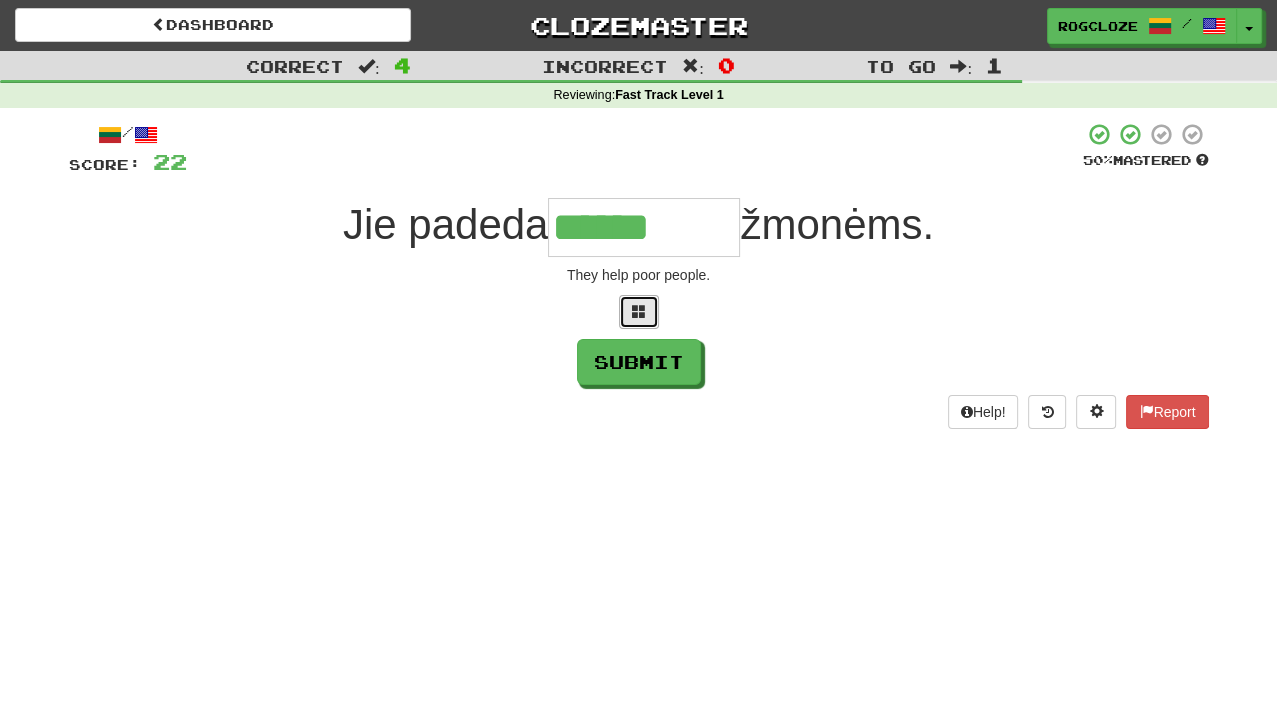 click at bounding box center (639, 312) 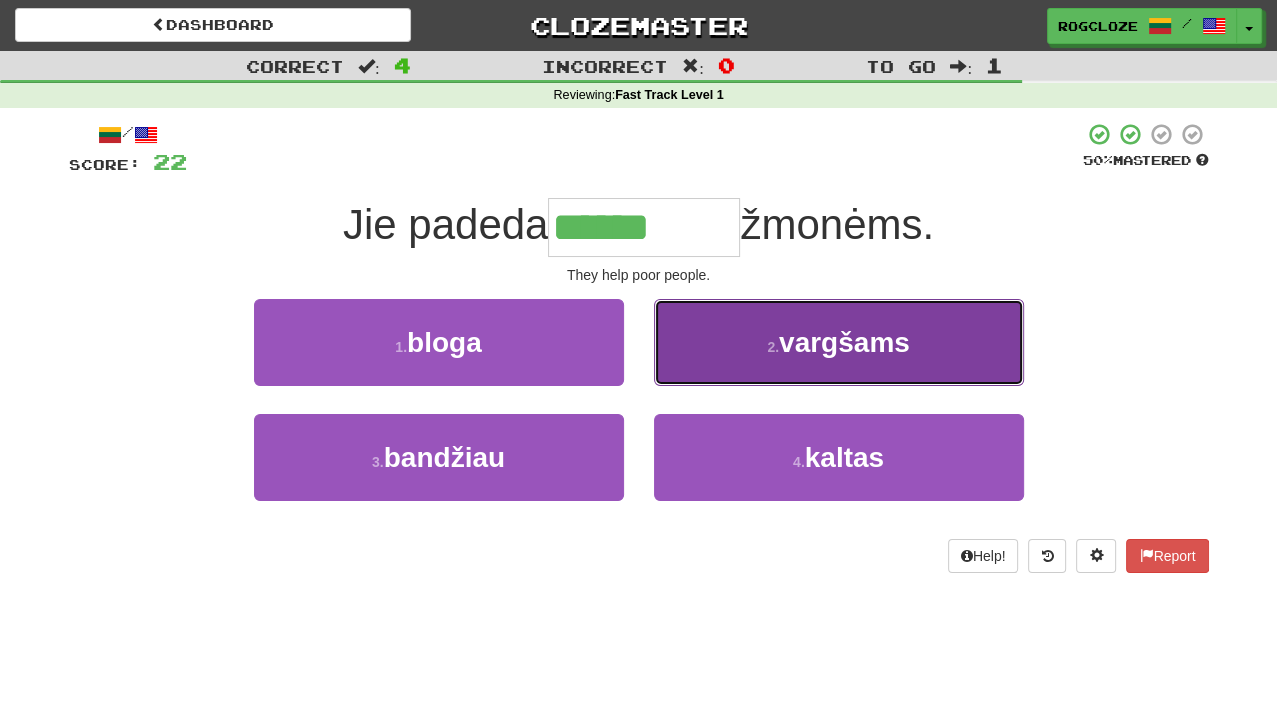 click on "2 .  vargšams" at bounding box center [839, 342] 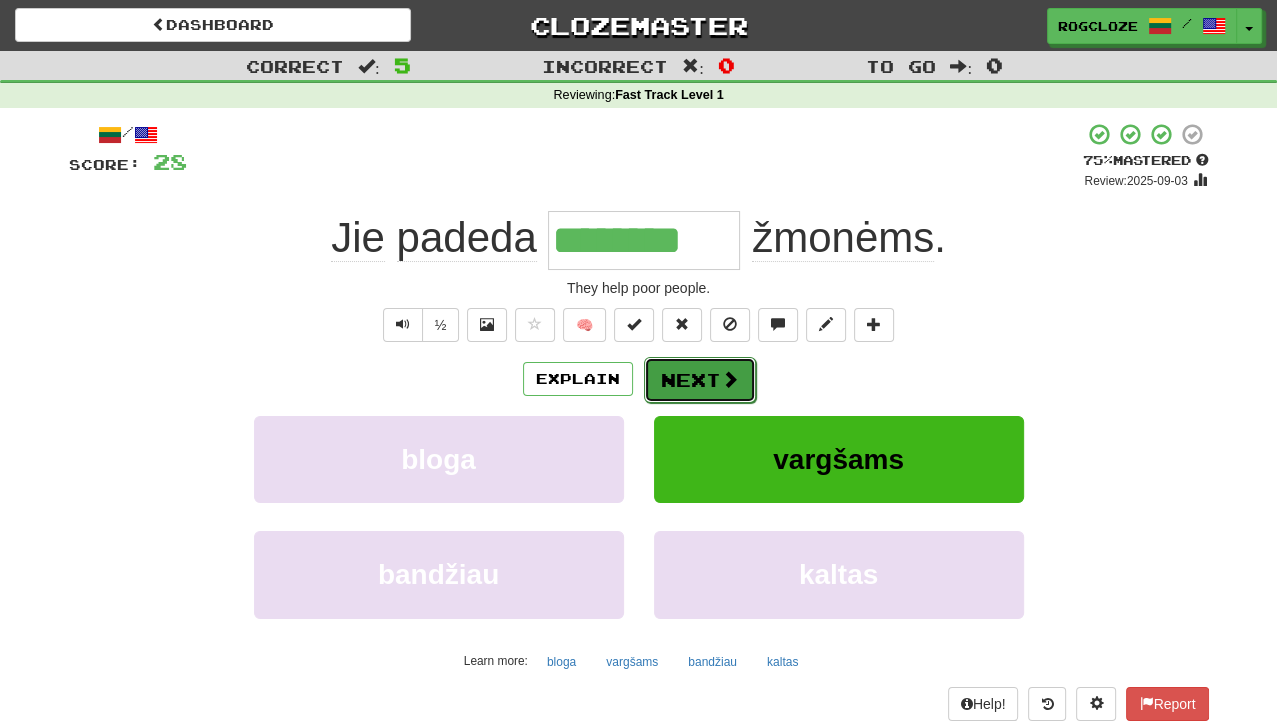 click on "Next" at bounding box center (700, 380) 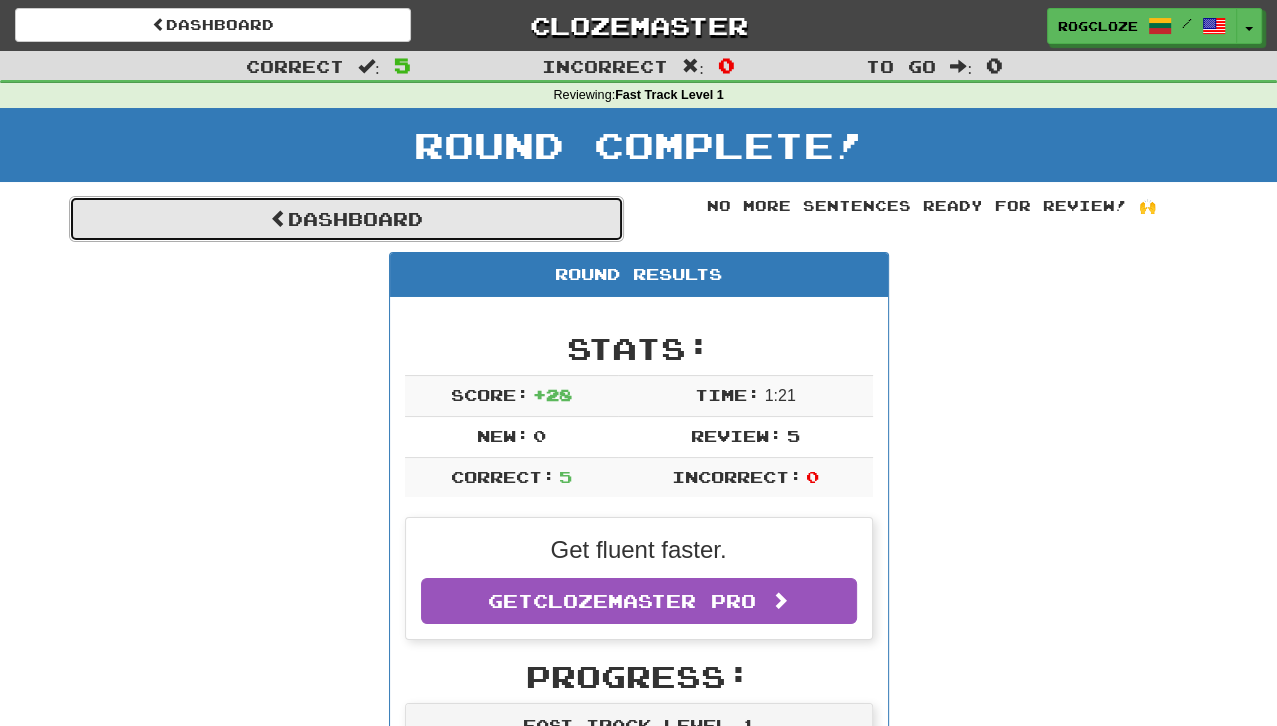 click on "Dashboard" at bounding box center (346, 219) 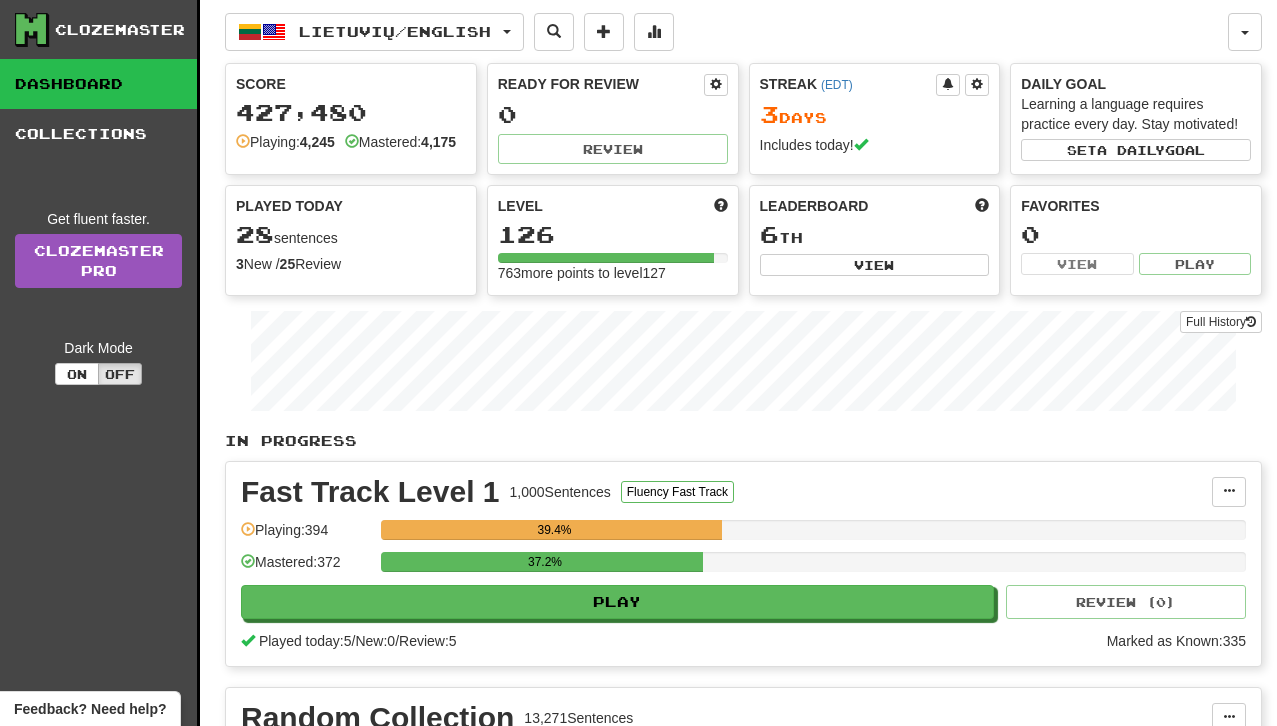 scroll, scrollTop: 0, scrollLeft: 0, axis: both 